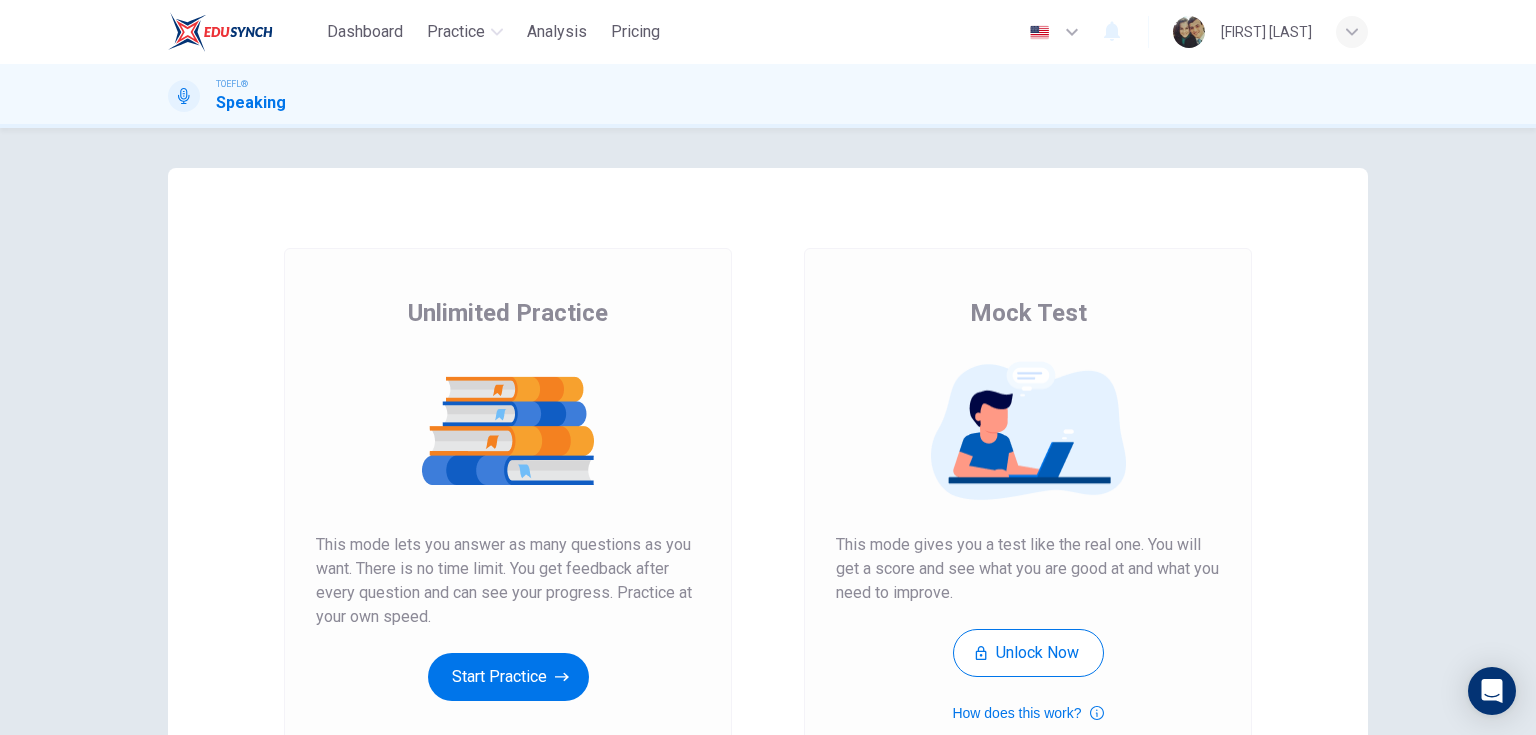 scroll, scrollTop: 0, scrollLeft: 0, axis: both 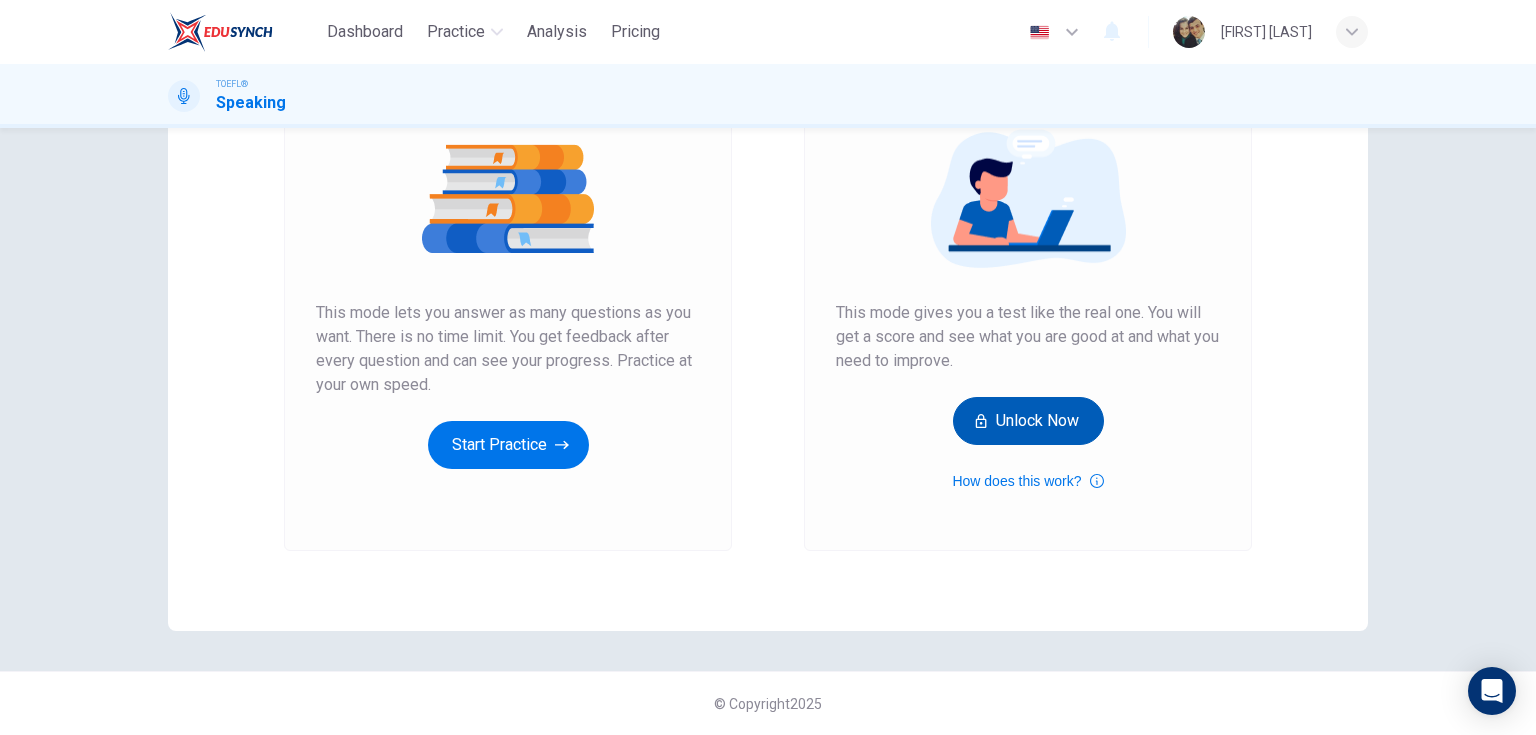click on "Unlock Now" at bounding box center (1028, 421) 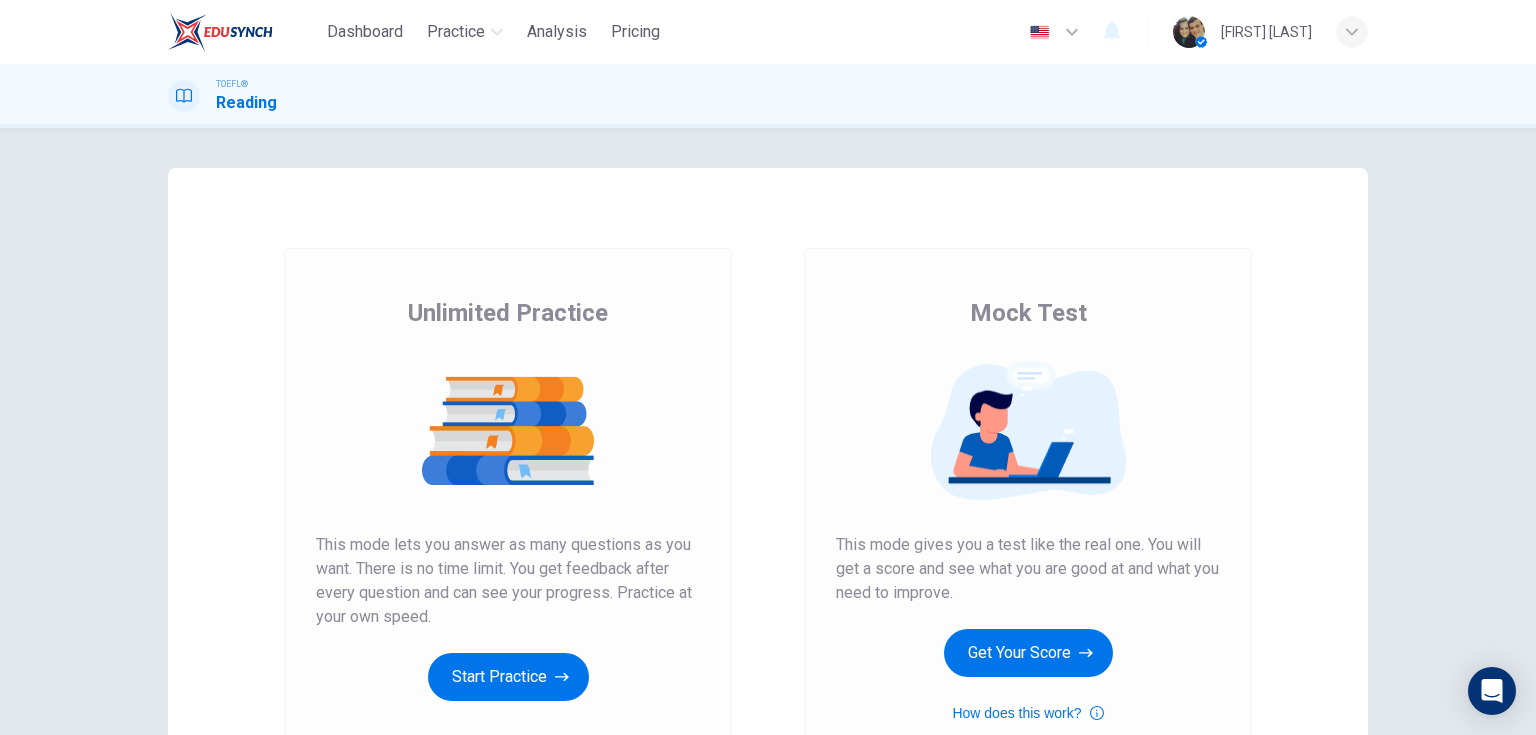 scroll, scrollTop: 0, scrollLeft: 0, axis: both 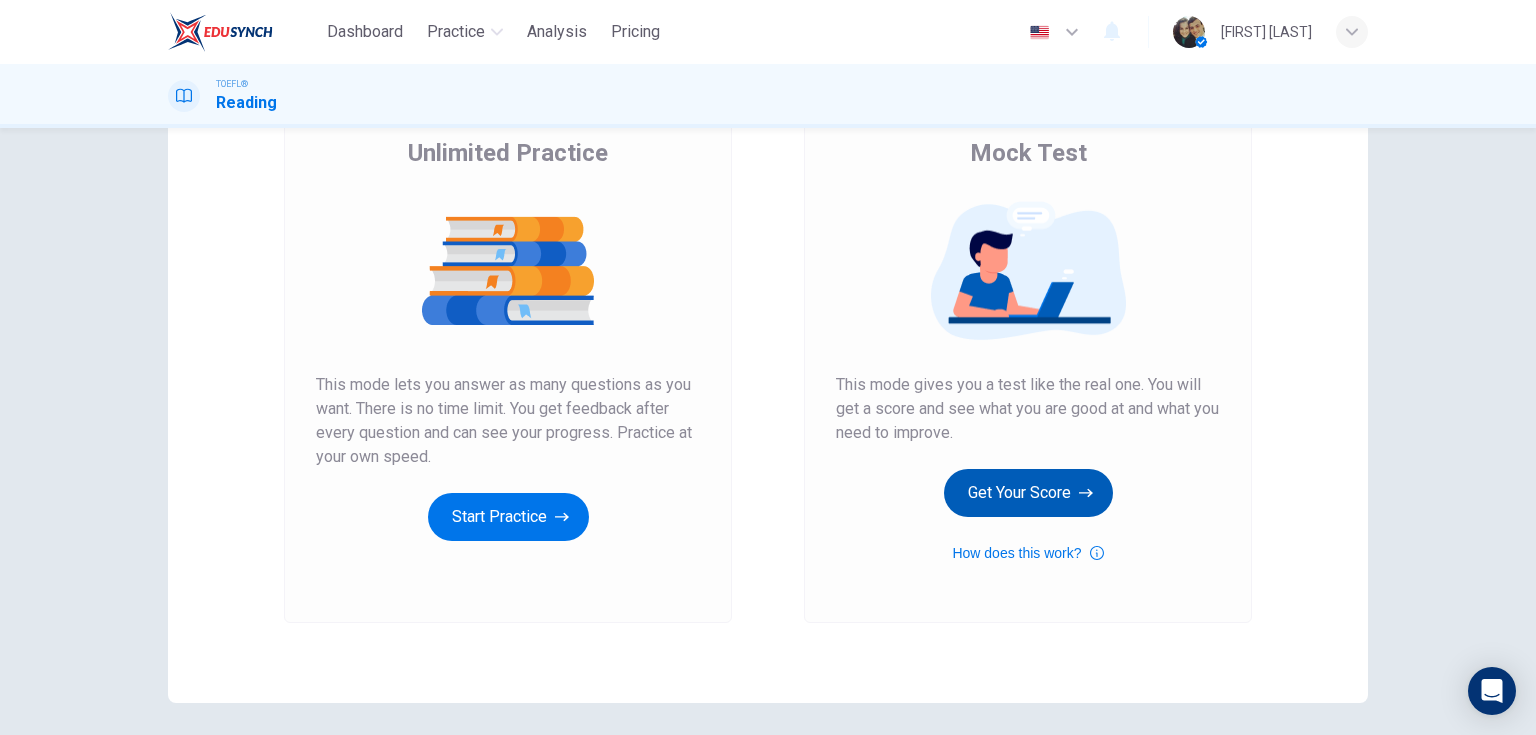click on "Get Your Score" at bounding box center [1028, 493] 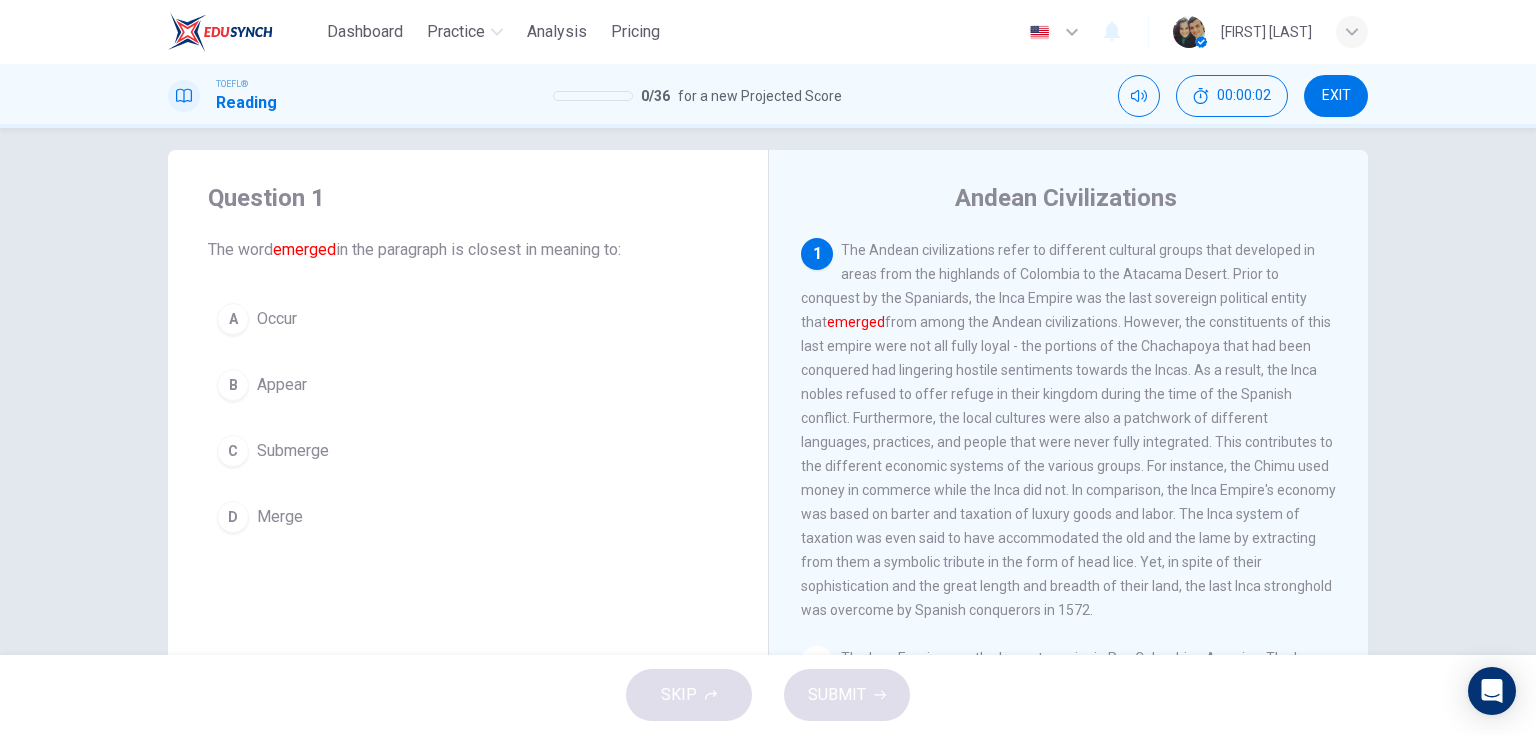 scroll, scrollTop: 0, scrollLeft: 0, axis: both 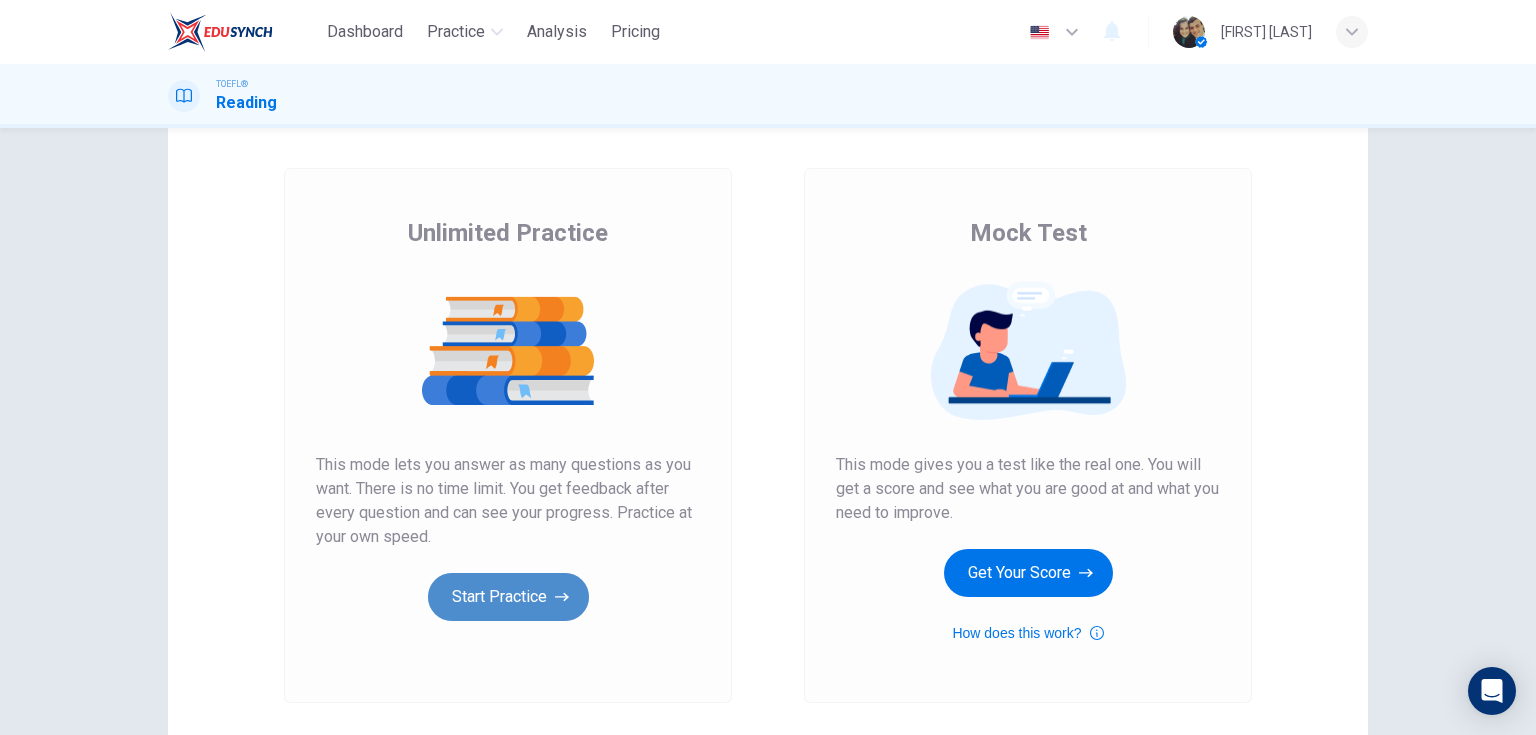 click on "Start Practice" at bounding box center (508, 597) 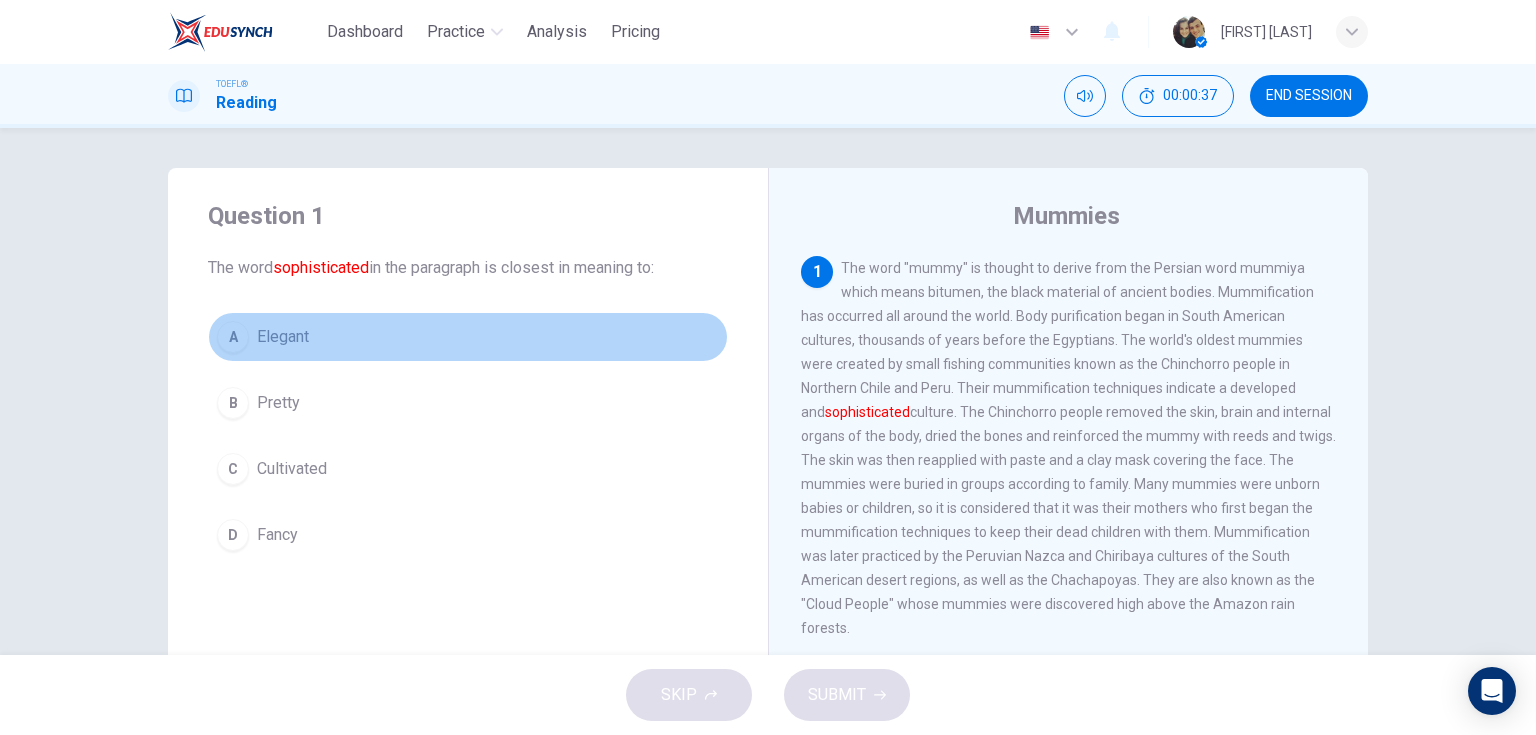 click on "Elegant" at bounding box center [283, 337] 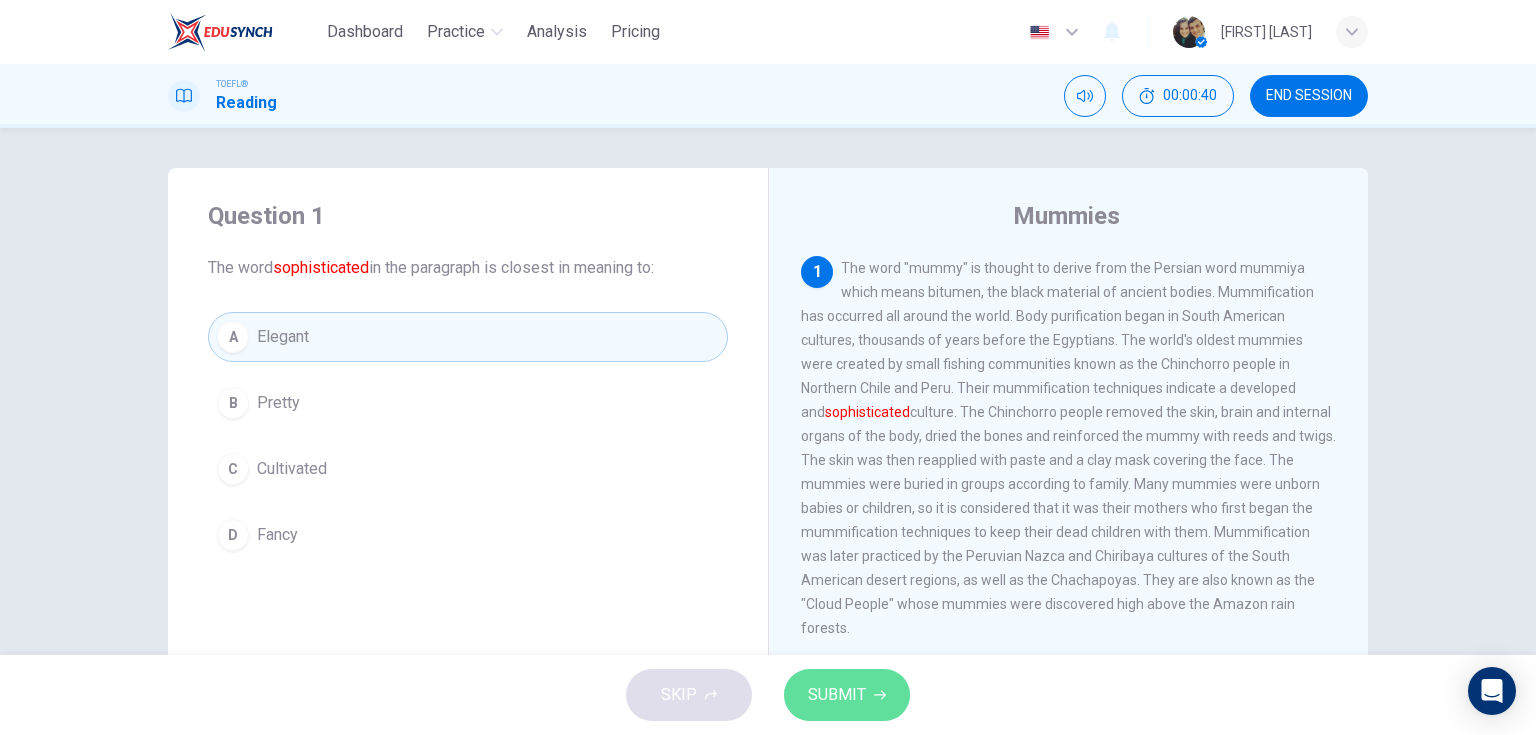 click on "SUBMIT" at bounding box center (847, 695) 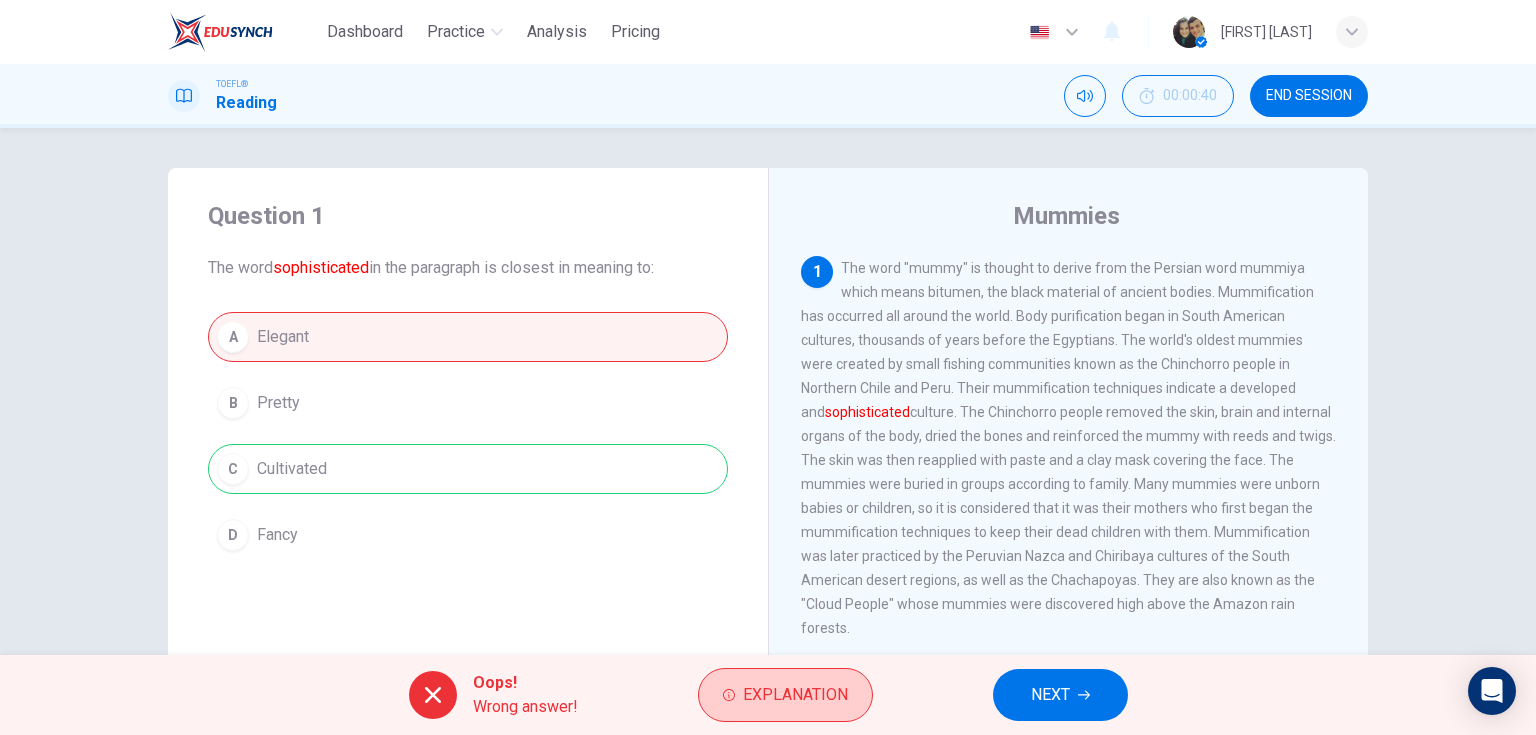 click on "Explanation" at bounding box center [785, 695] 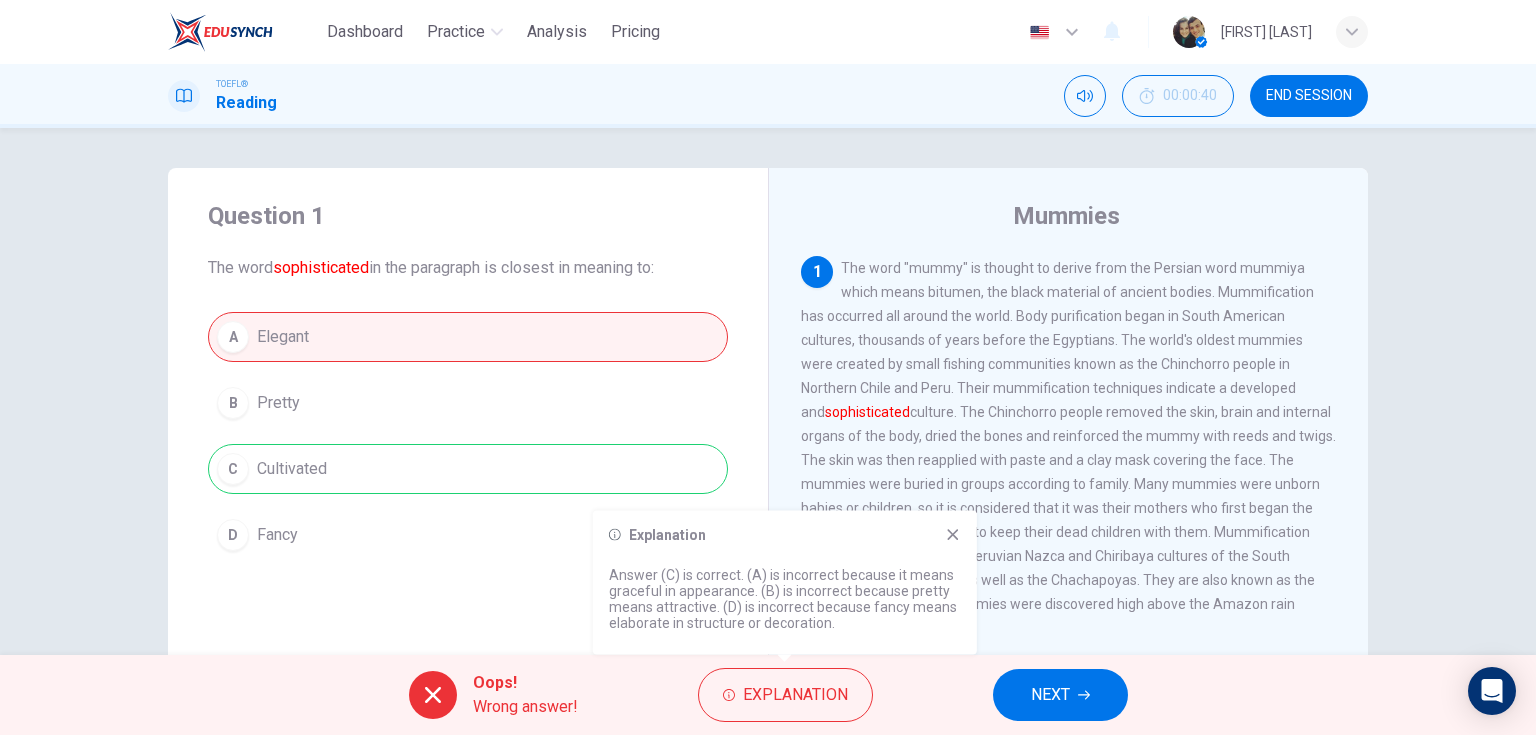 click 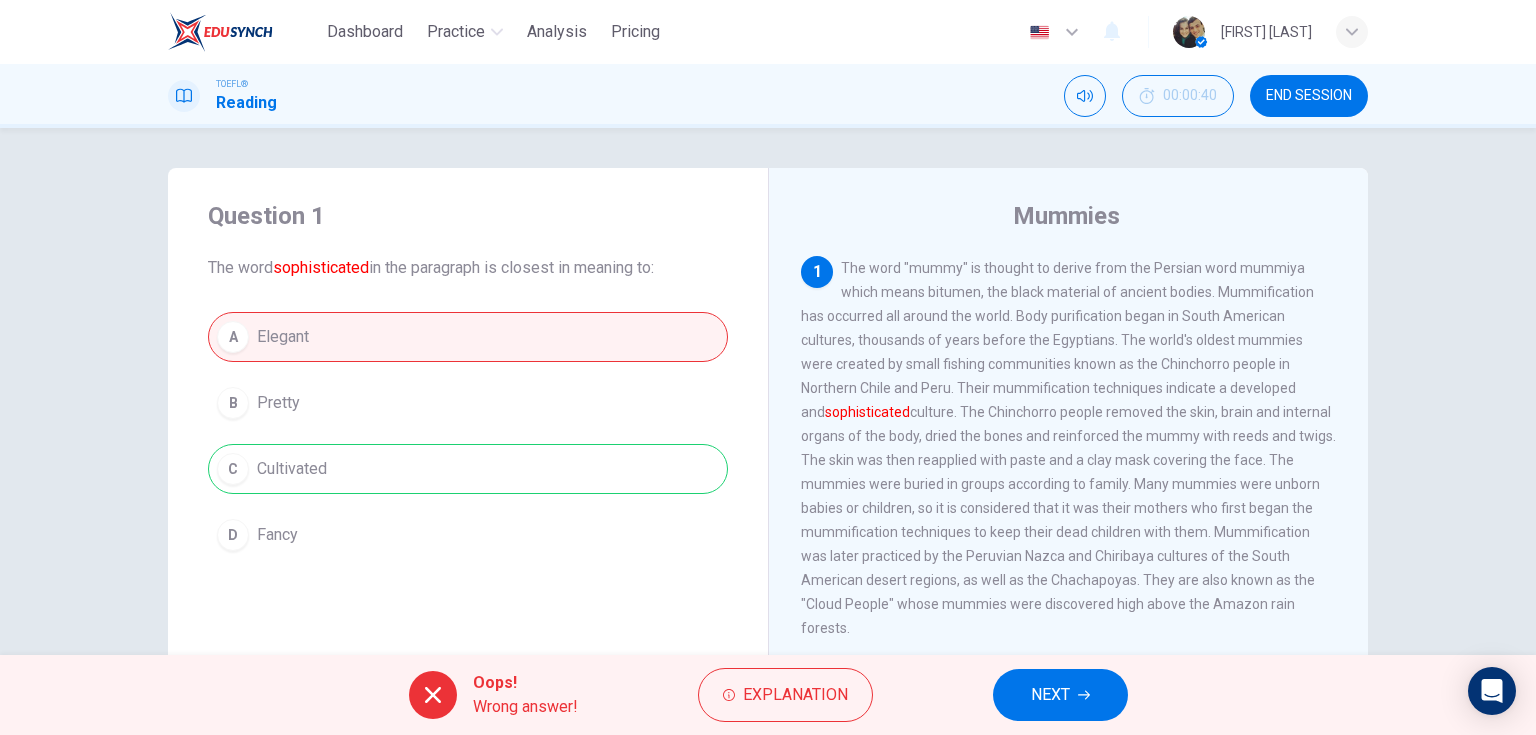 click on "A Elegant B Pretty C Cultivated D Fancy" at bounding box center (468, 436) 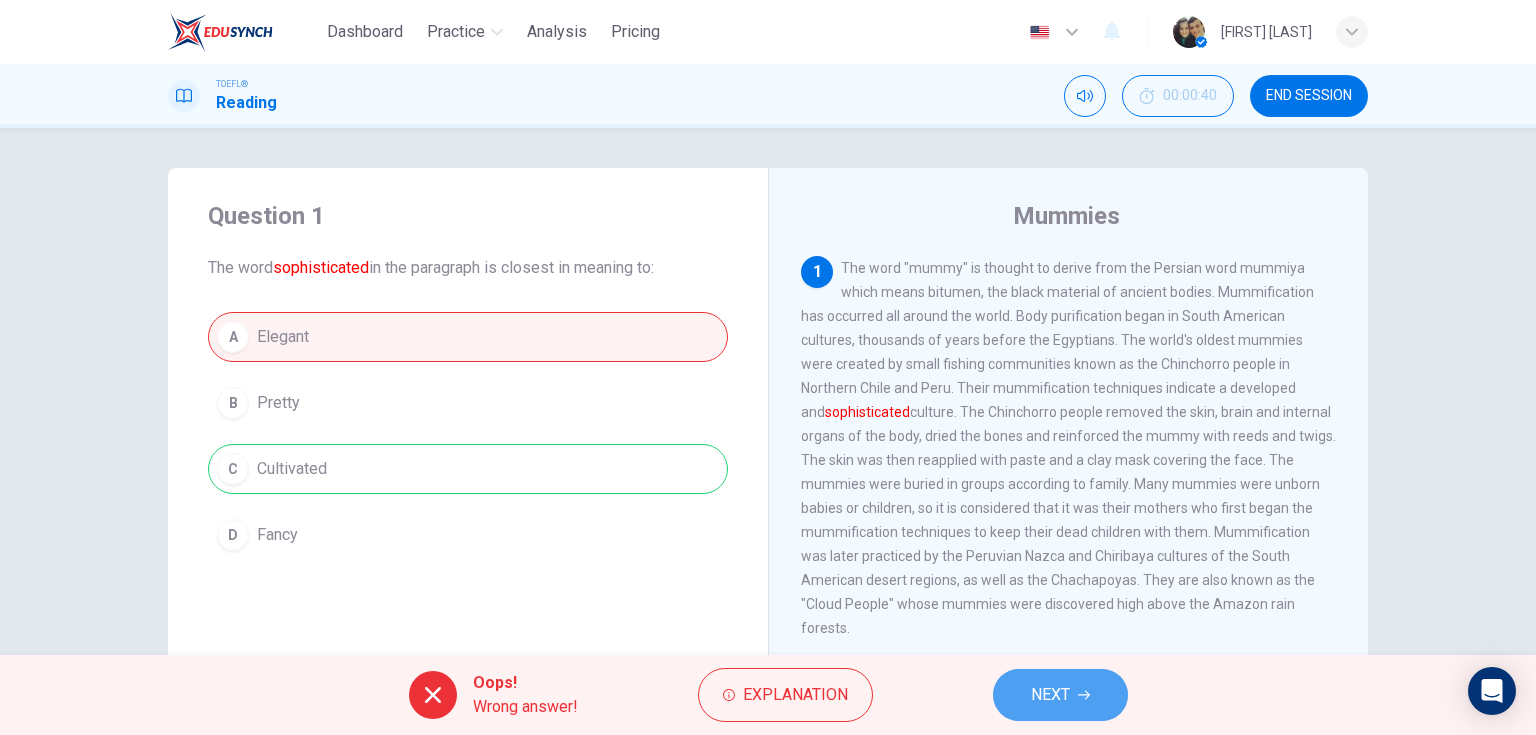 click on "NEXT" at bounding box center (1060, 695) 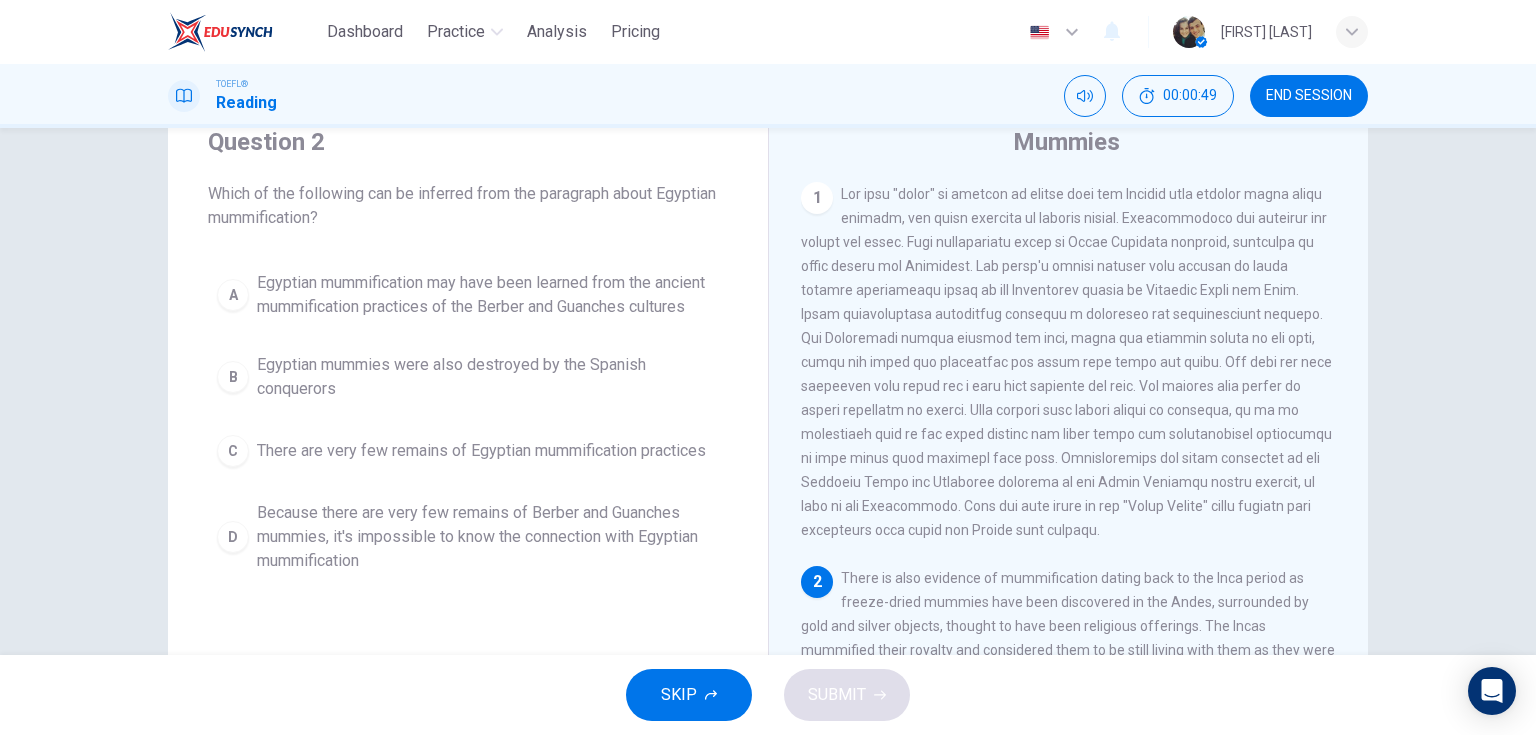 scroll, scrollTop: 80, scrollLeft: 0, axis: vertical 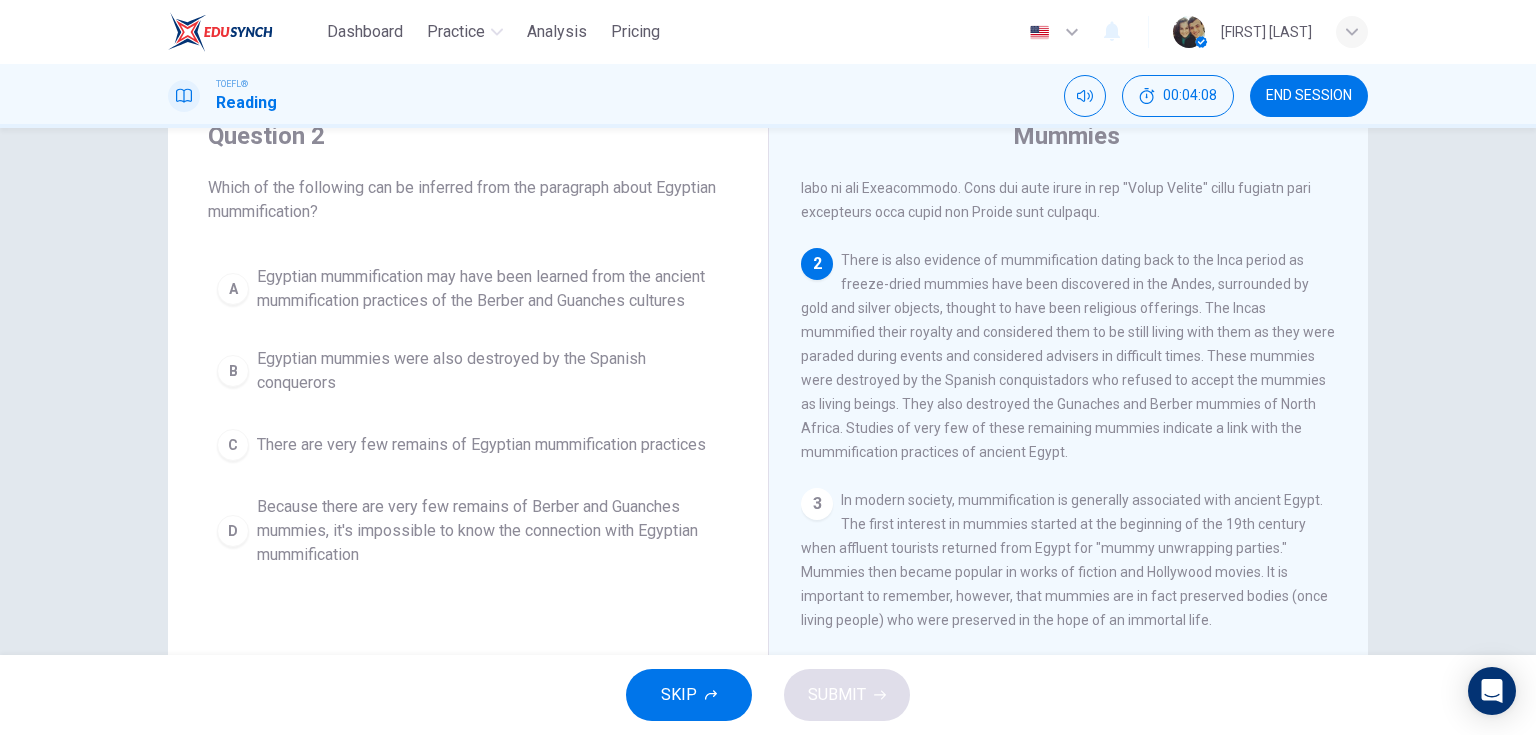 click on "Egyptian mummies were also destroyed by the Spanish conquerors" at bounding box center (488, 371) 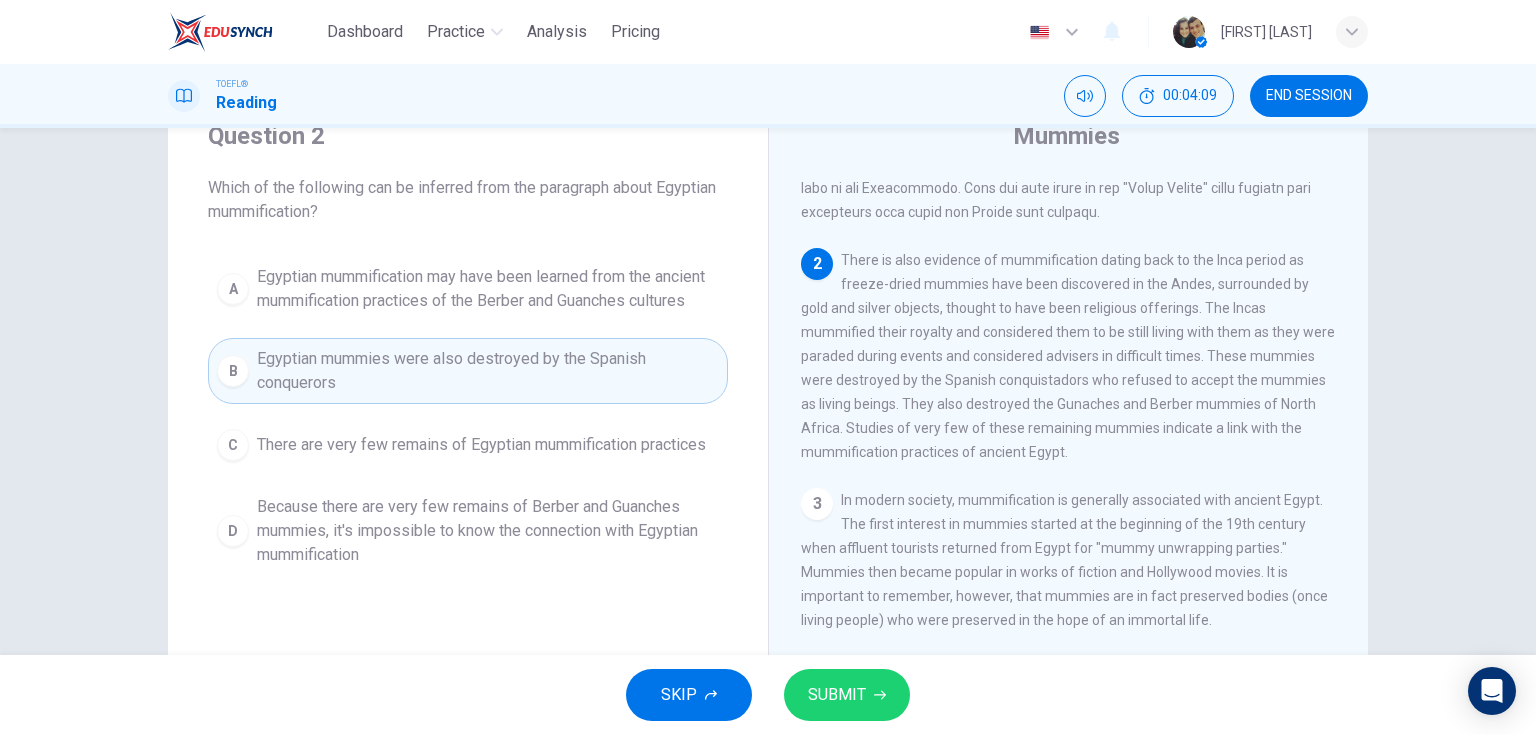 click on "SUBMIT" at bounding box center [837, 695] 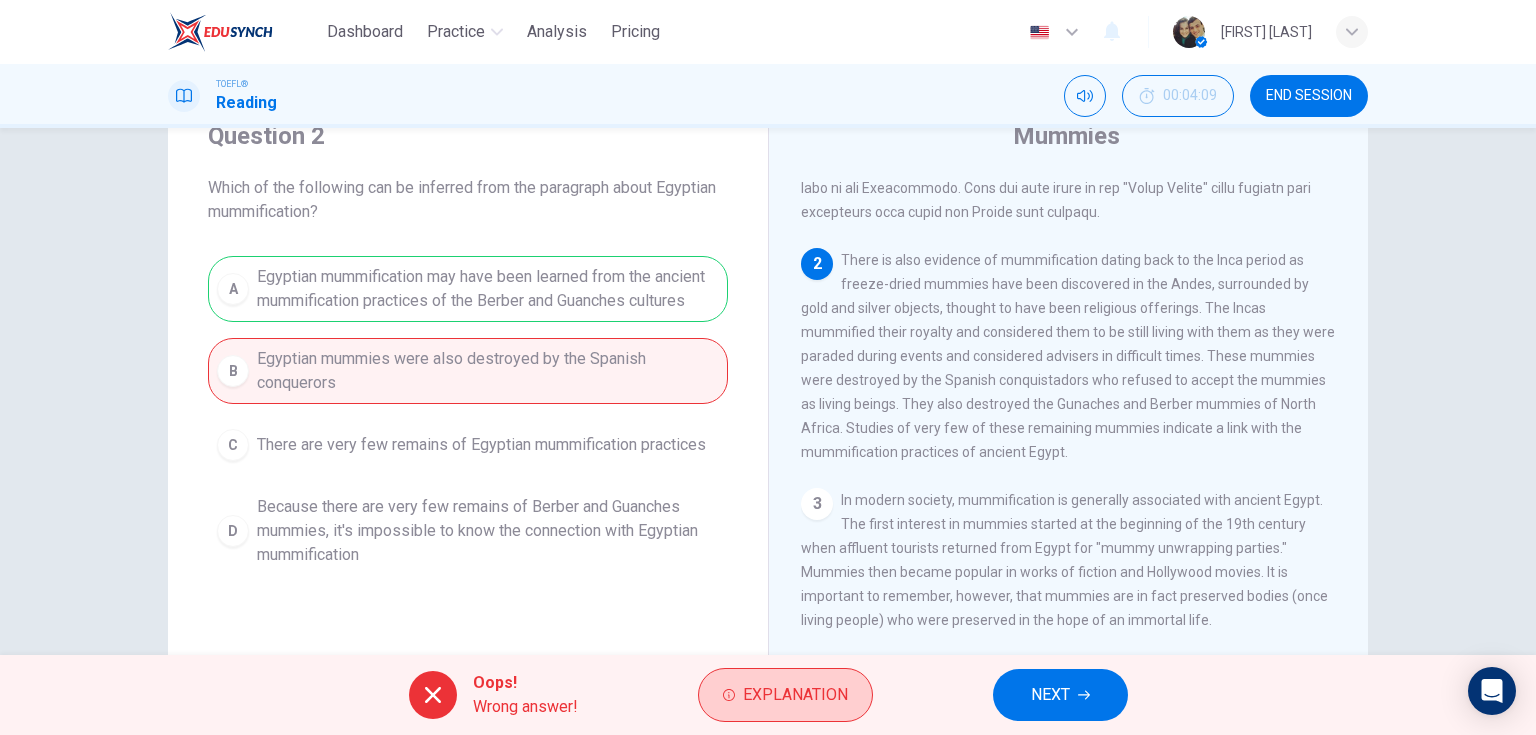 click on "Explanation" at bounding box center [795, 695] 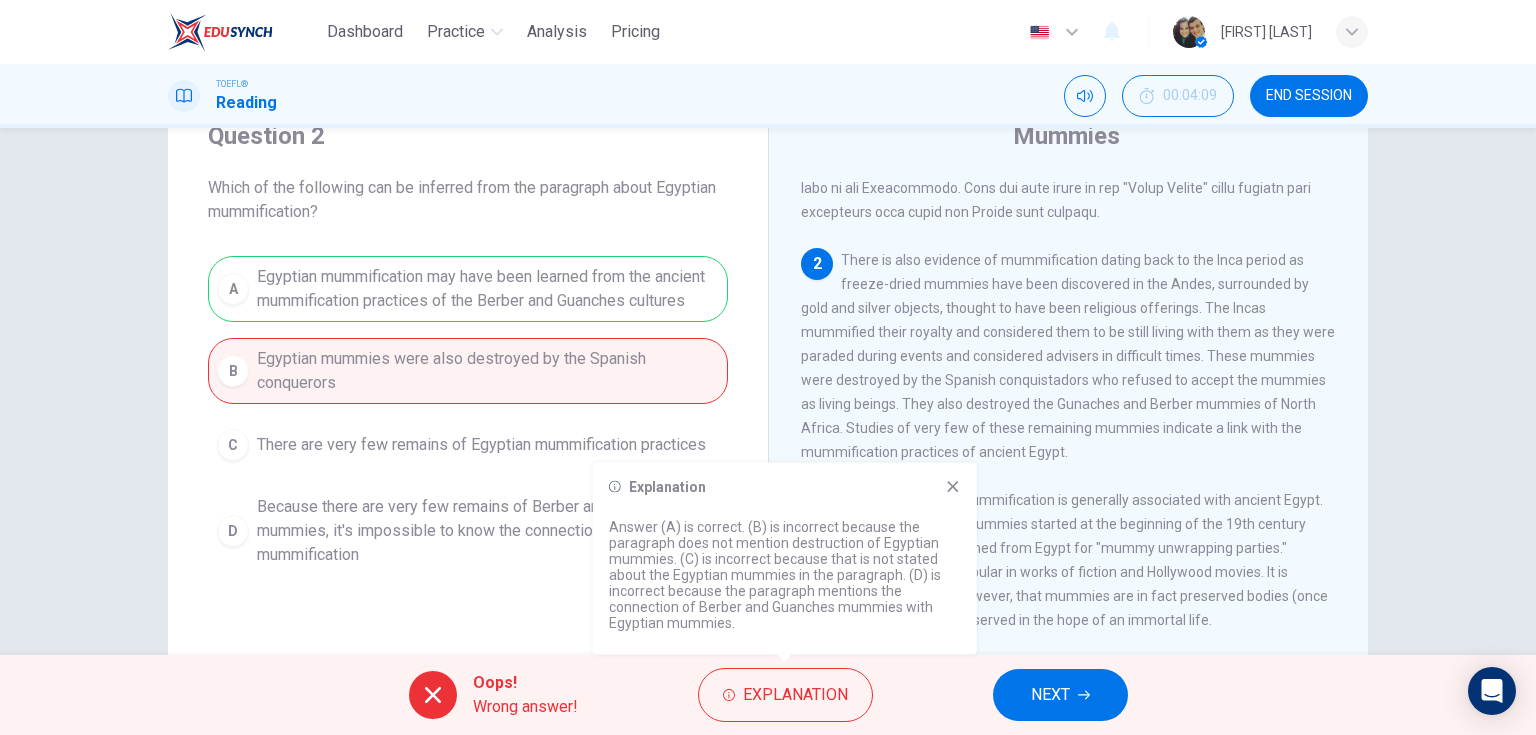 drag, startPoint x: 842, startPoint y: 488, endPoint x: 760, endPoint y: 493, distance: 82.1523 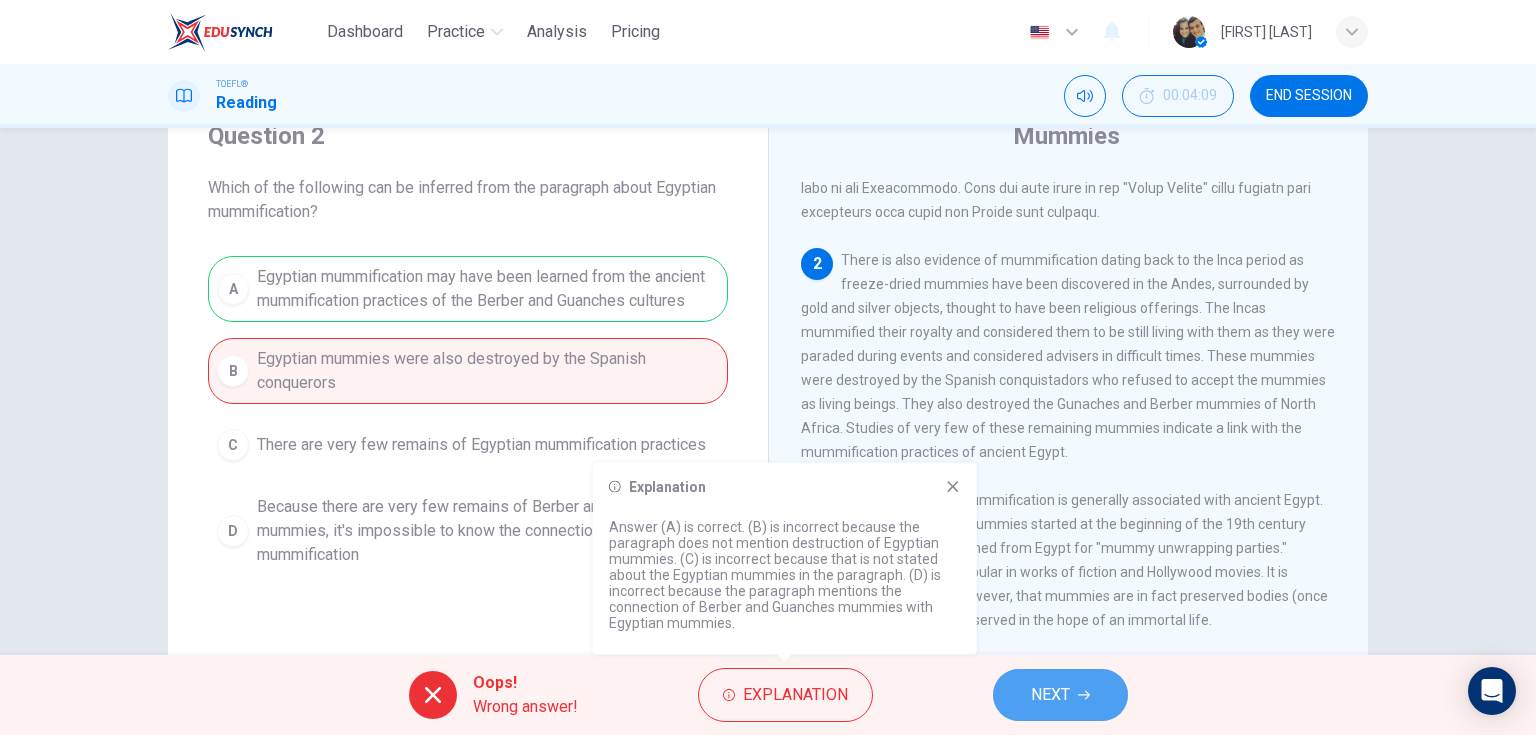 click on "NEXT" at bounding box center [1050, 695] 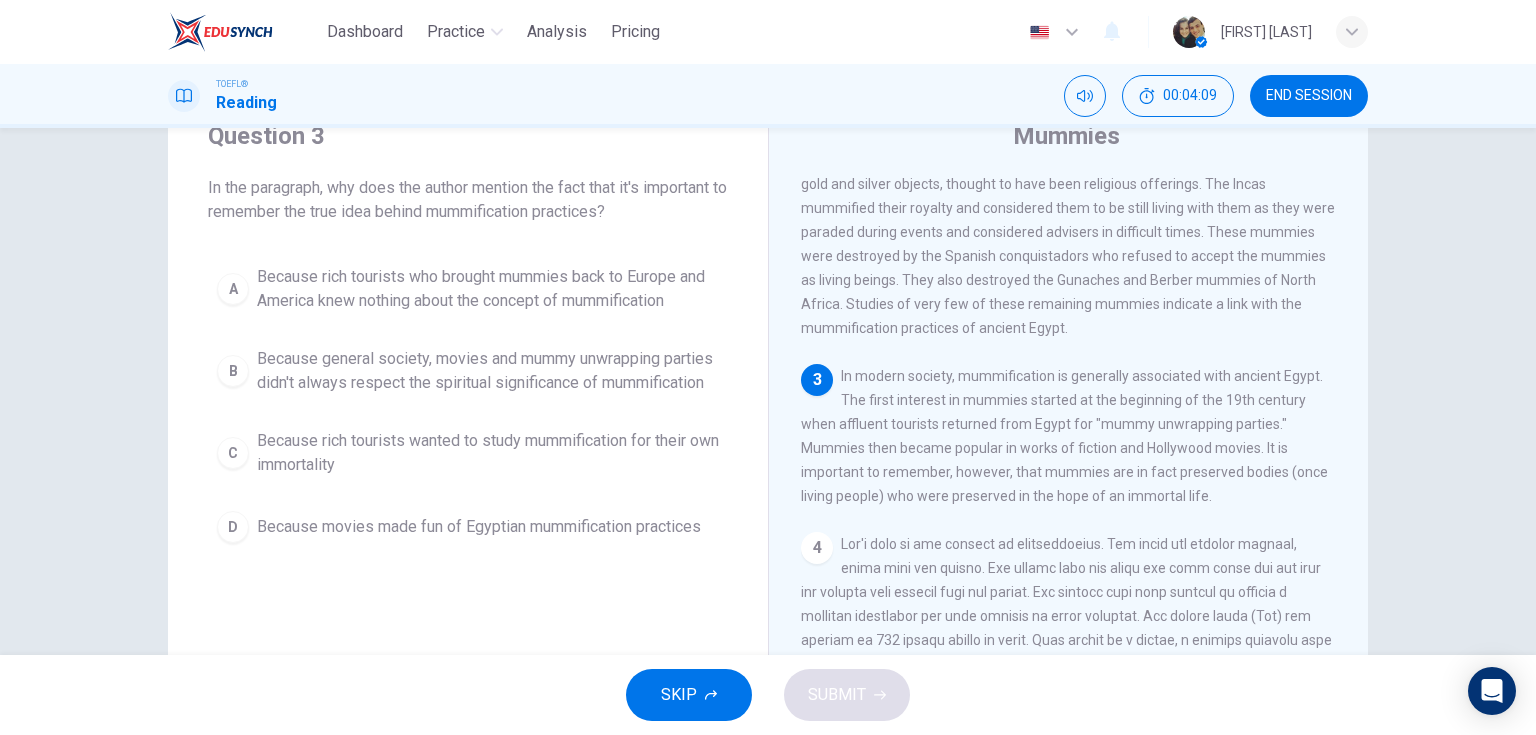 scroll, scrollTop: 441, scrollLeft: 0, axis: vertical 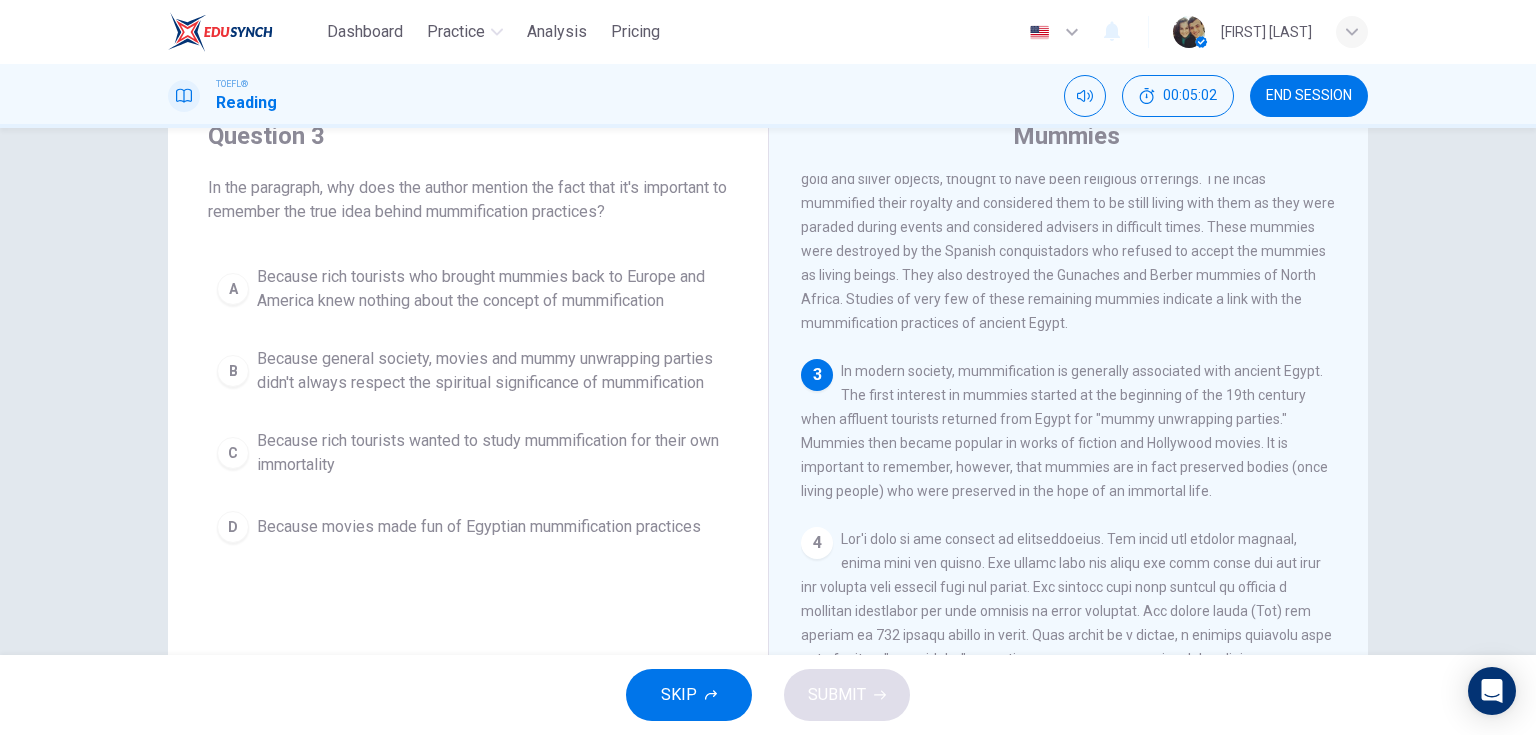 drag, startPoint x: 1093, startPoint y: 512, endPoint x: 1276, endPoint y: 509, distance: 183.02458 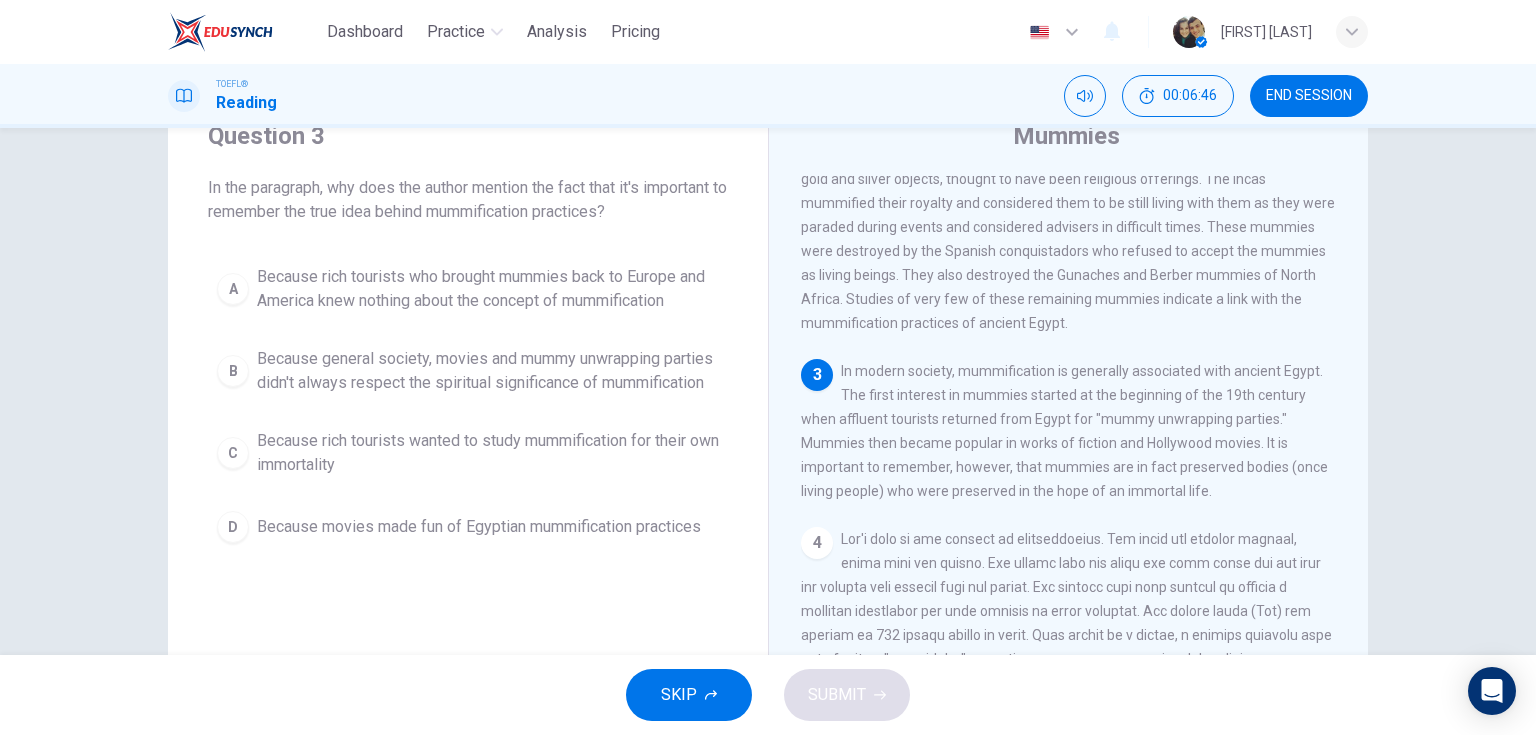 click on "Because general society, movies and mummy unwrapping parties didn't always respect the spiritual significance of mummification" at bounding box center (488, 371) 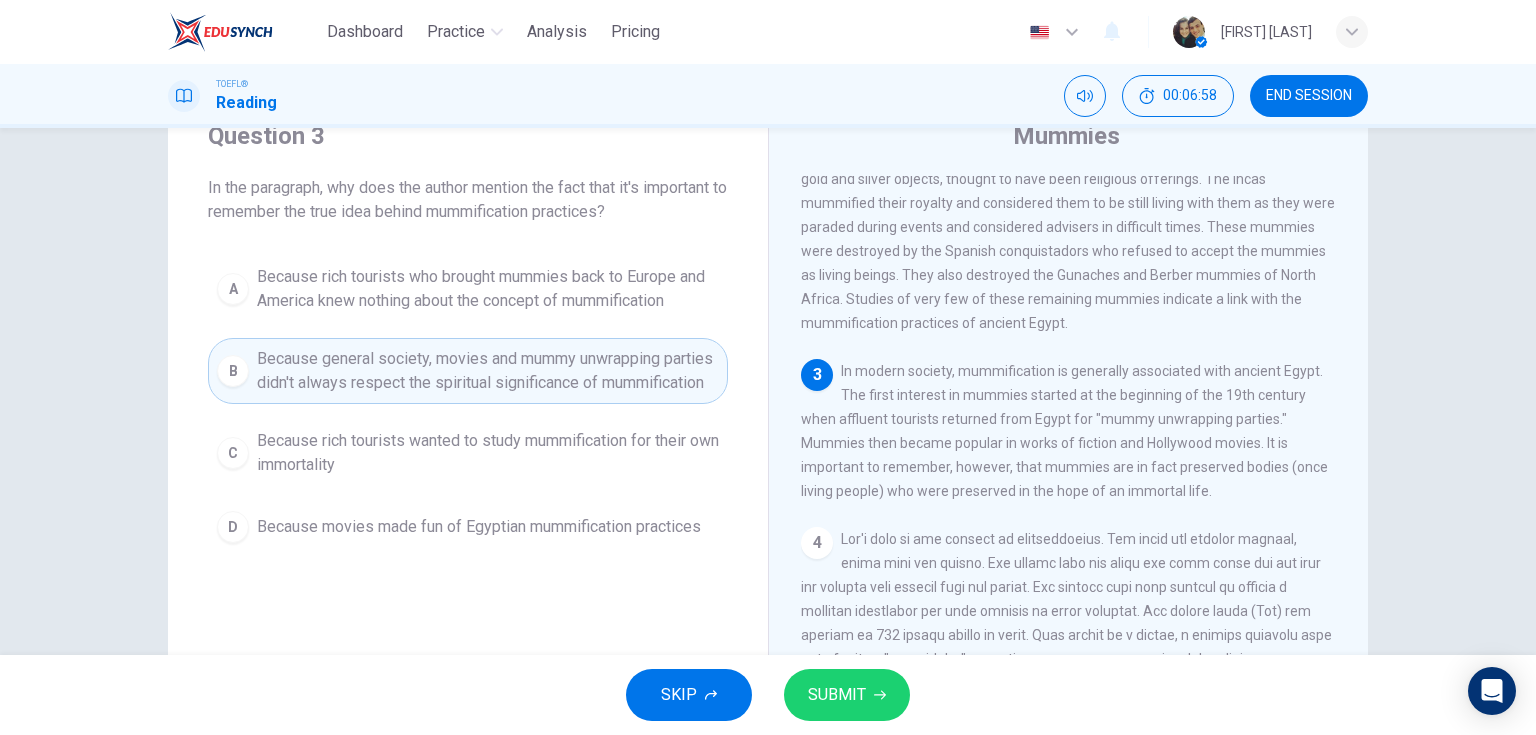 click on "SUBMIT" at bounding box center (847, 695) 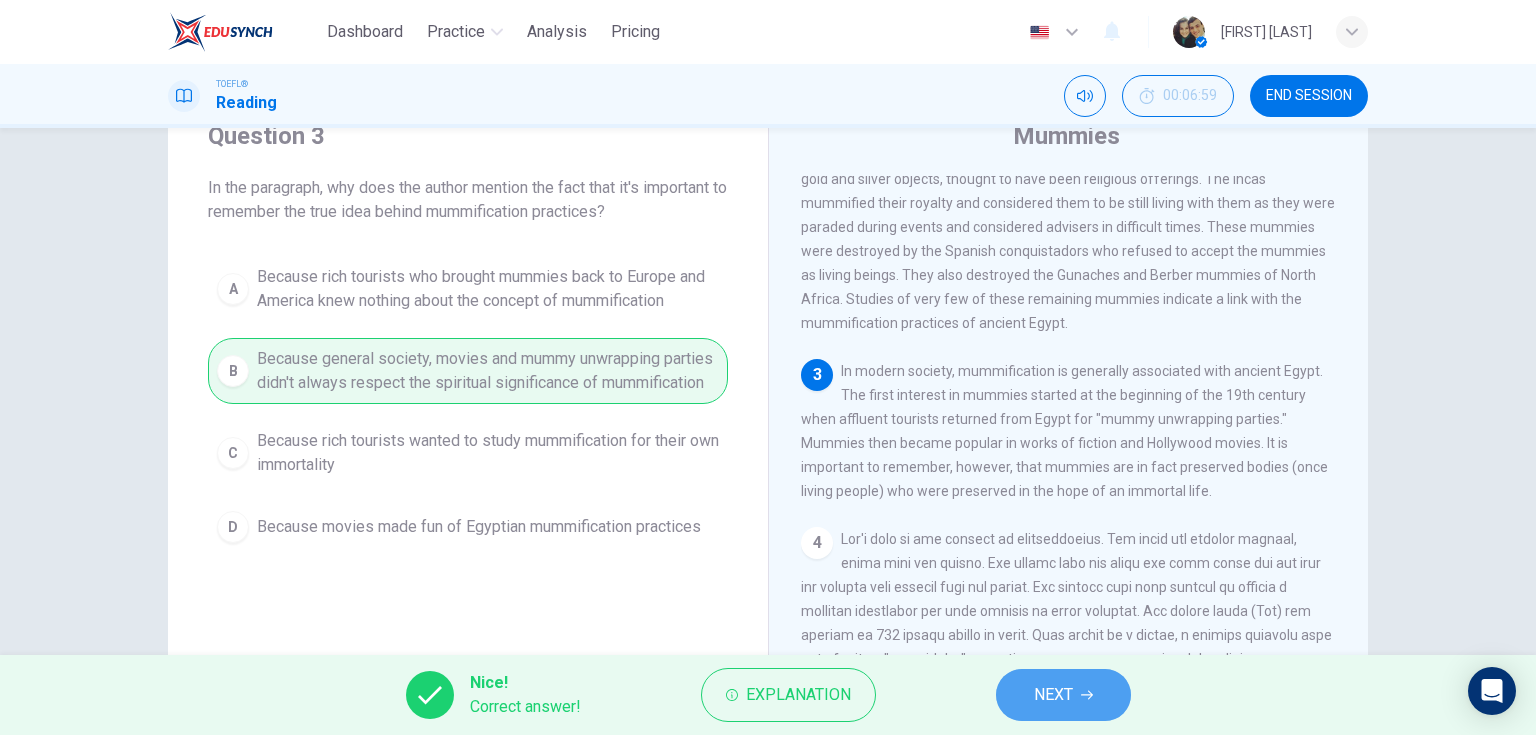 click on "NEXT" at bounding box center (1063, 695) 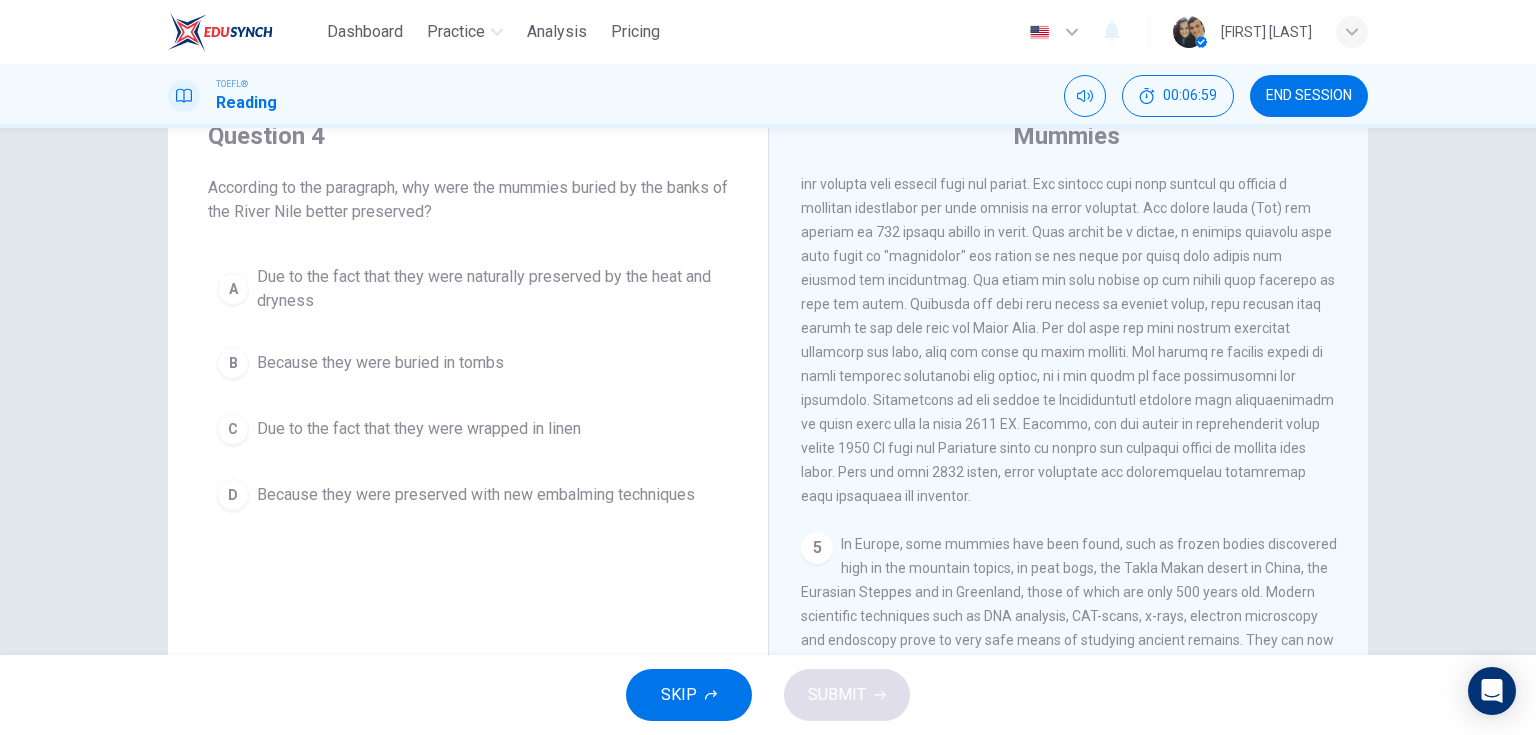 scroll, scrollTop: 862, scrollLeft: 0, axis: vertical 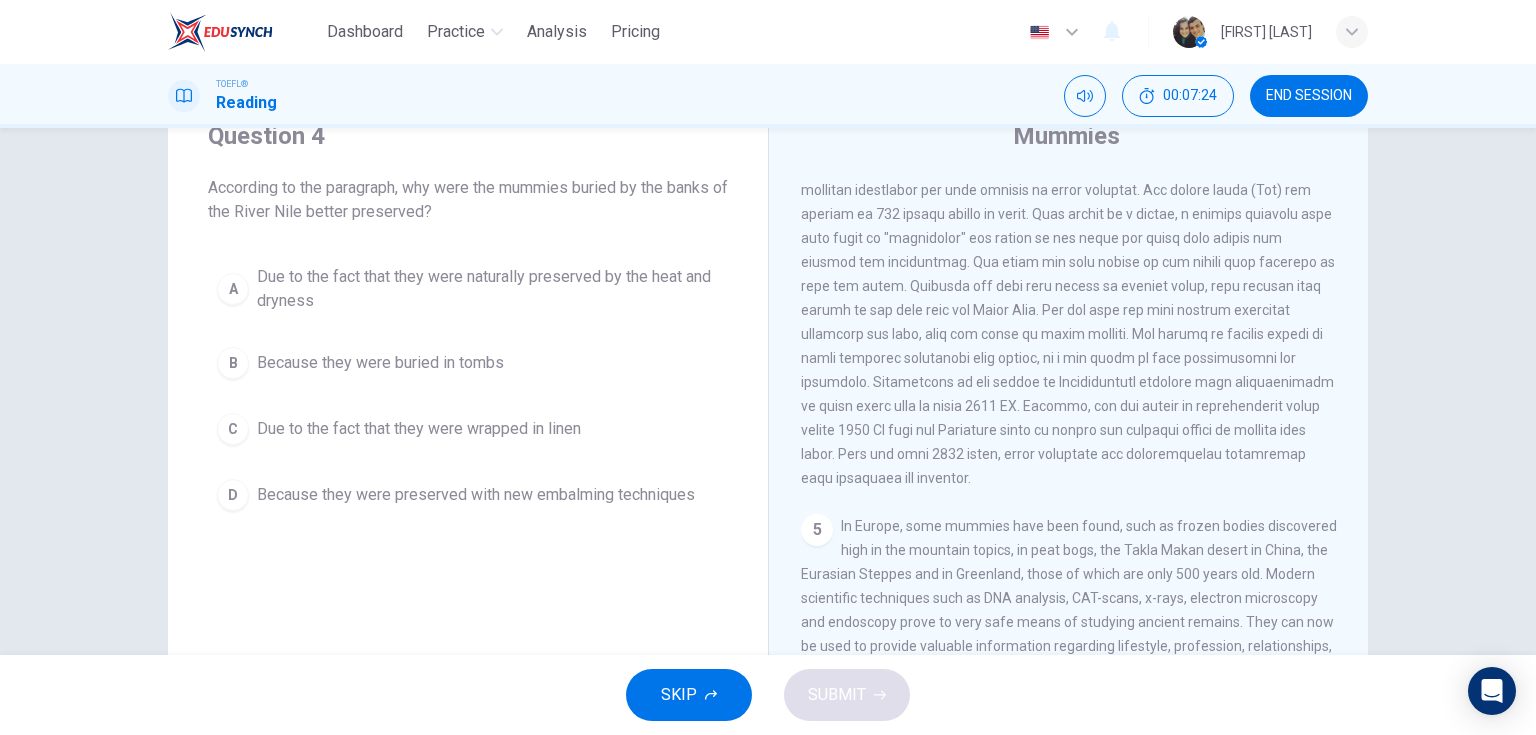 drag, startPoint x: 1094, startPoint y: 212, endPoint x: 1208, endPoint y: 212, distance: 114 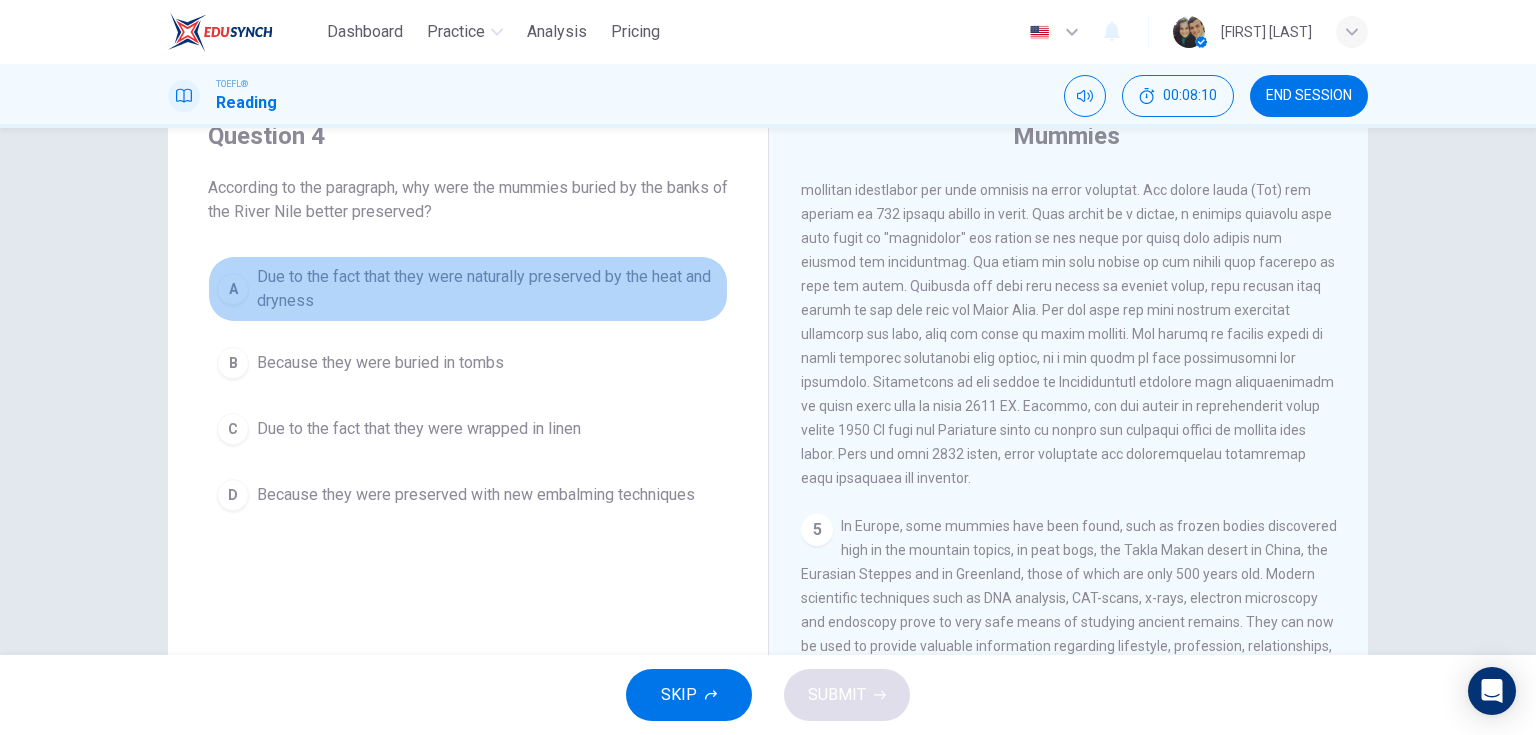 click on "Due to the fact that they were naturally preserved by the heat and dryness" at bounding box center (488, 289) 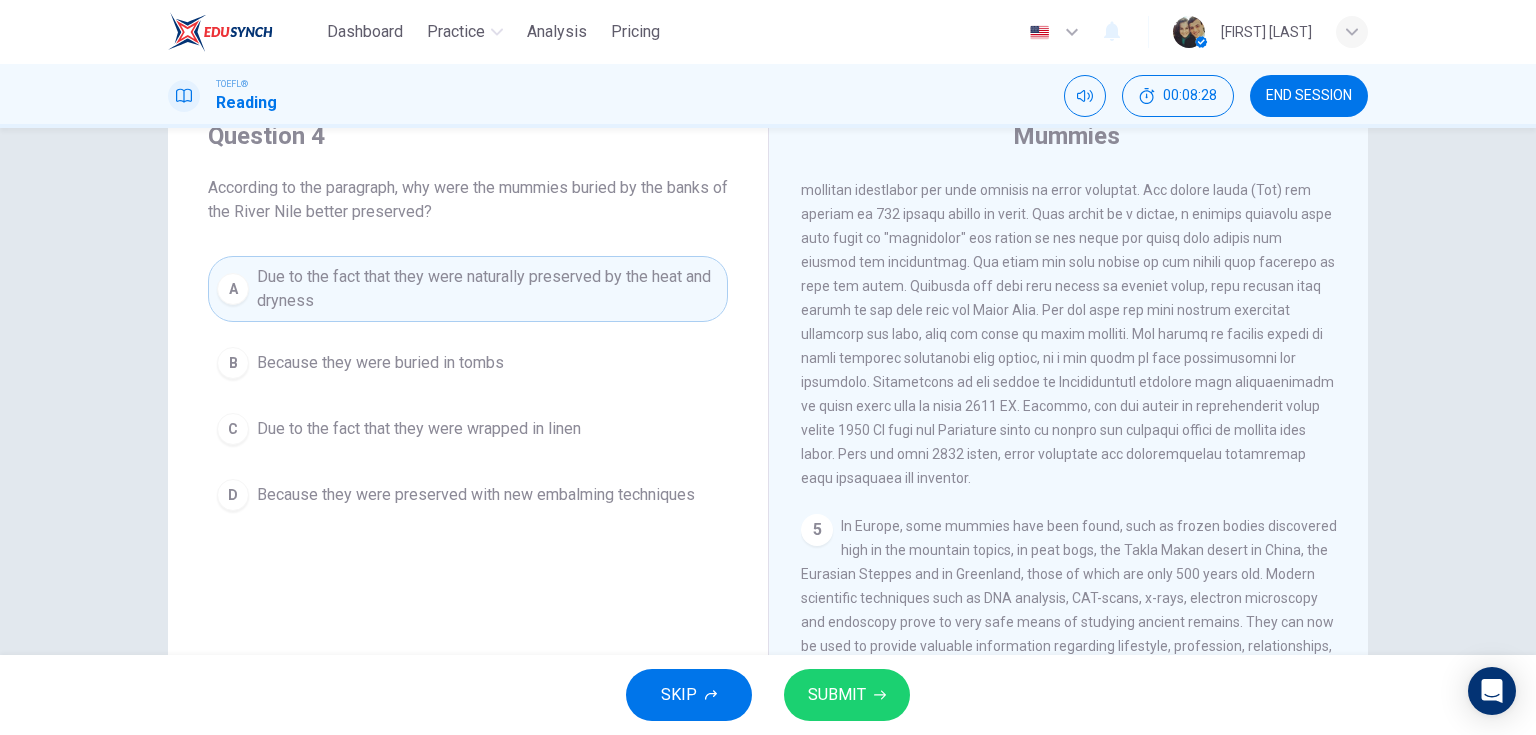 click on "Because they were preserved with new embalming techniques" at bounding box center [476, 495] 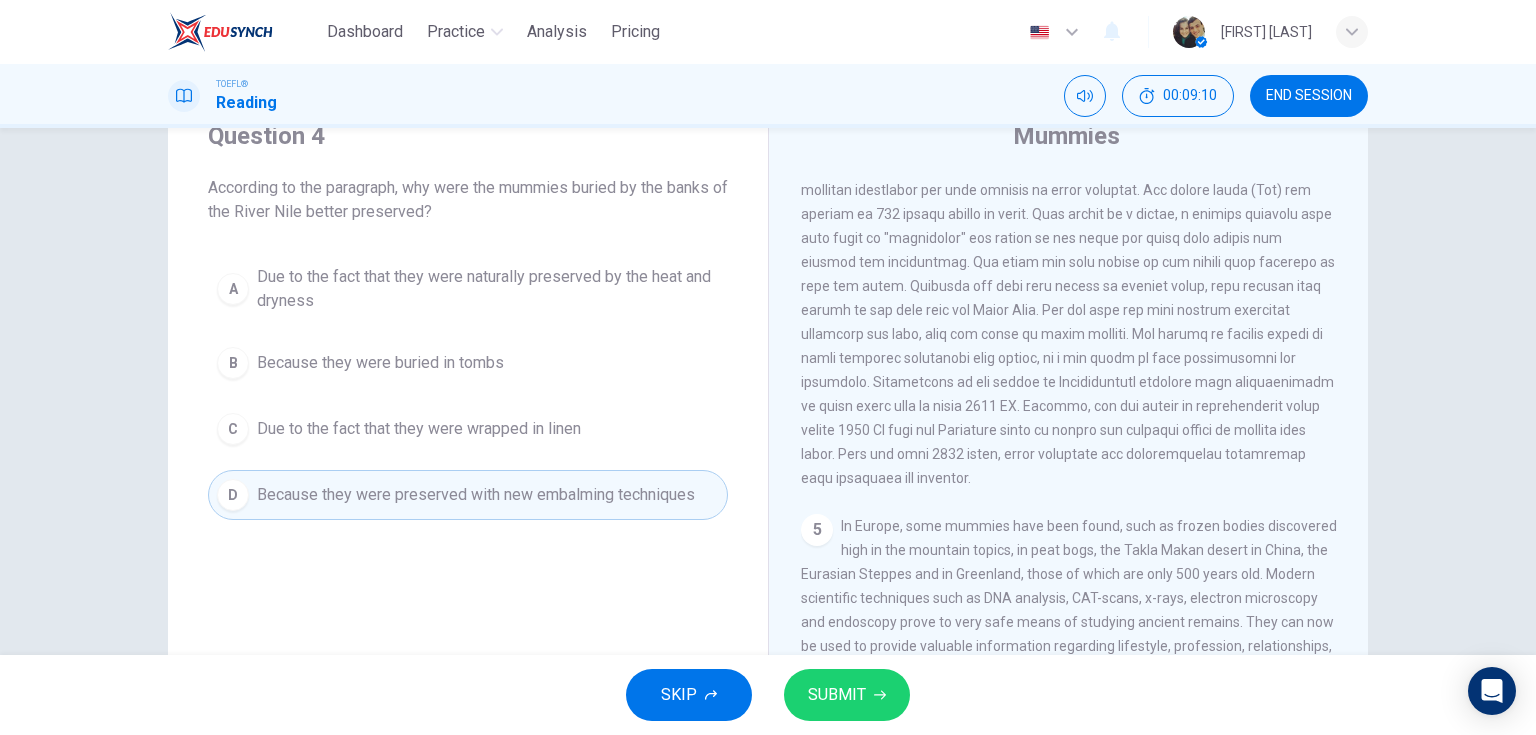 click on "Due to the fact that they were naturally preserved by the heat and dryness" at bounding box center (488, 289) 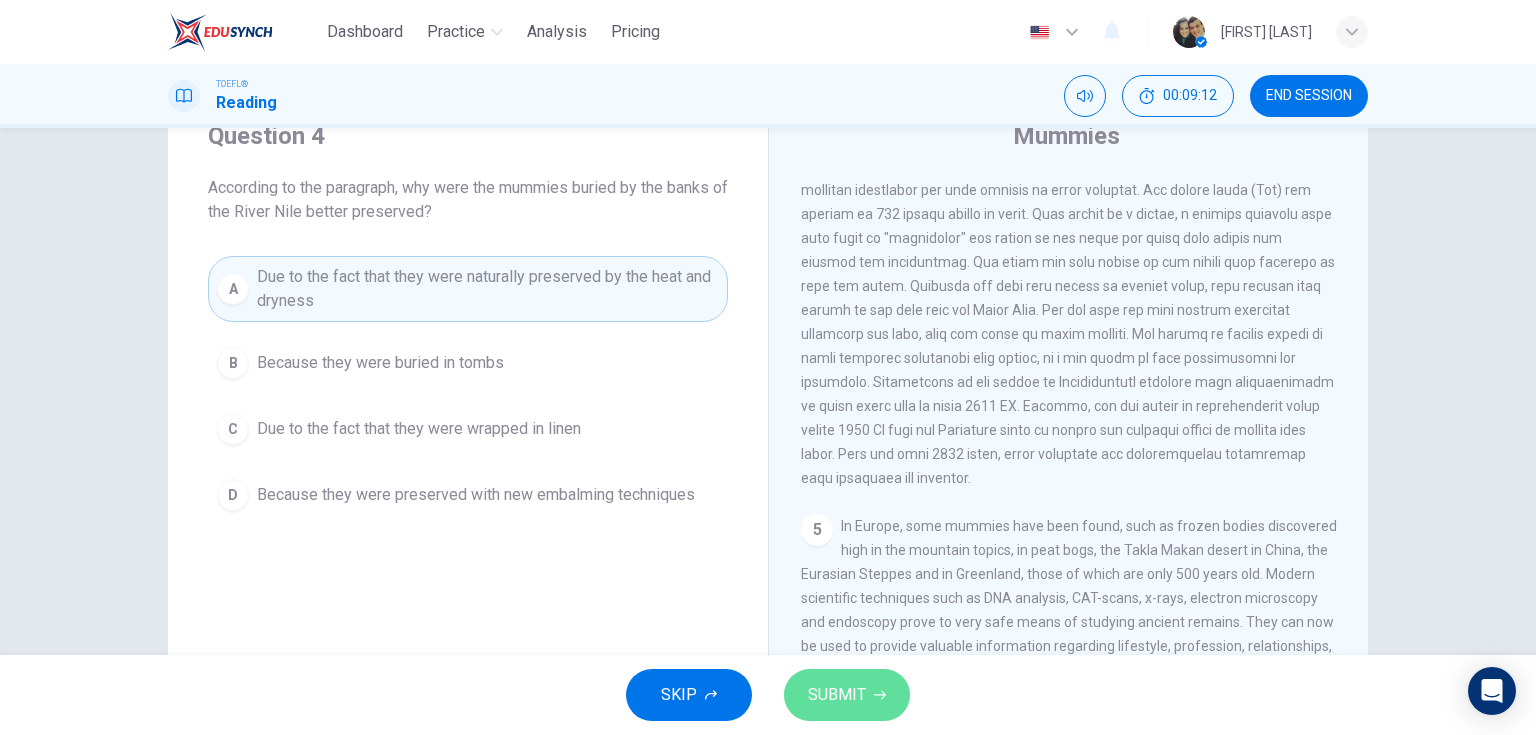 click on "SUBMIT" at bounding box center [847, 695] 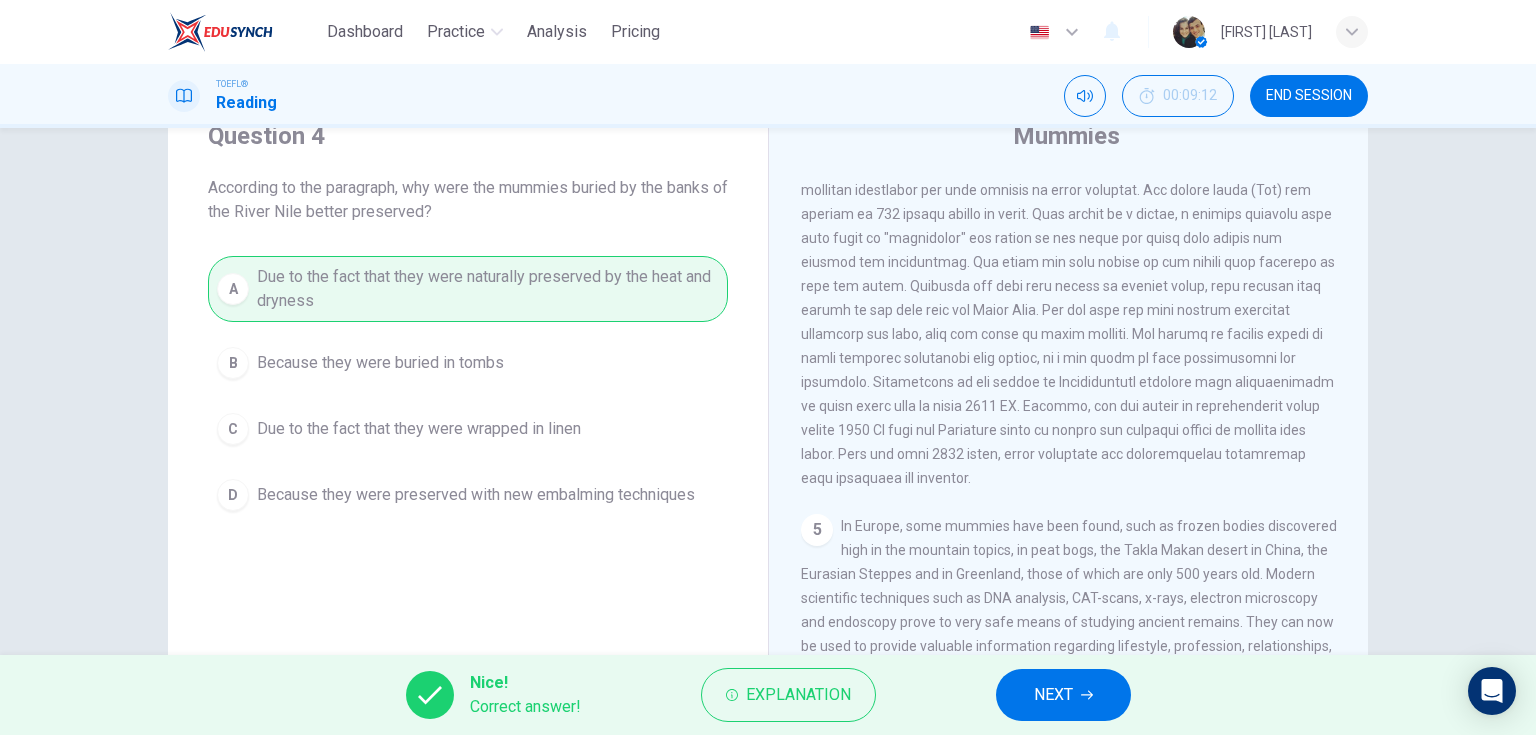 click on "NEXT" at bounding box center [1063, 695] 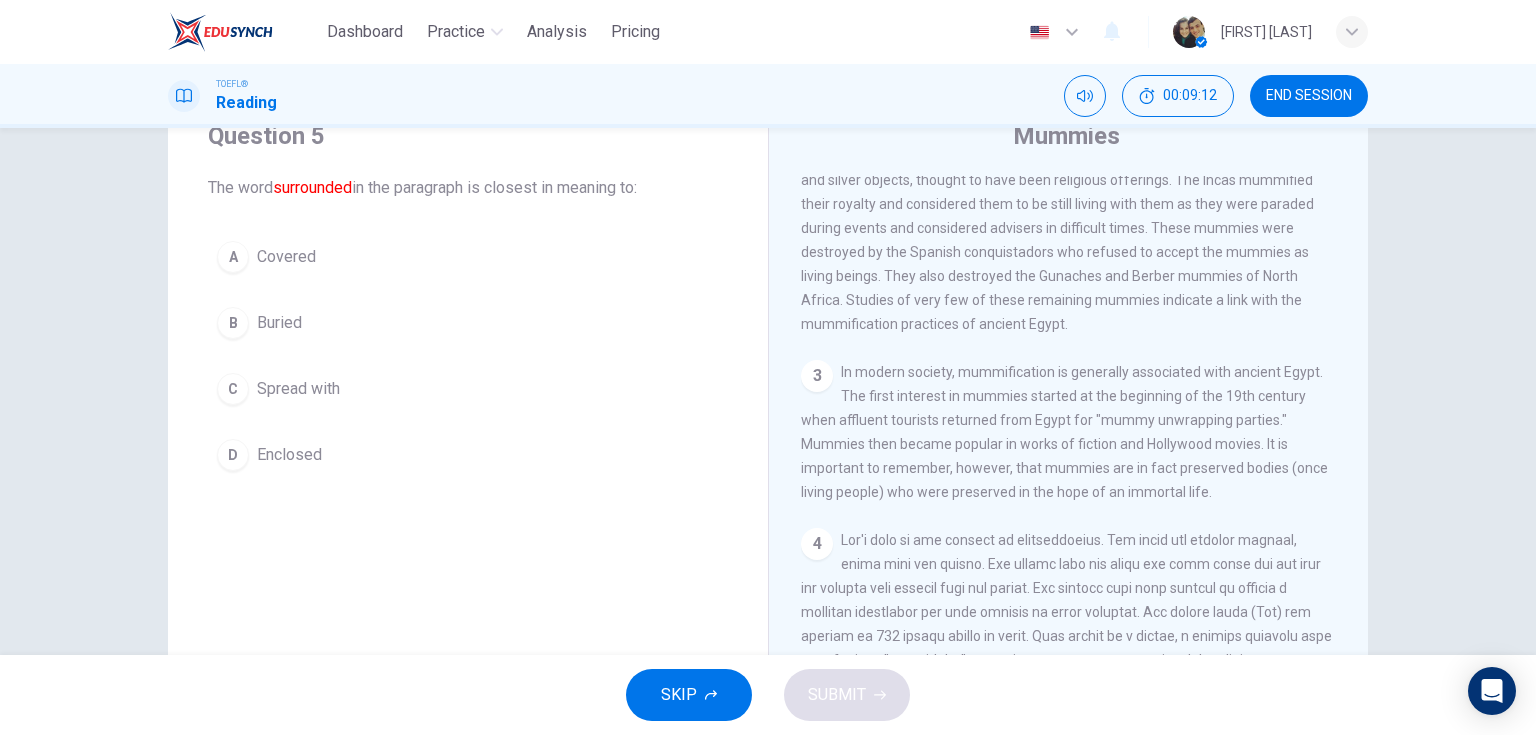 scroll, scrollTop: 420, scrollLeft: 0, axis: vertical 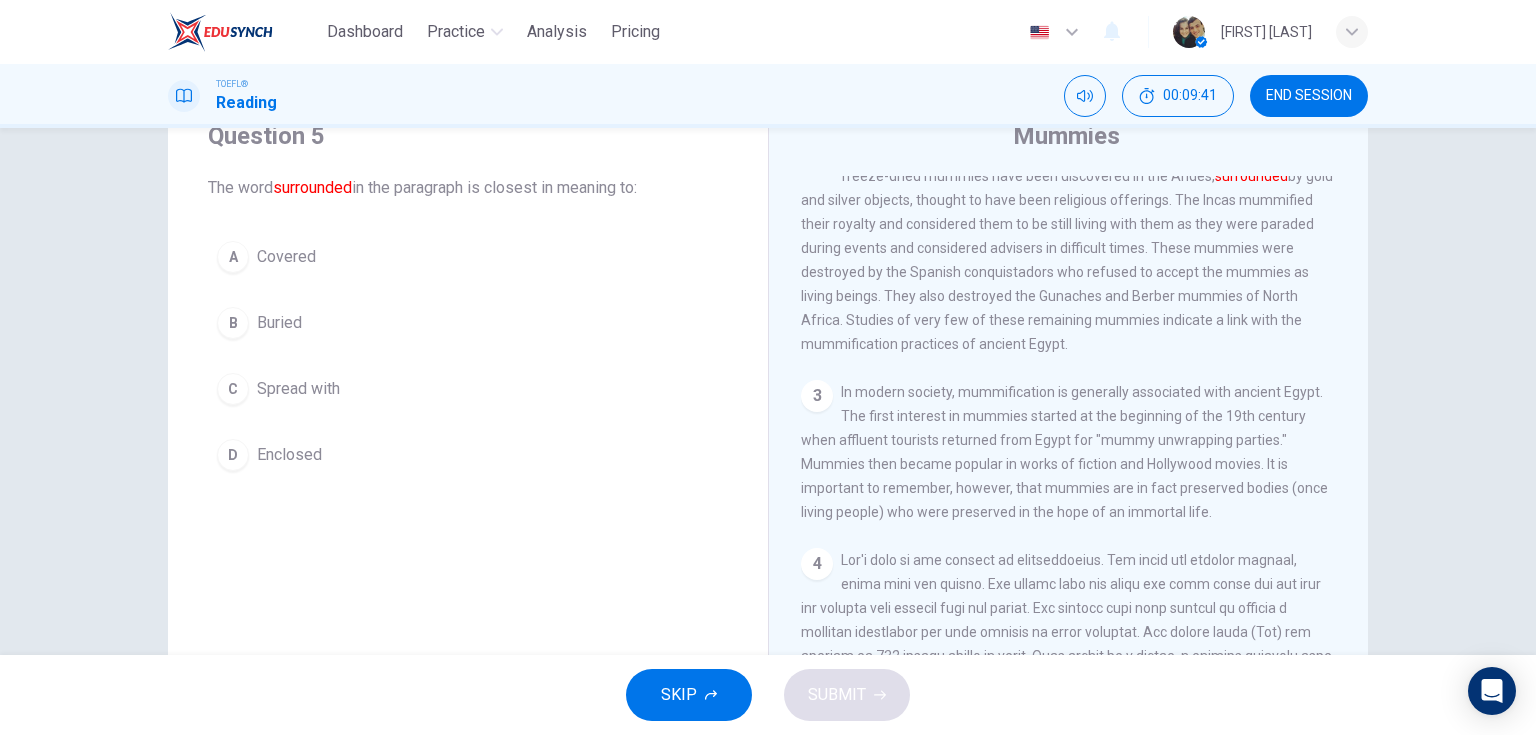 click on "surrounded" at bounding box center (312, 187) 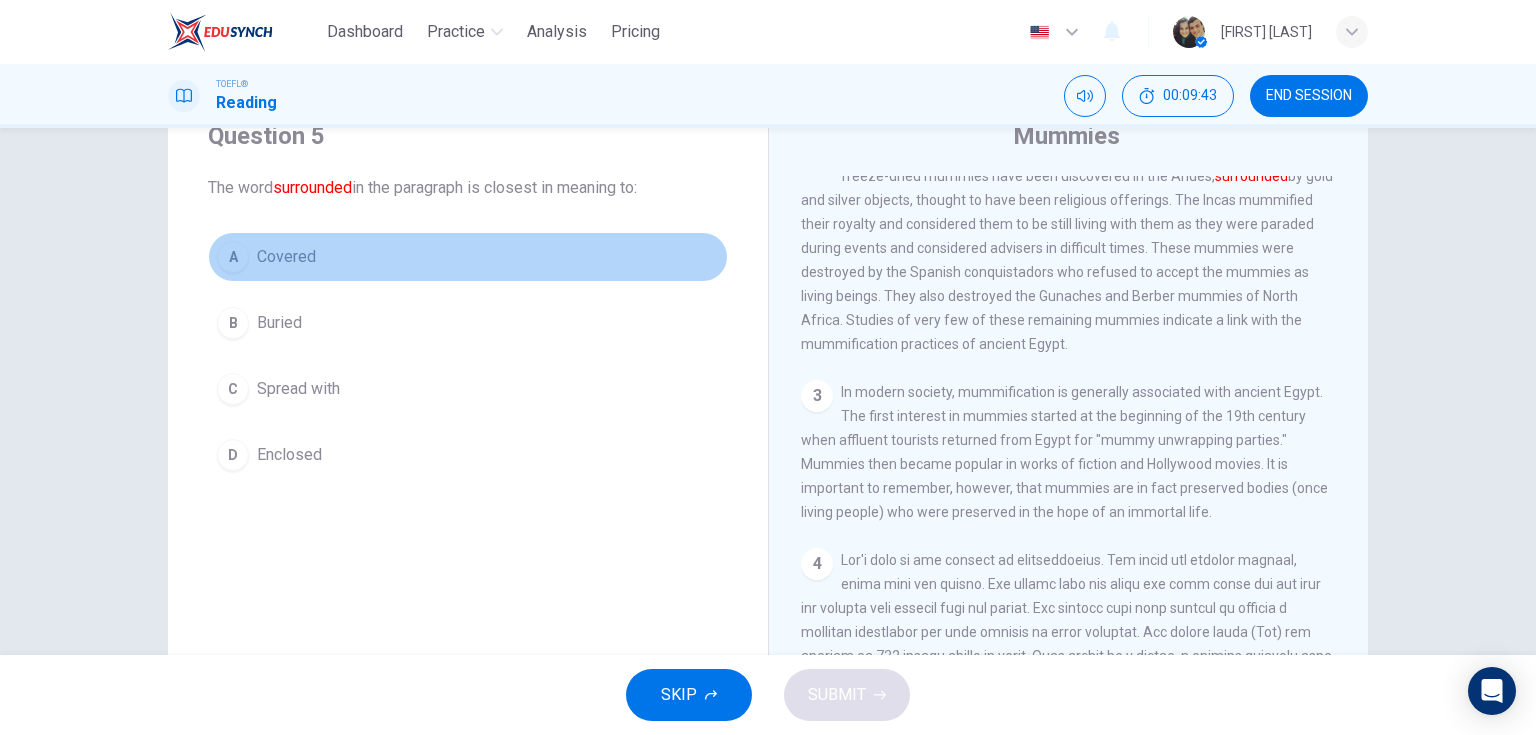 click on "Covered" at bounding box center [286, 257] 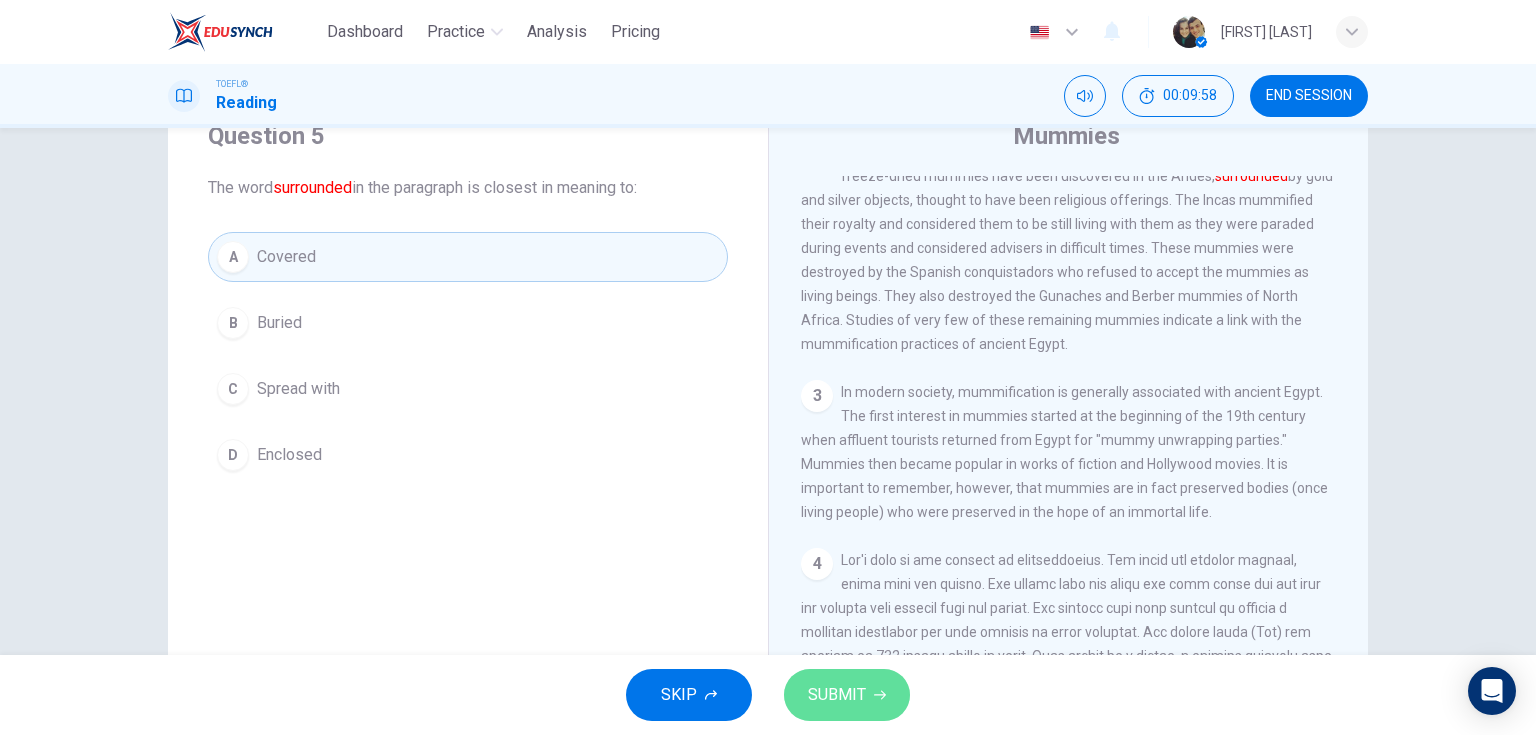 click on "SUBMIT" at bounding box center [837, 695] 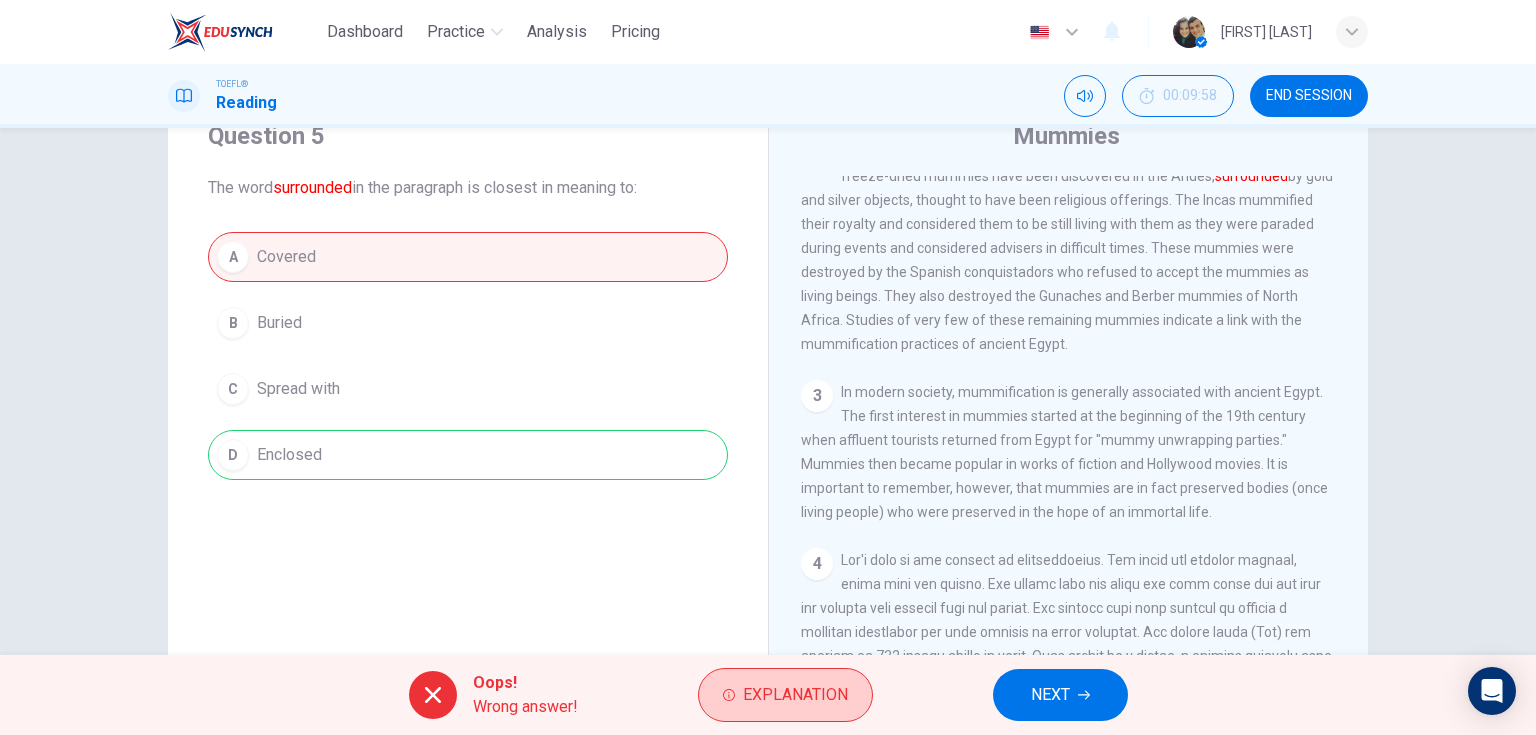 click on "Explanation" at bounding box center [785, 695] 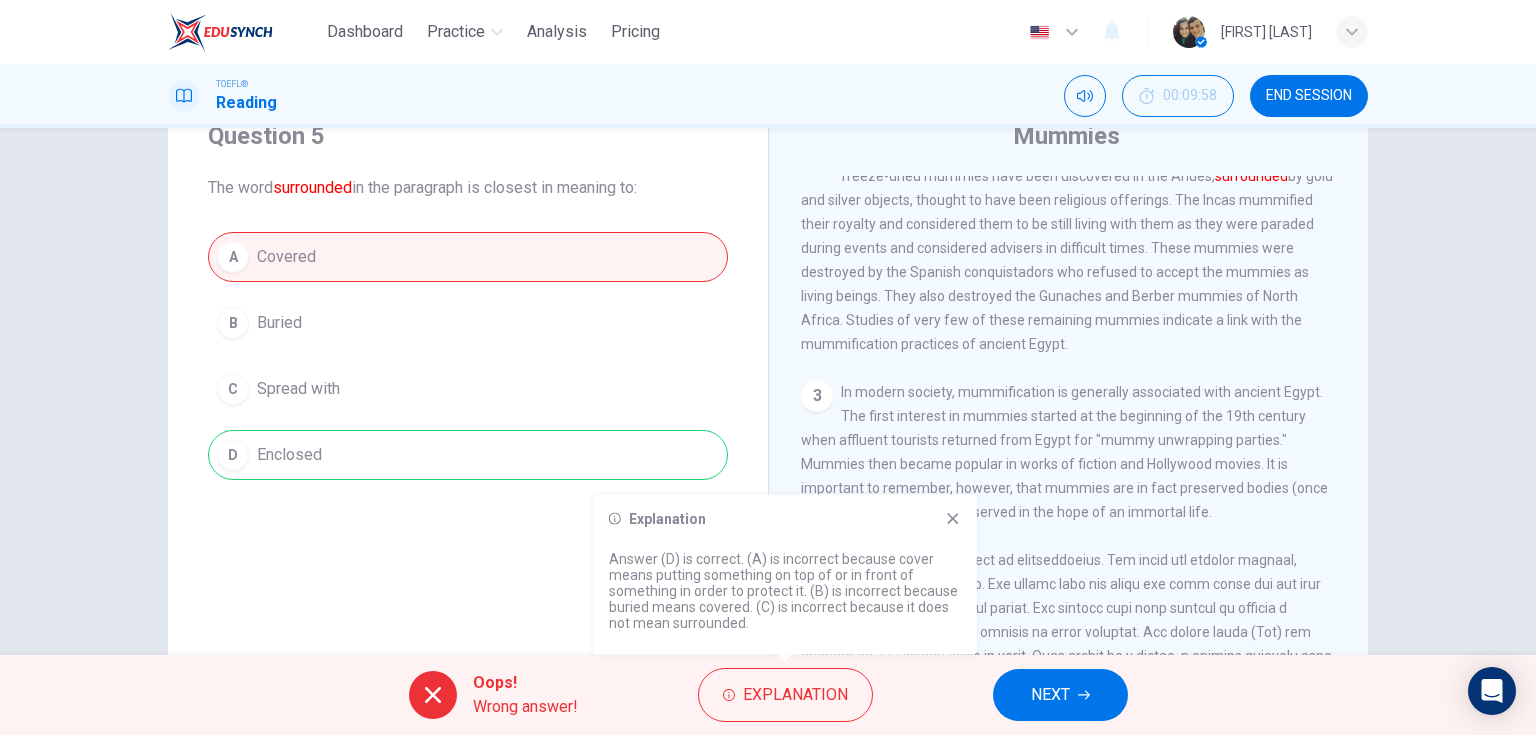 drag, startPoint x: 628, startPoint y: 558, endPoint x: 664, endPoint y: 556, distance: 36.05551 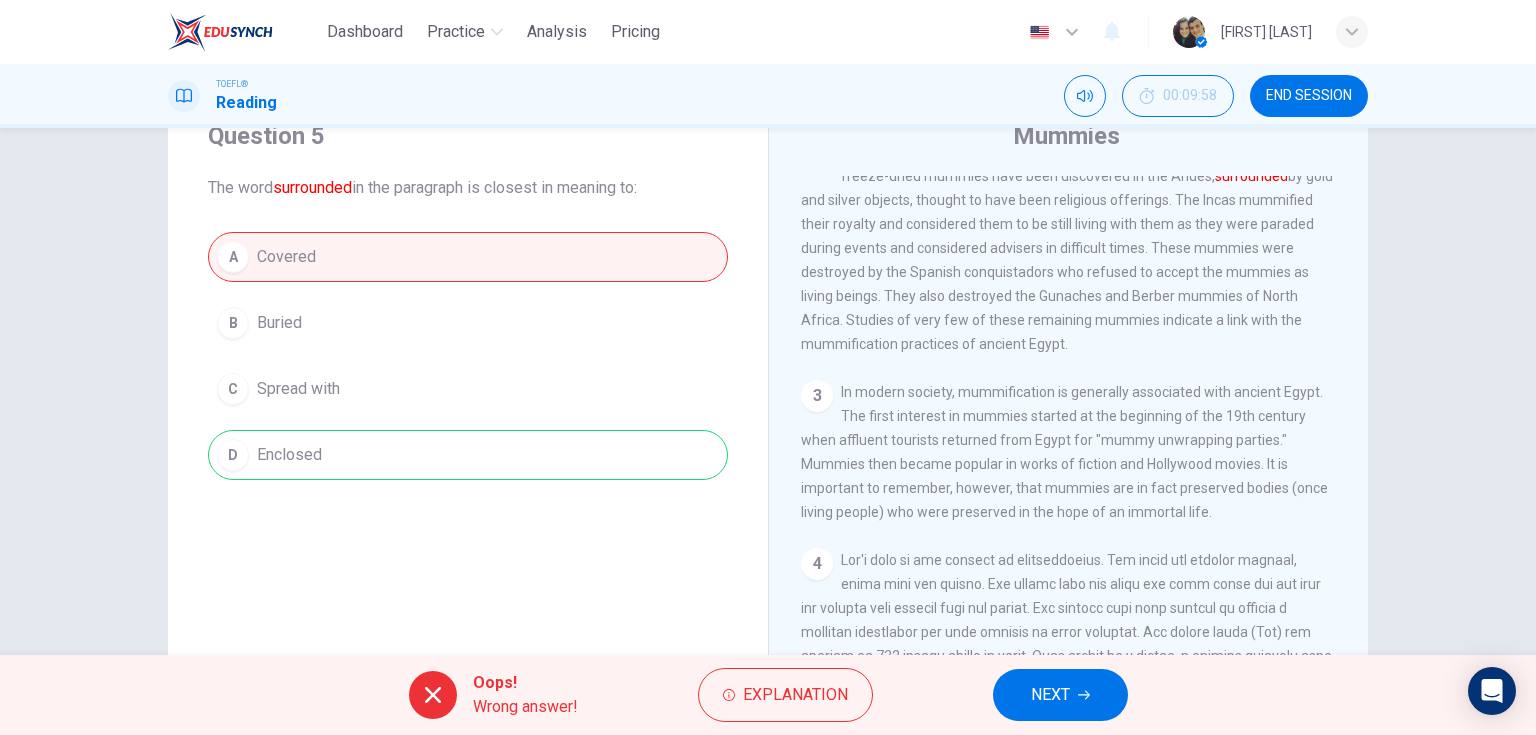 drag, startPoint x: 316, startPoint y: 455, endPoint x: 249, endPoint y: 450, distance: 67.18631 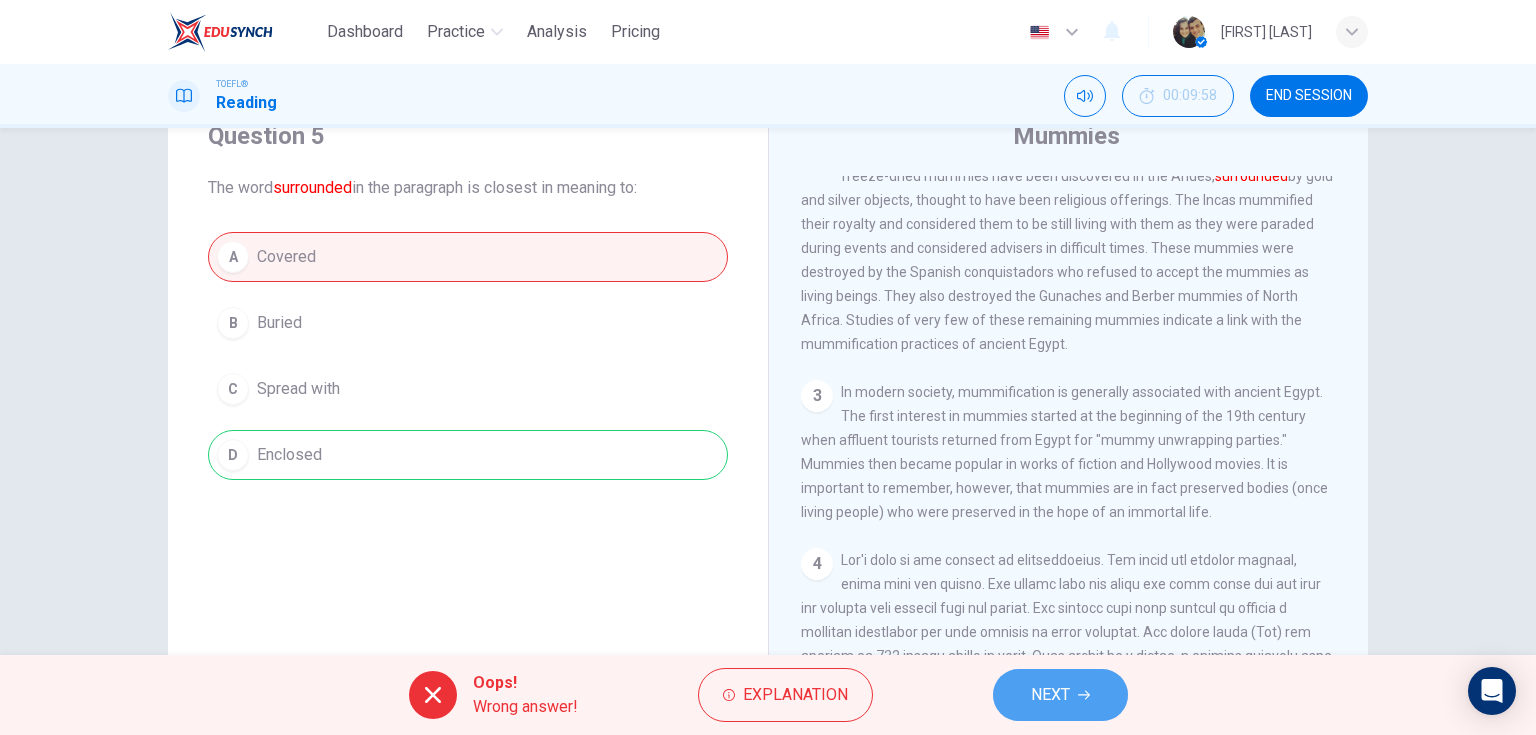 click 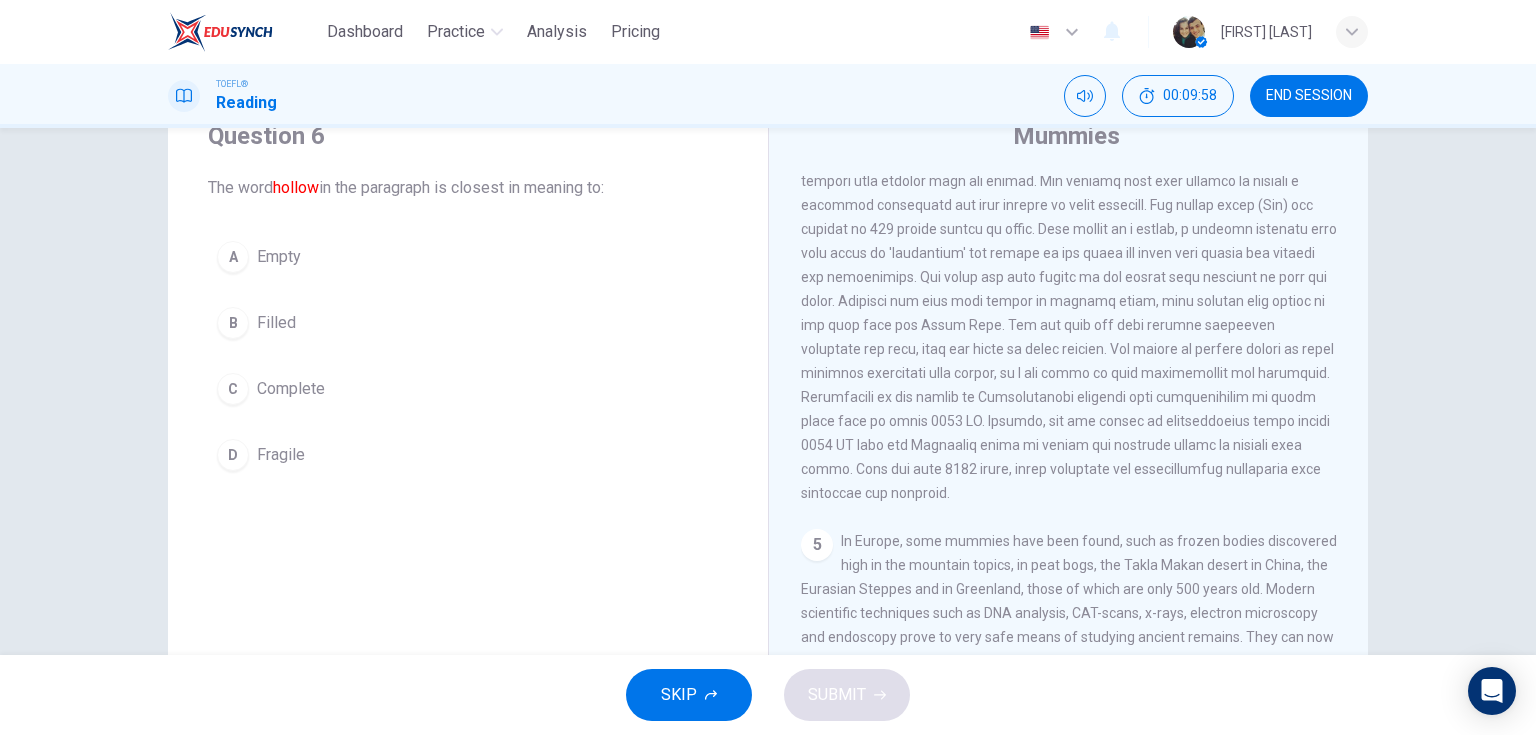 scroll, scrollTop: 862, scrollLeft: 0, axis: vertical 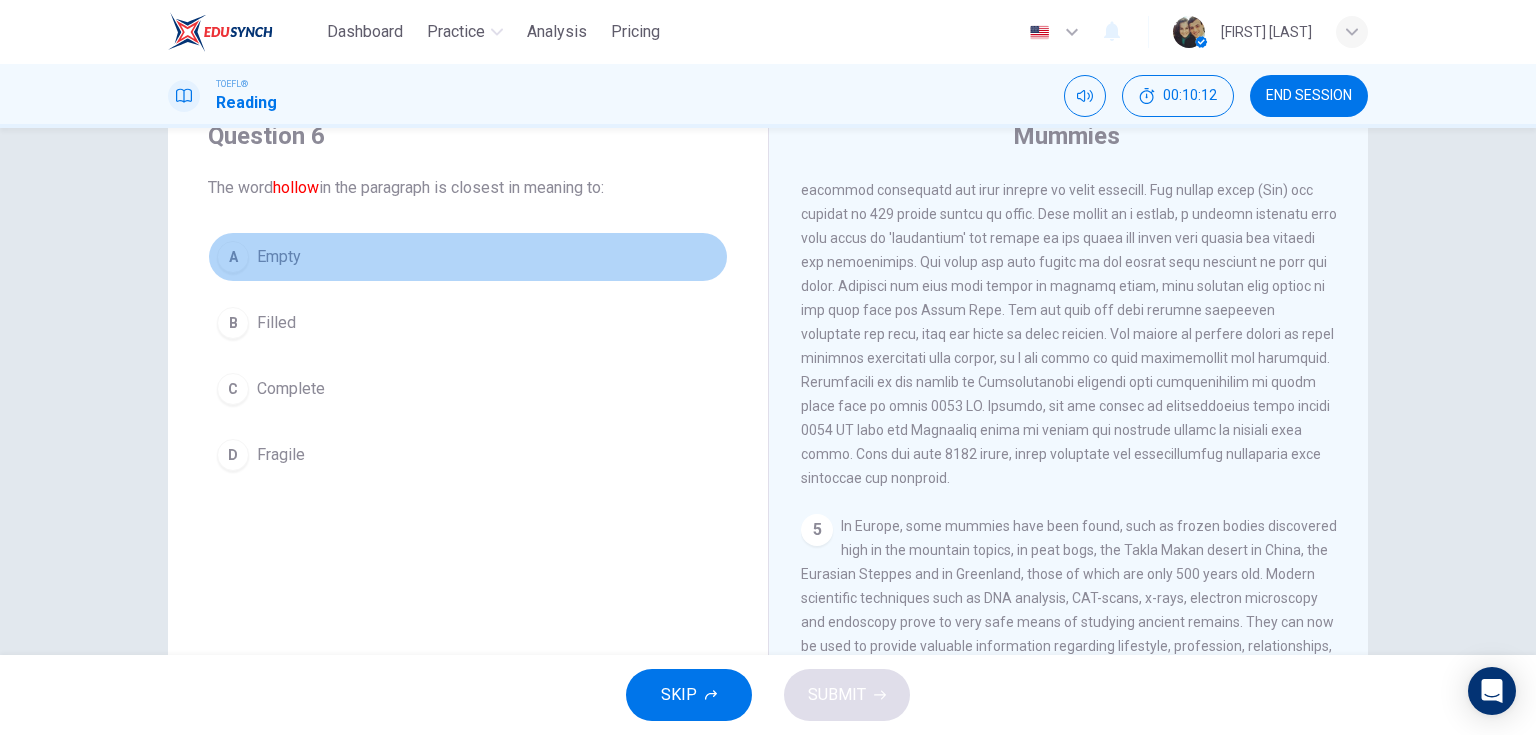 click on "Empty" at bounding box center [279, 257] 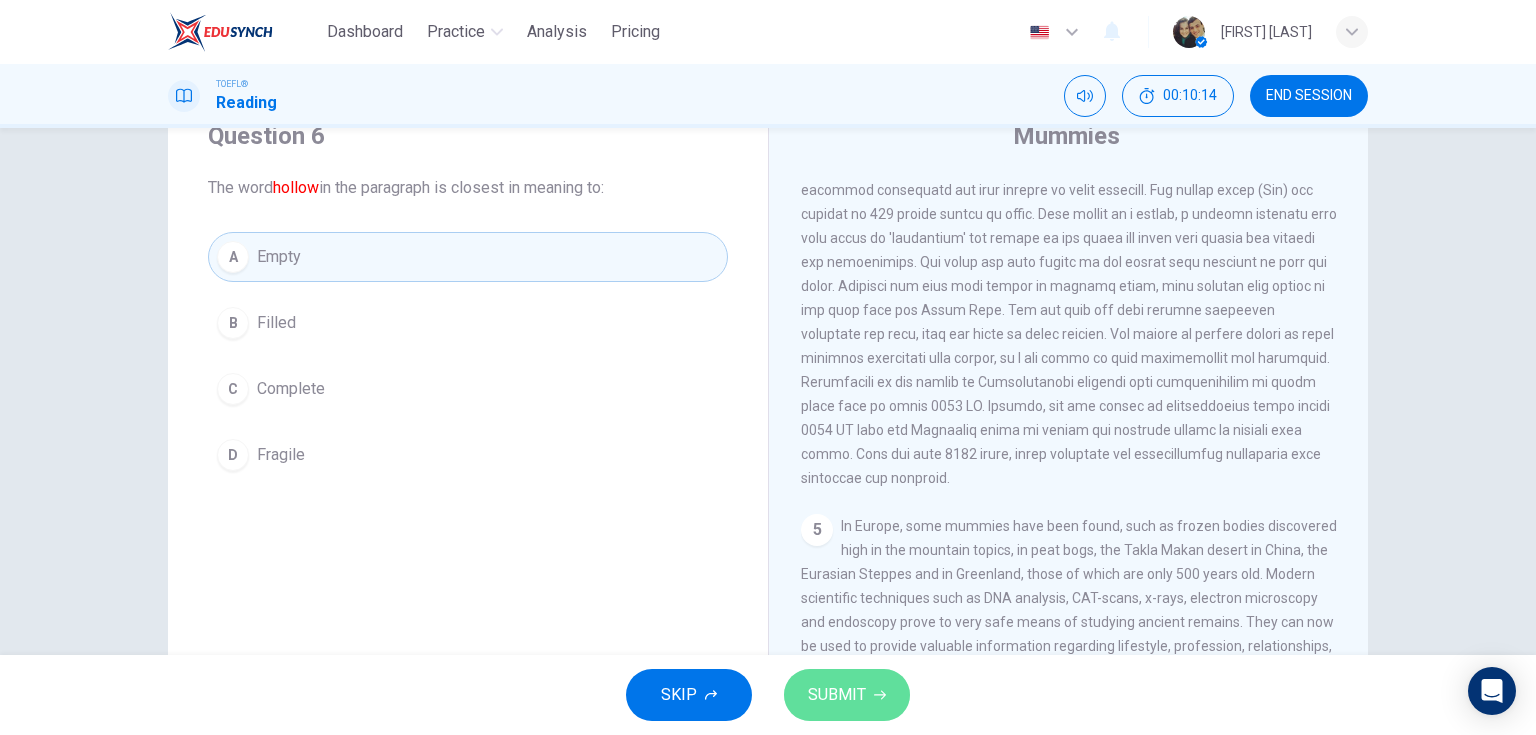 click on "SUBMIT" at bounding box center [847, 695] 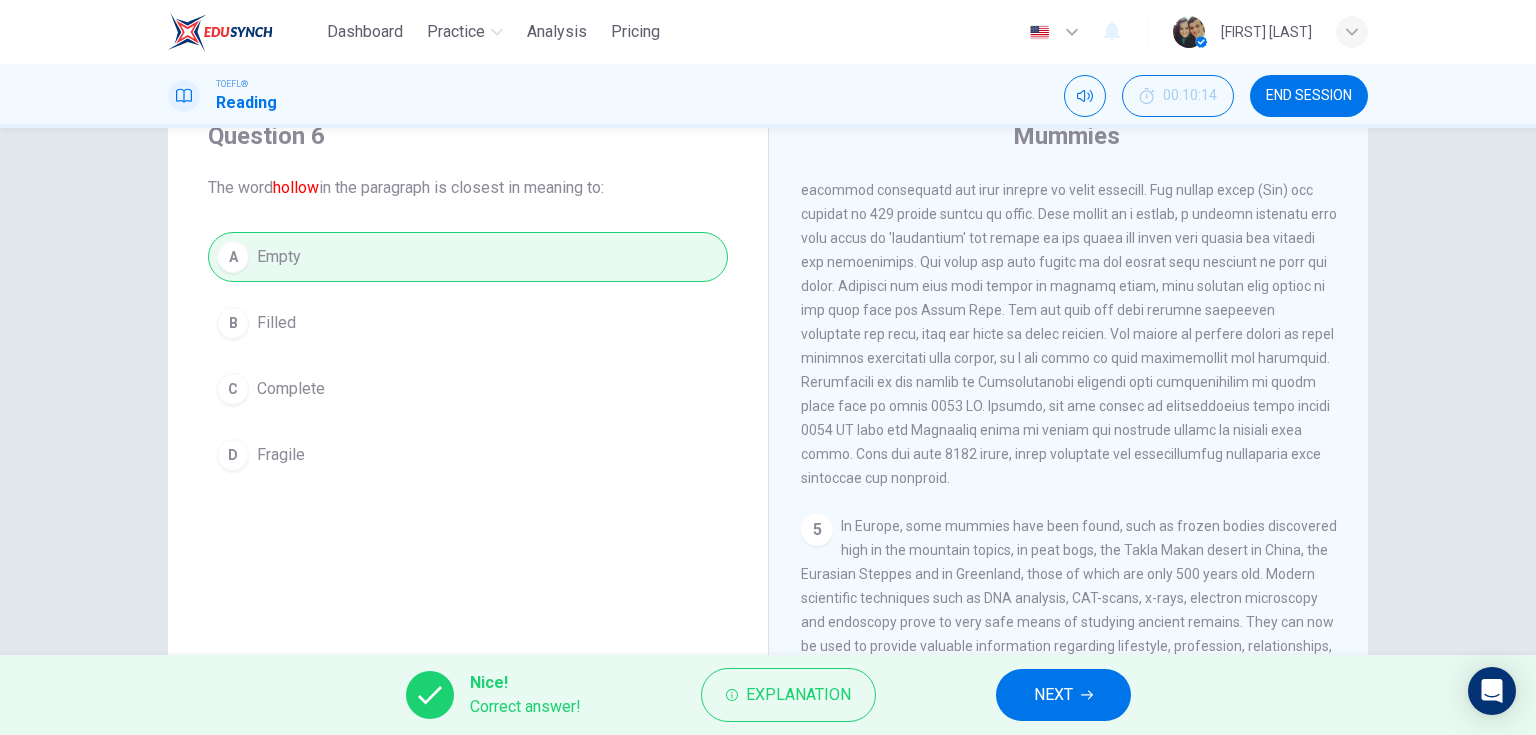 click on "NEXT" at bounding box center [1053, 695] 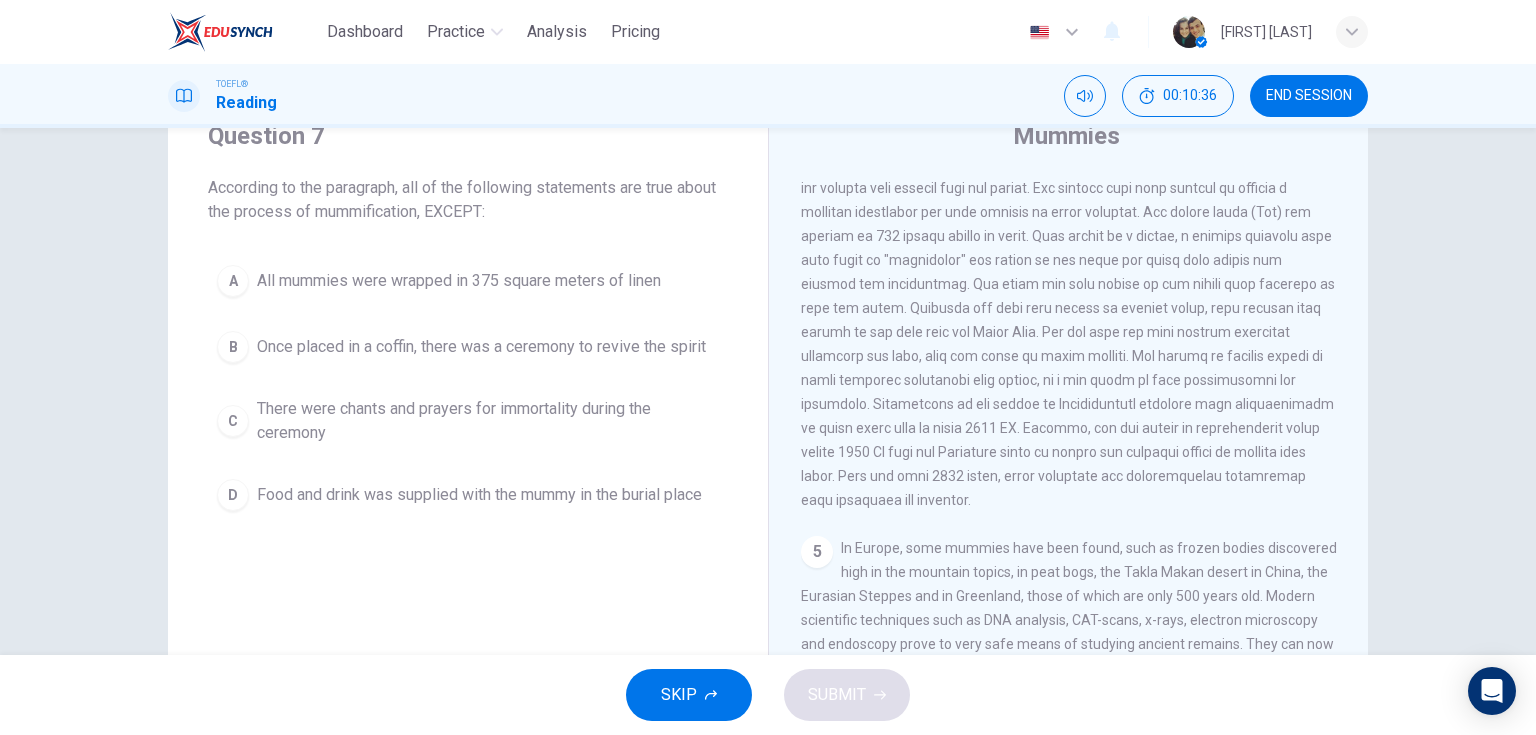 drag, startPoint x: 1064, startPoint y: 286, endPoint x: 1179, endPoint y: 286, distance: 115 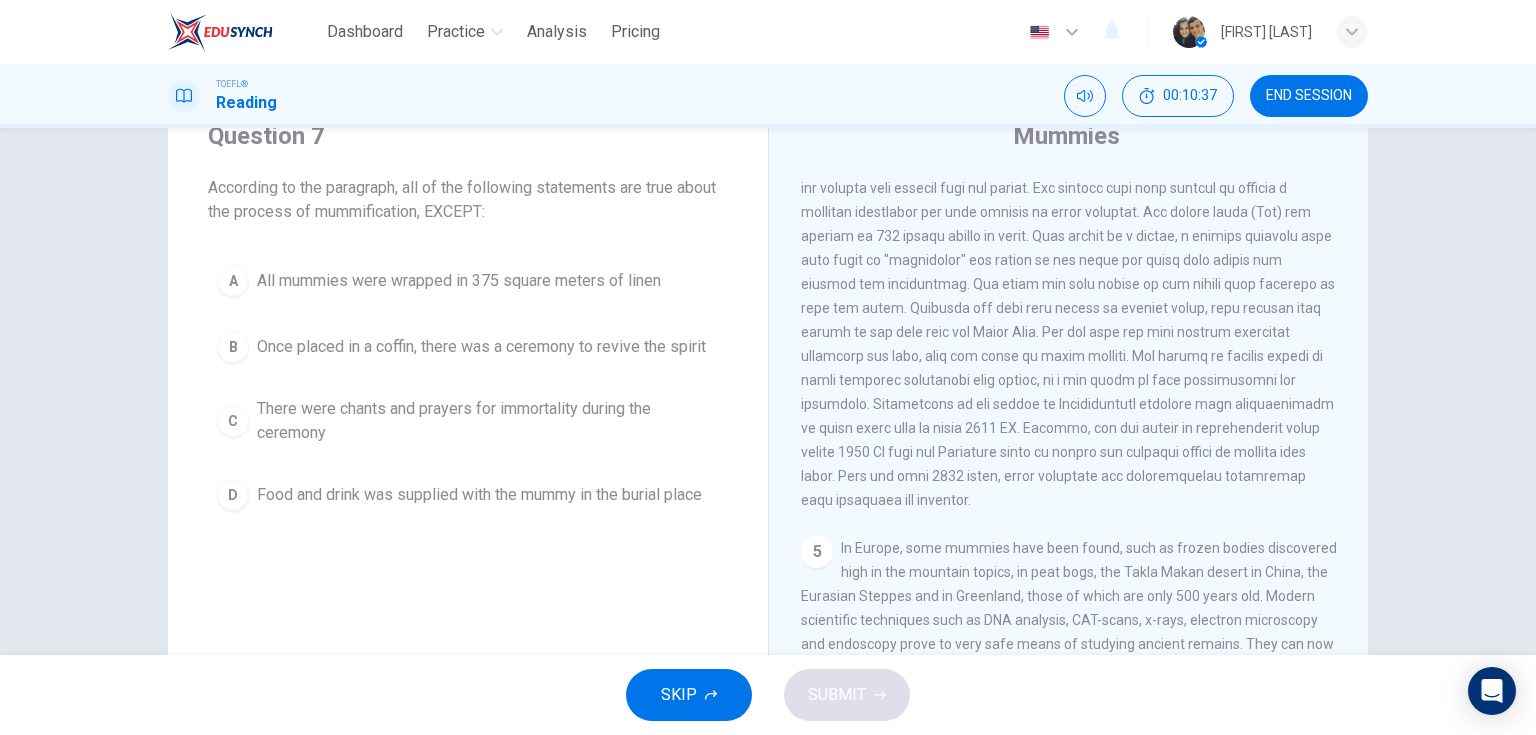 click on "4" at bounding box center [1069, 320] 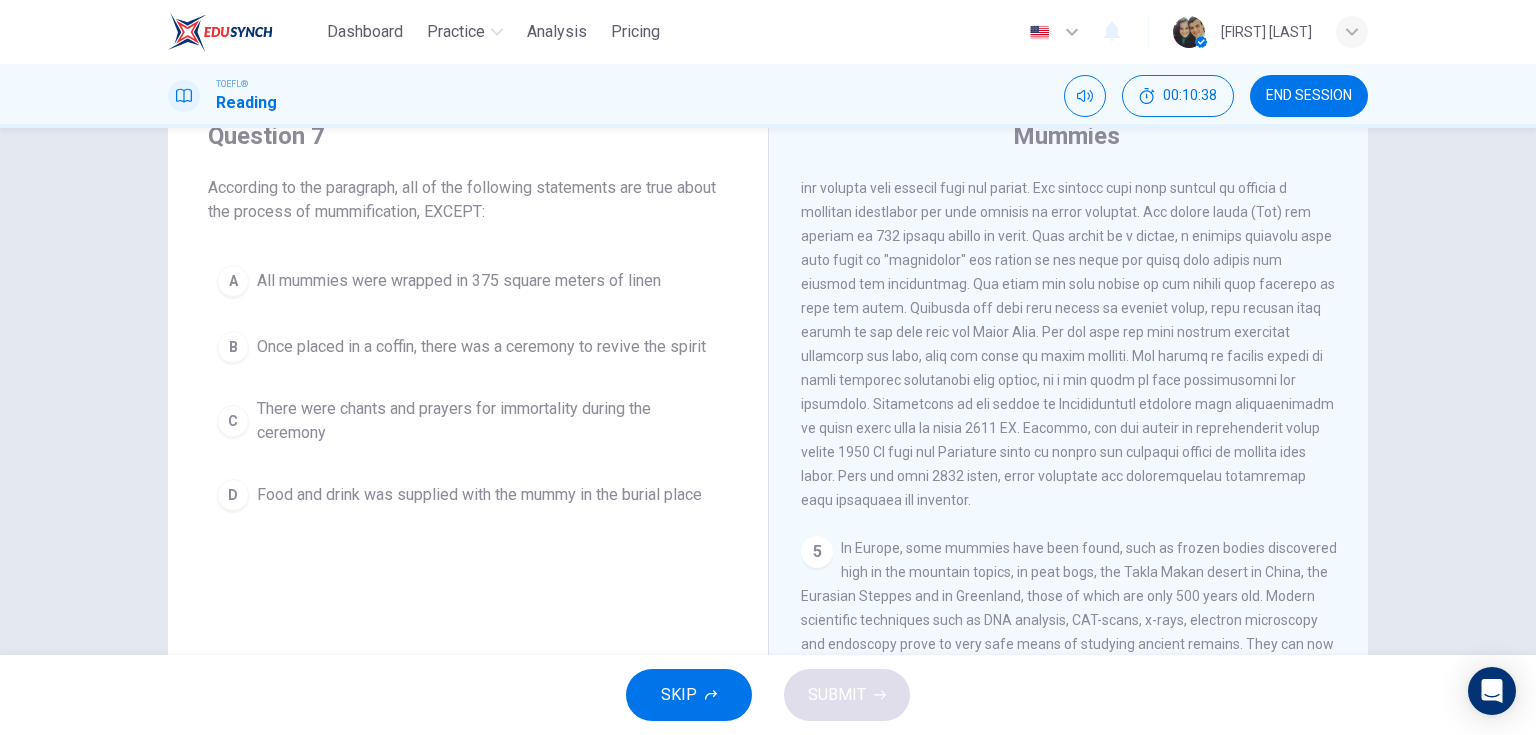 drag, startPoint x: 1133, startPoint y: 261, endPoint x: 1228, endPoint y: 261, distance: 95 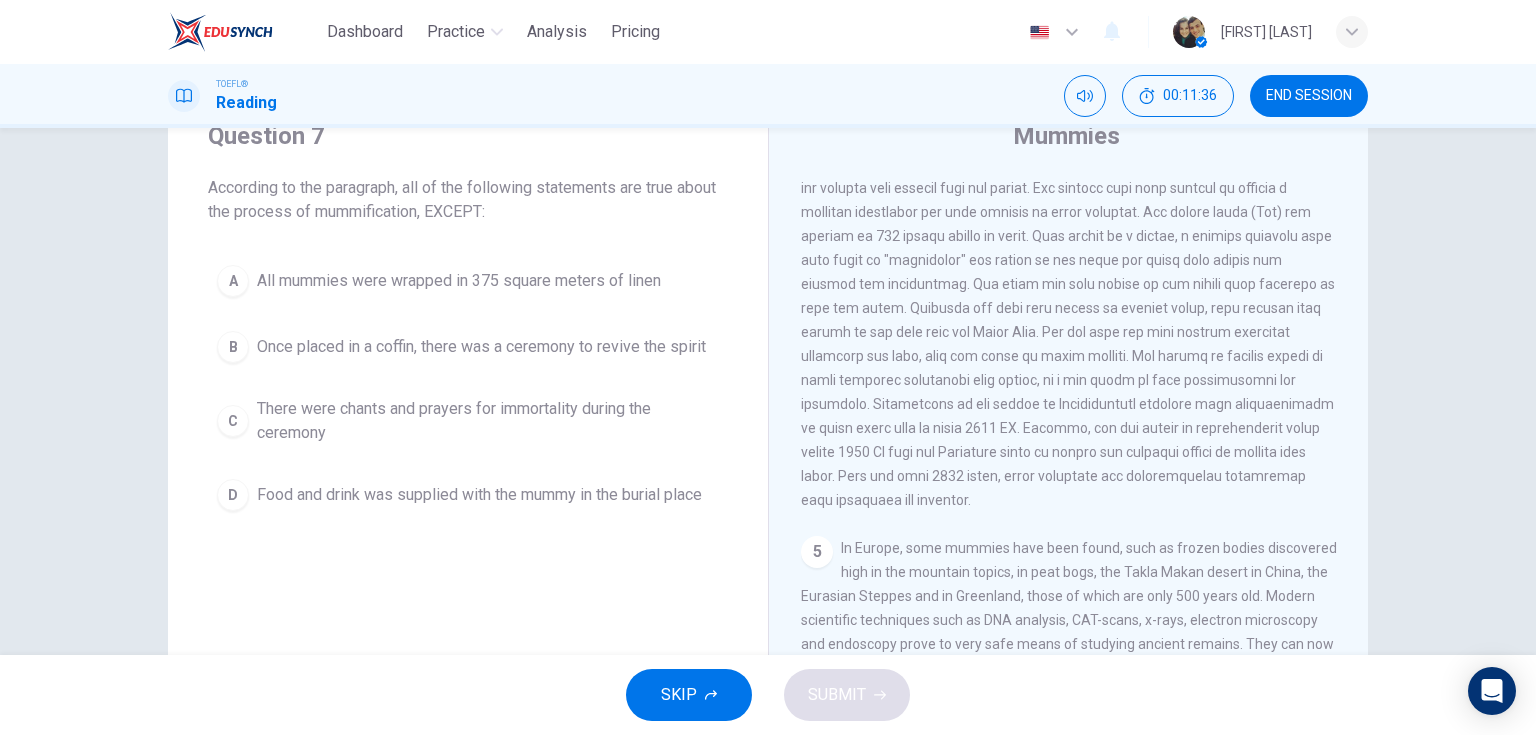 drag, startPoint x: 1084, startPoint y: 329, endPoint x: 1181, endPoint y: 327, distance: 97.020615 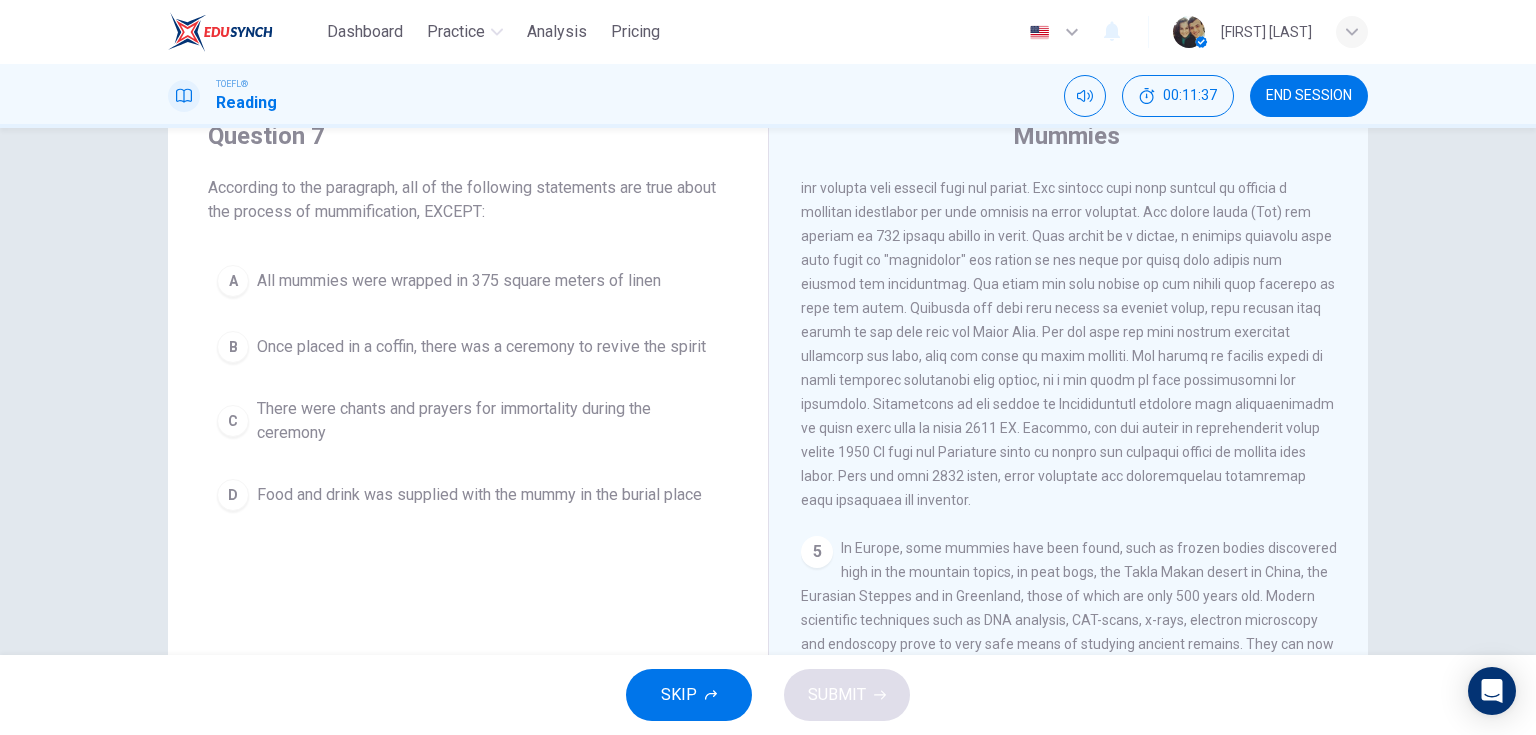 drag, startPoint x: 1170, startPoint y: 332, endPoint x: 1285, endPoint y: 341, distance: 115.35164 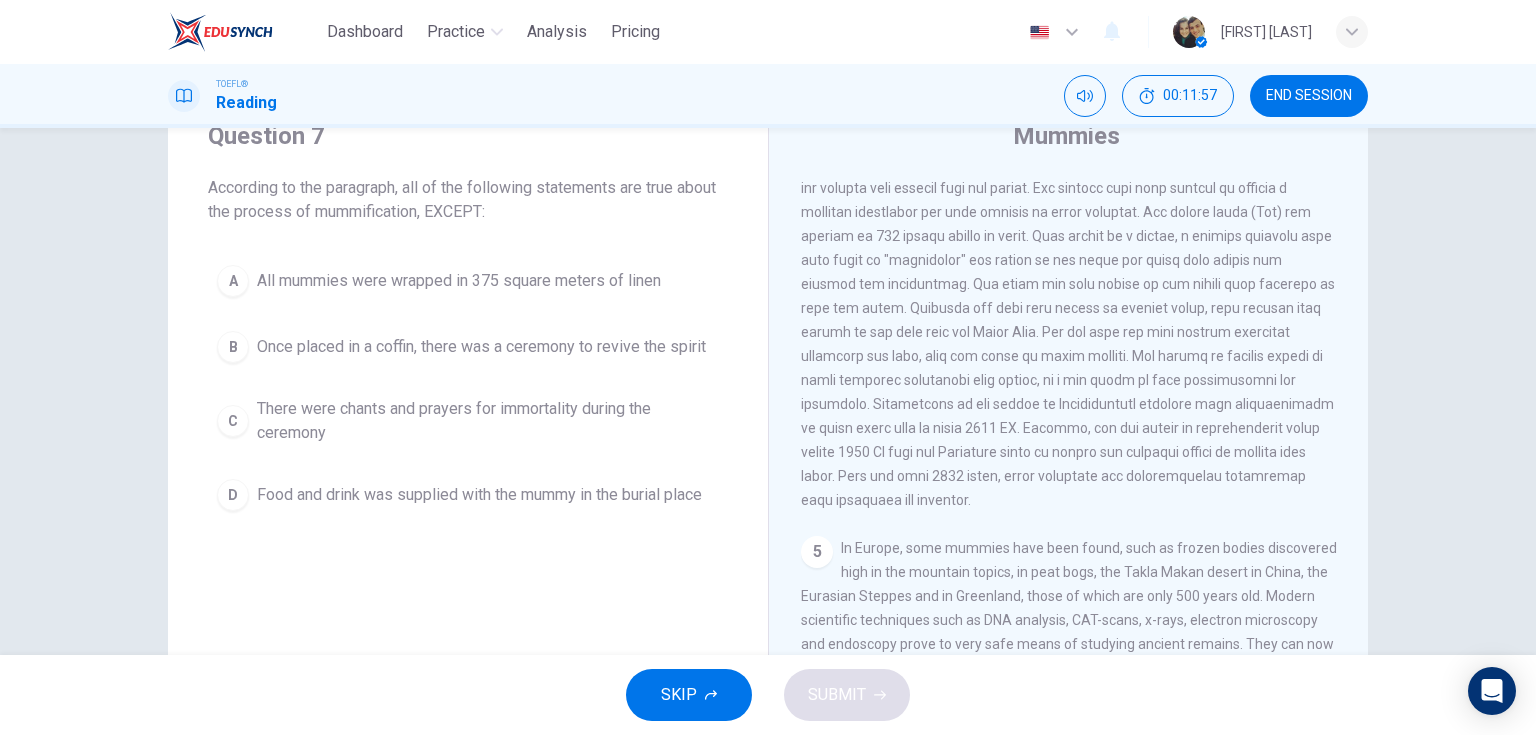click on "All mummies were wrapped in 375 square meters of linen" at bounding box center [459, 281] 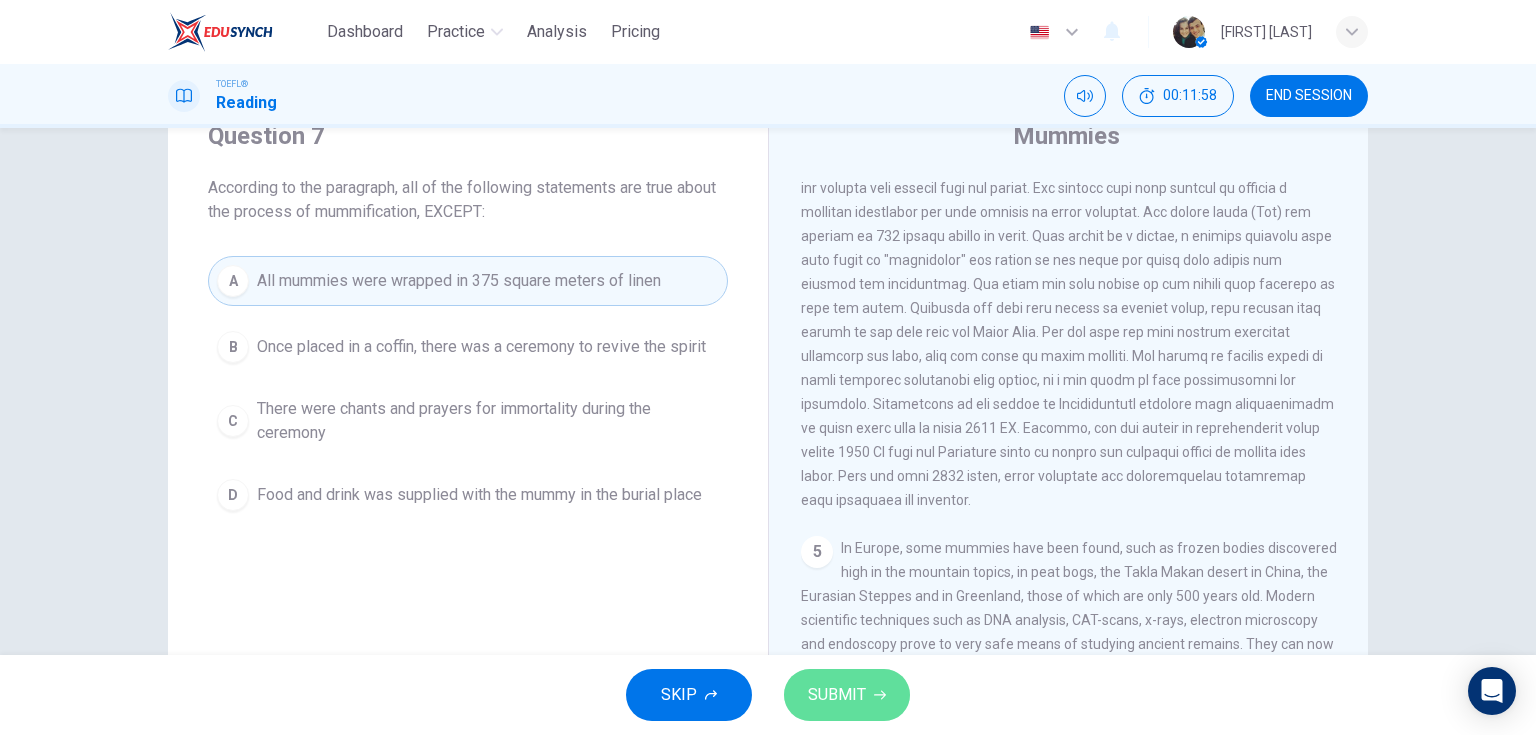 click 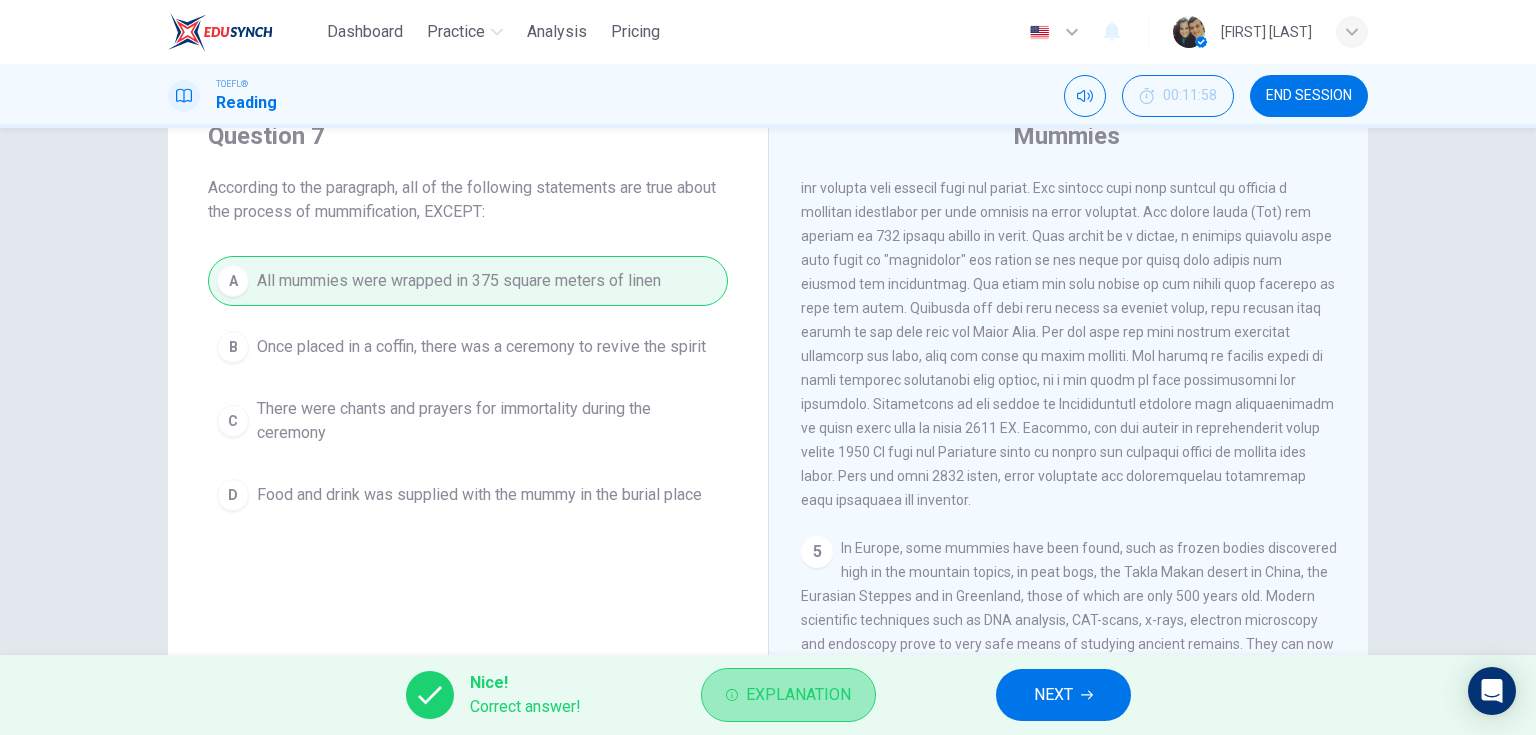 click on "Explanation" at bounding box center (798, 695) 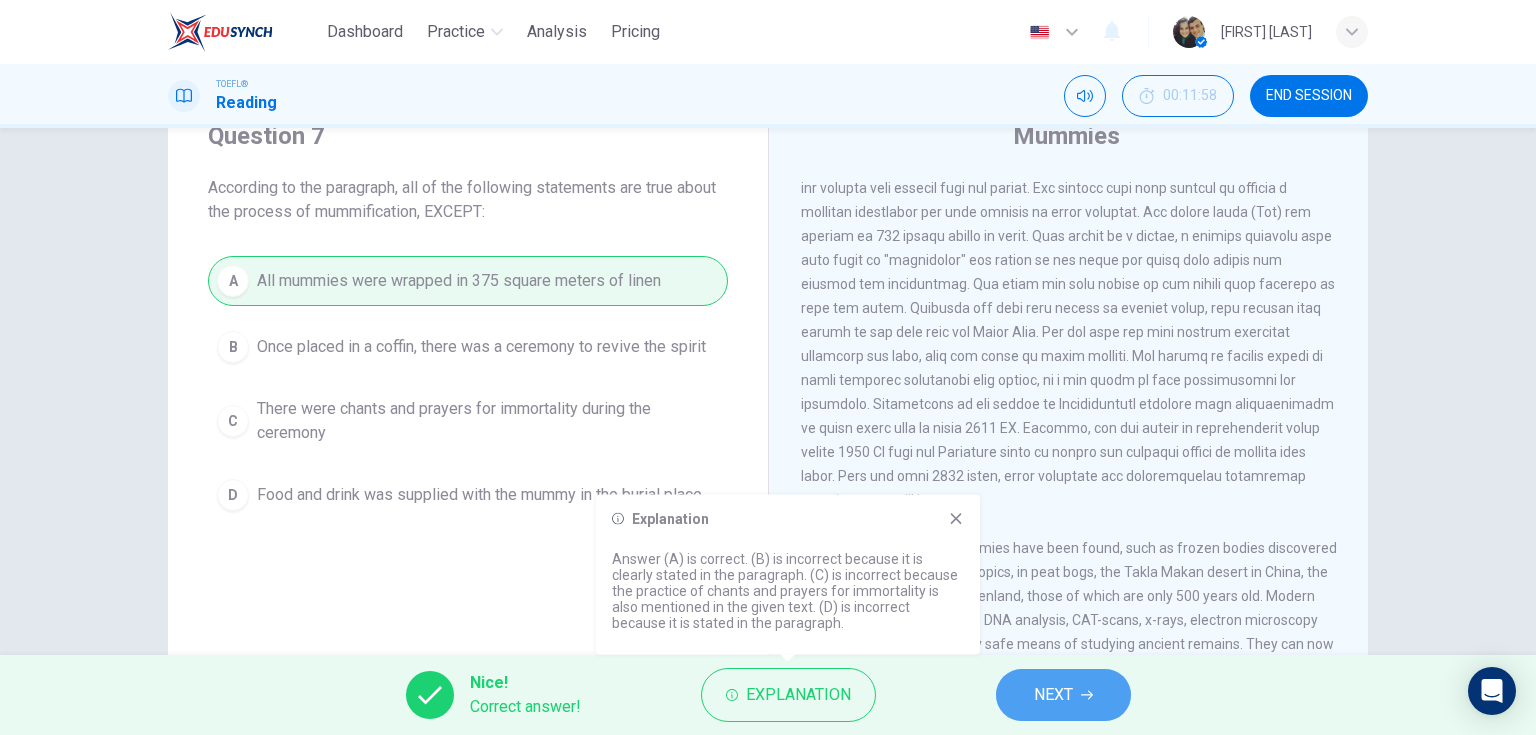 click on "NEXT" at bounding box center (1053, 695) 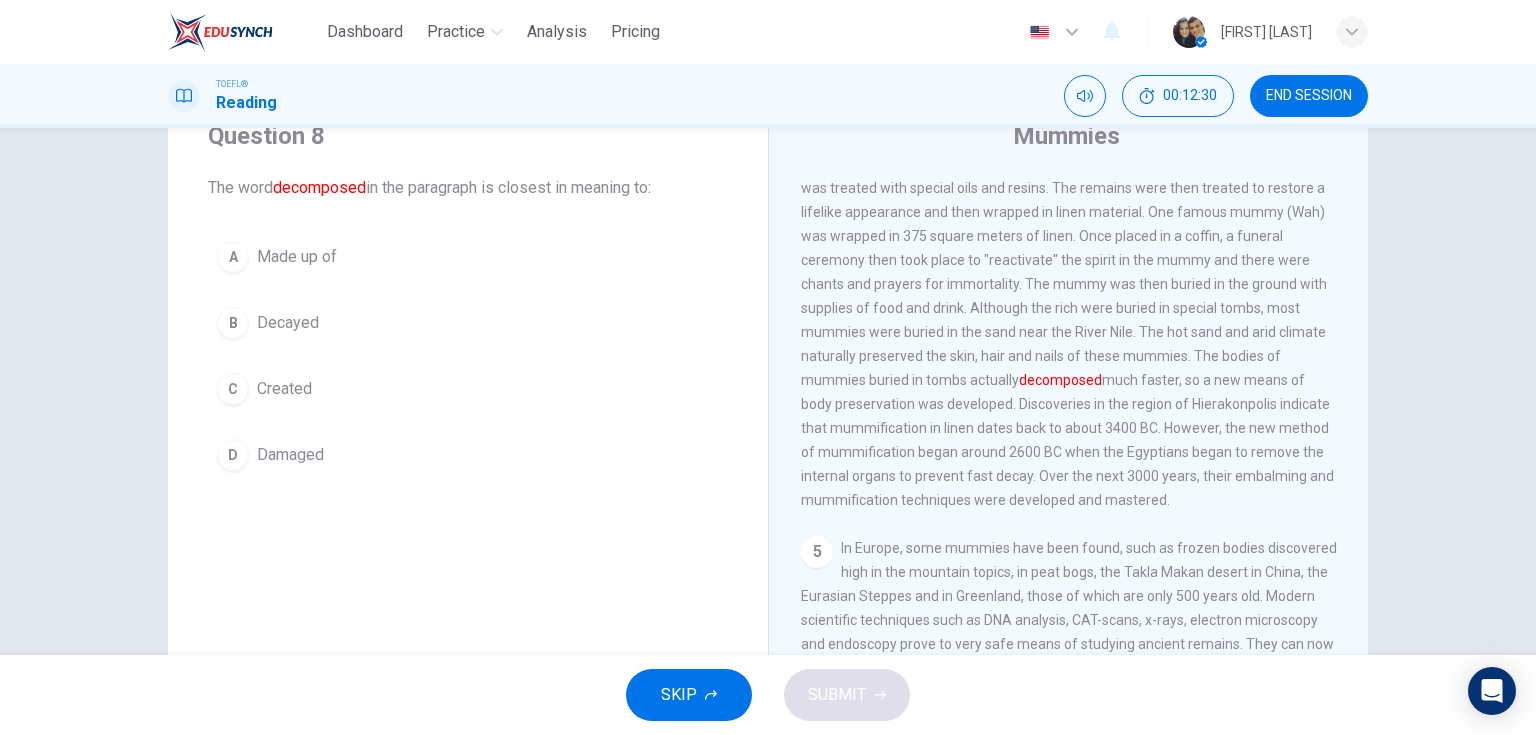click on "Decayed" at bounding box center [288, 323] 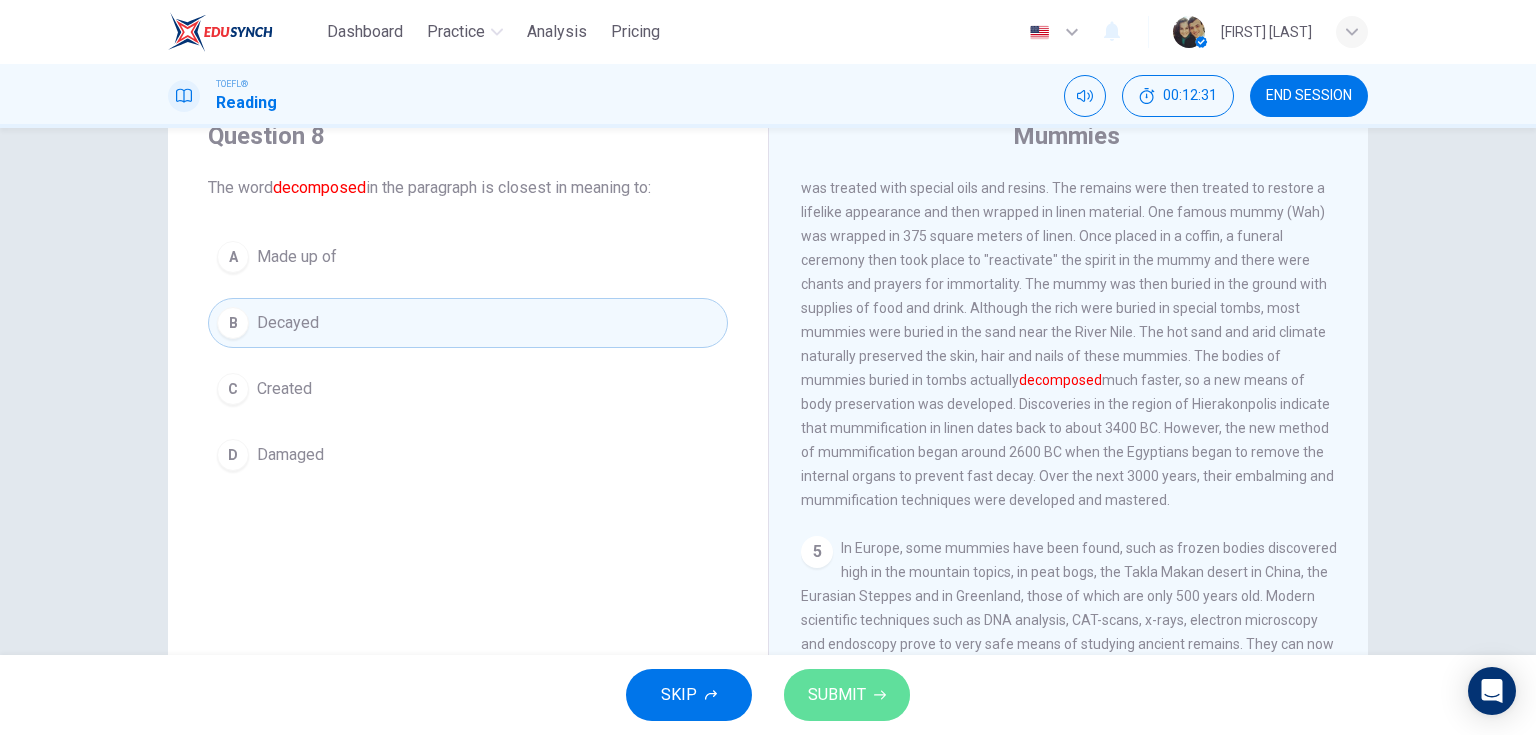 click on "SUBMIT" at bounding box center (837, 695) 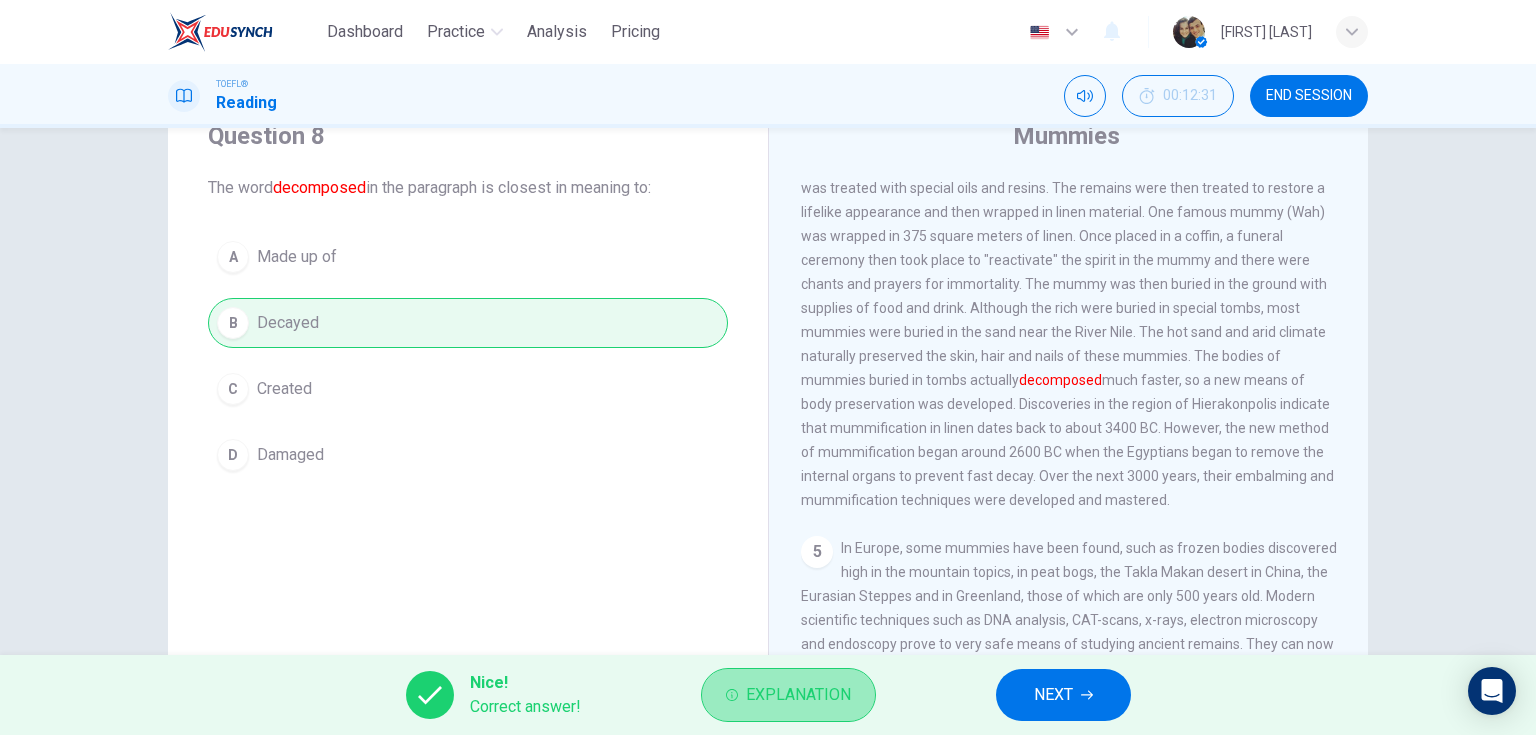 click on "Explanation" at bounding box center [798, 695] 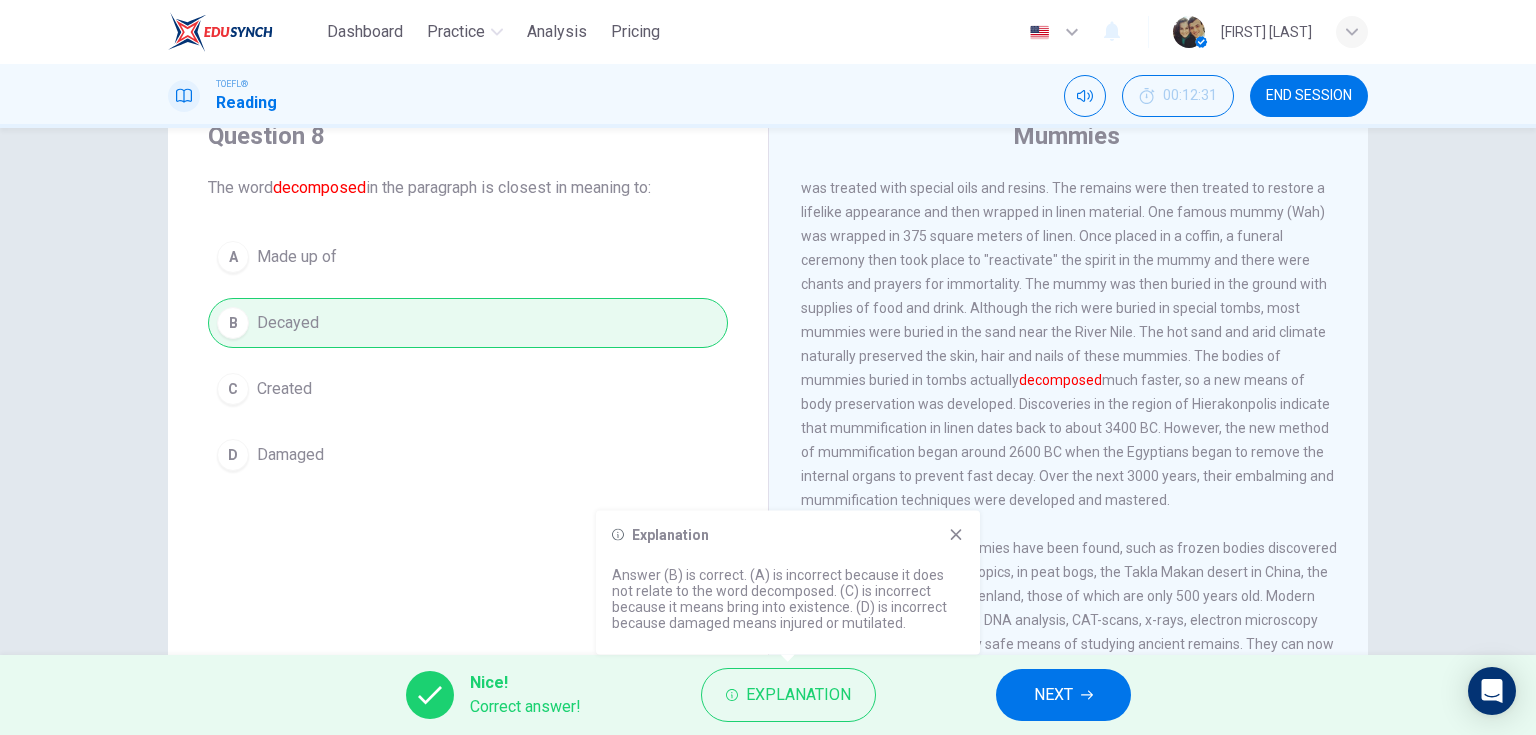 click on "A Made up of B Decayed C Created D Damaged" at bounding box center (468, 356) 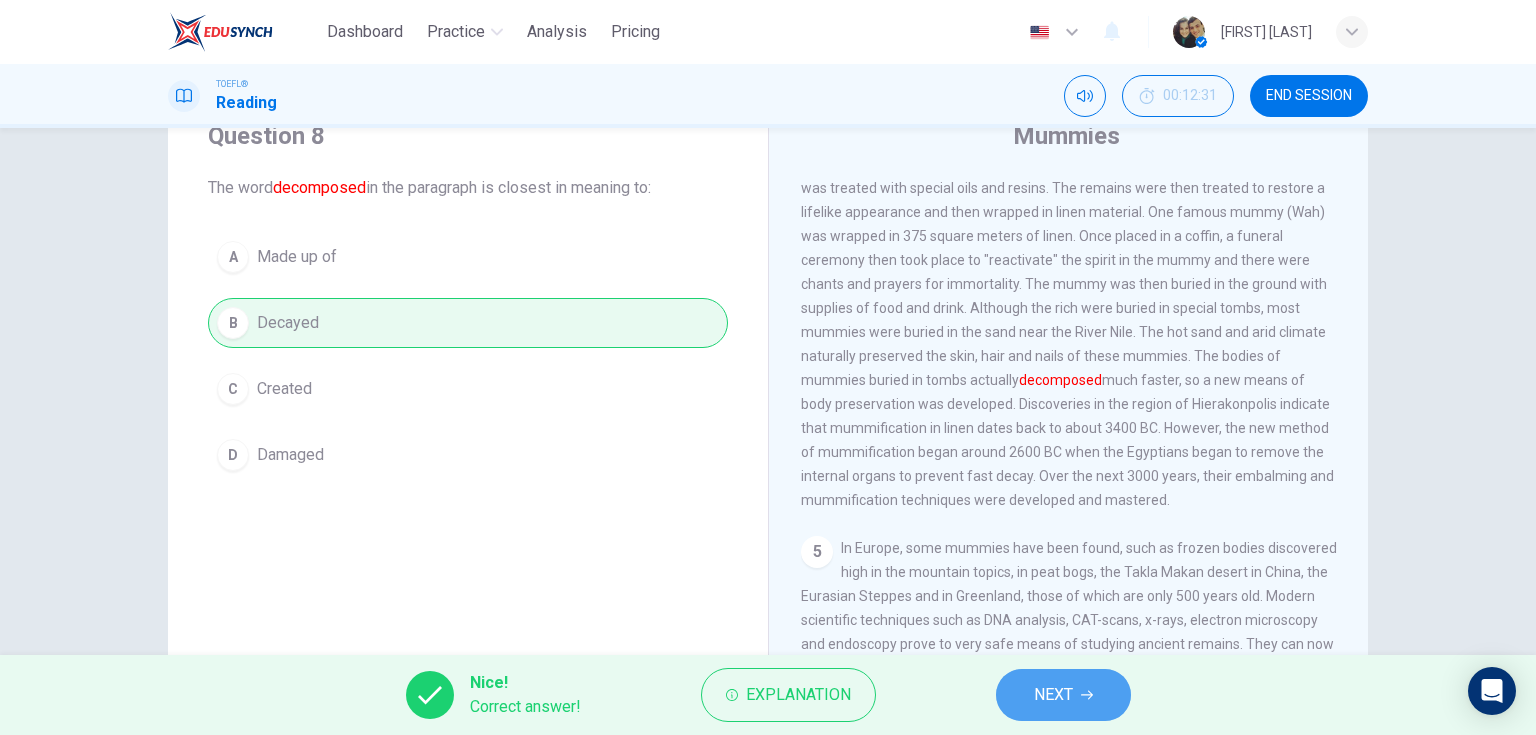 click on "NEXT" at bounding box center [1053, 695] 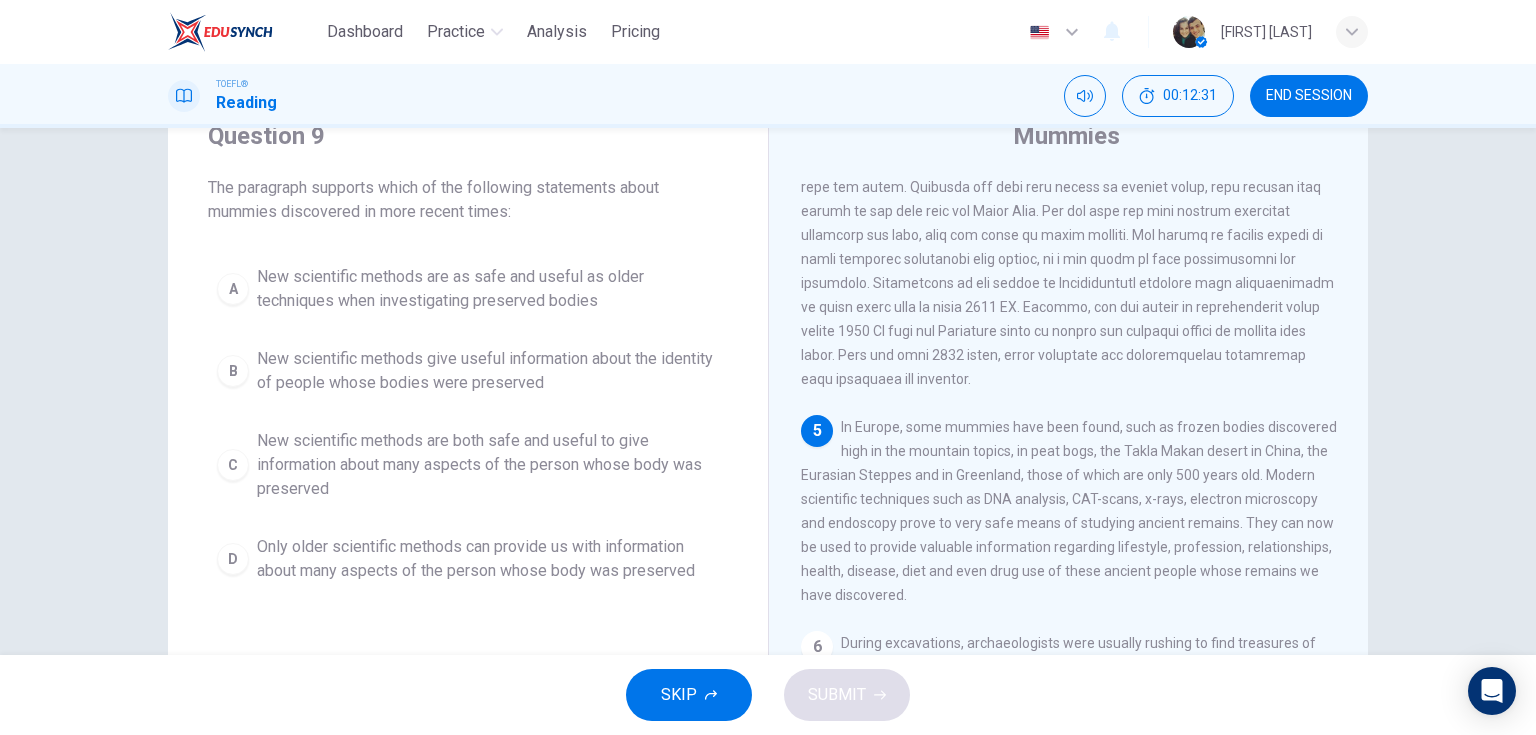 scroll, scrollTop: 1032, scrollLeft: 0, axis: vertical 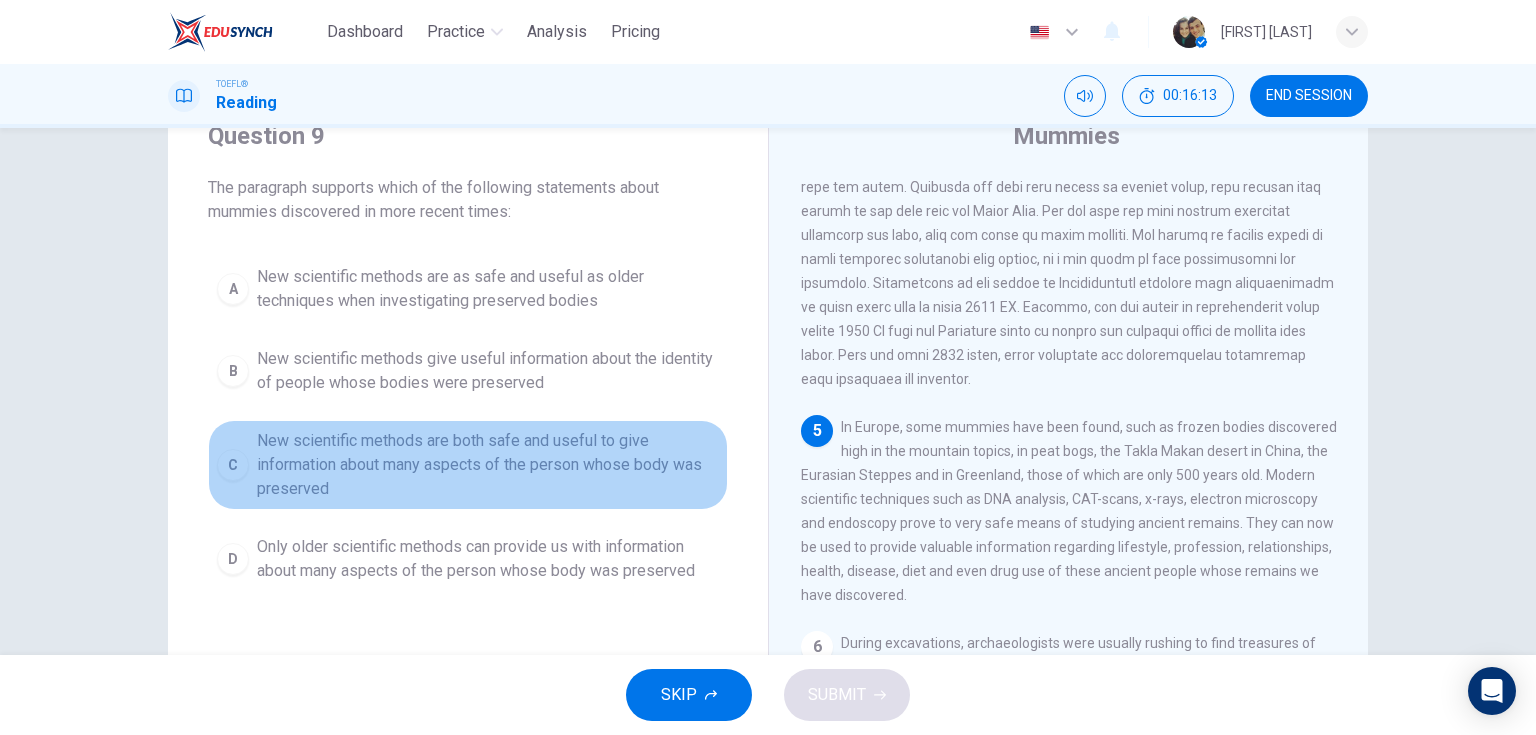 click on "New scientific methods are both safe and useful to give information about many aspects of the person whose body was preserved" at bounding box center (488, 465) 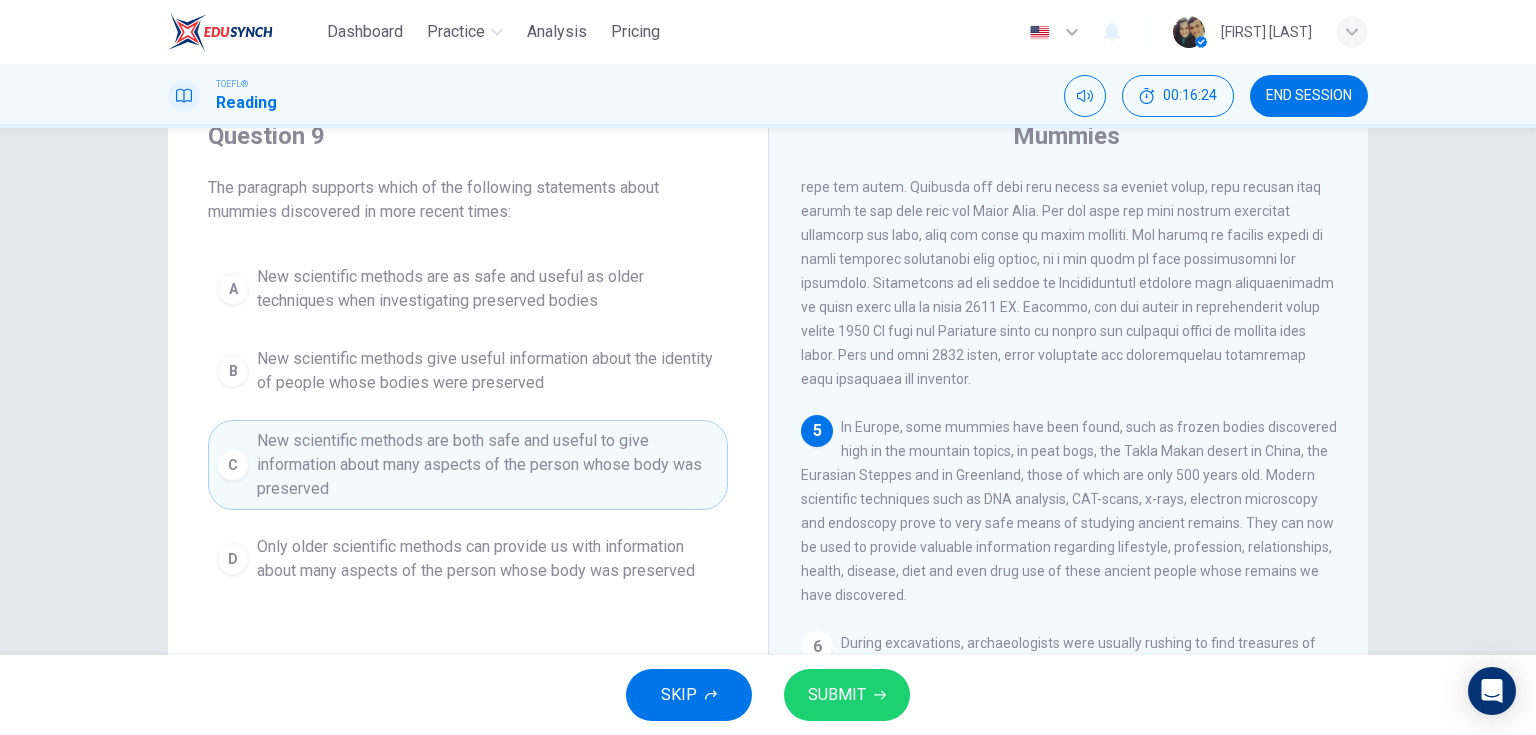 drag, startPoint x: 896, startPoint y: 517, endPoint x: 998, endPoint y: 508, distance: 102.396286 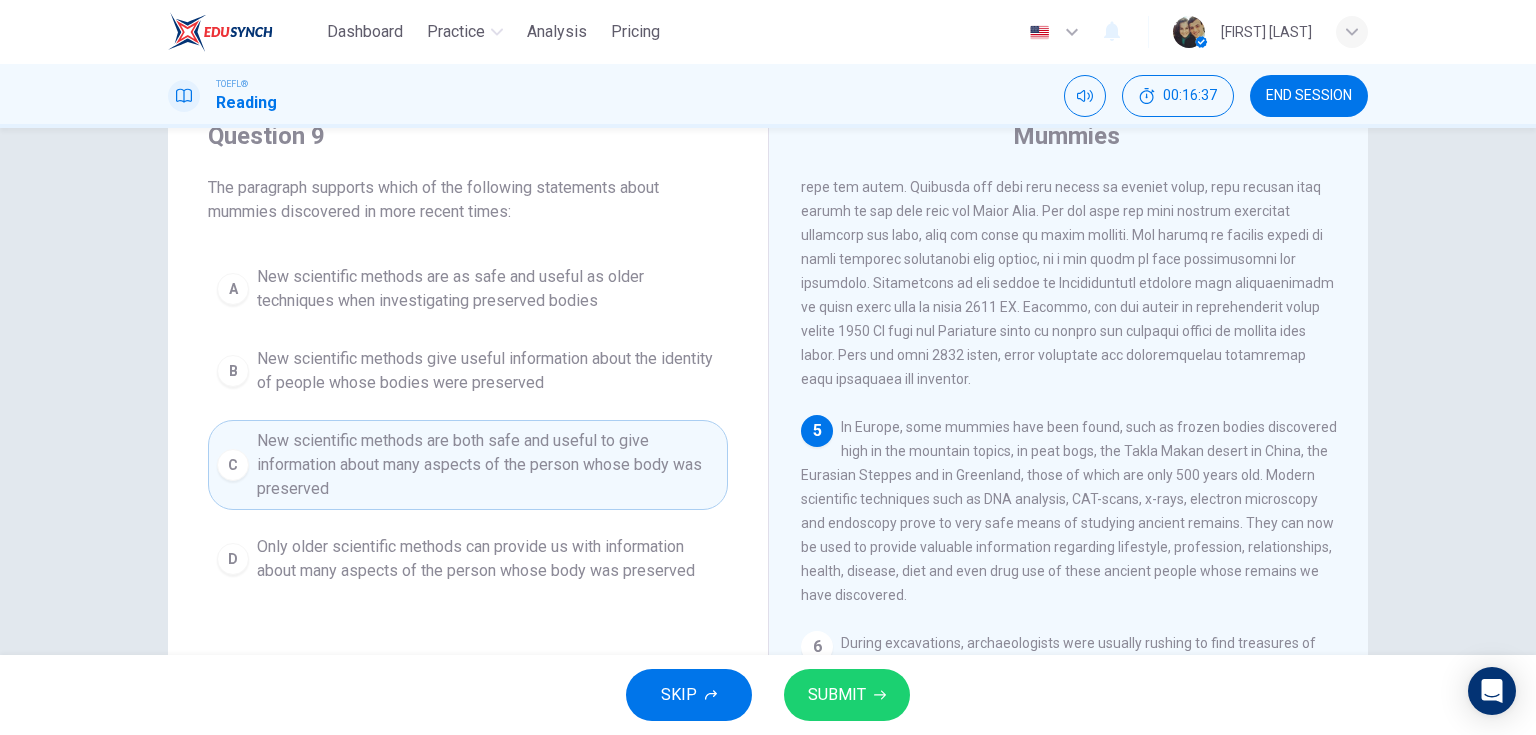 click on "SUBMIT" at bounding box center [837, 695] 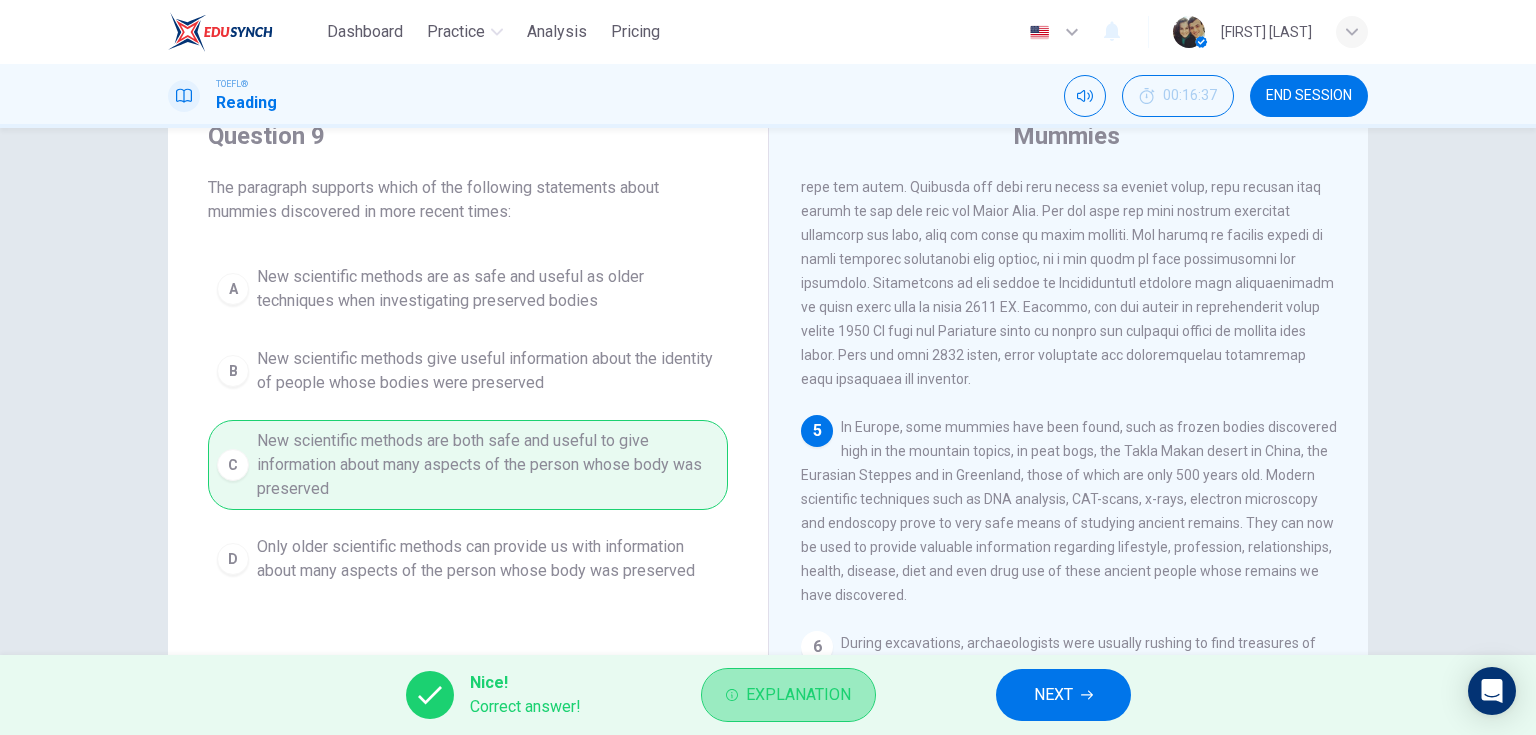 click on "Explanation" at bounding box center [798, 695] 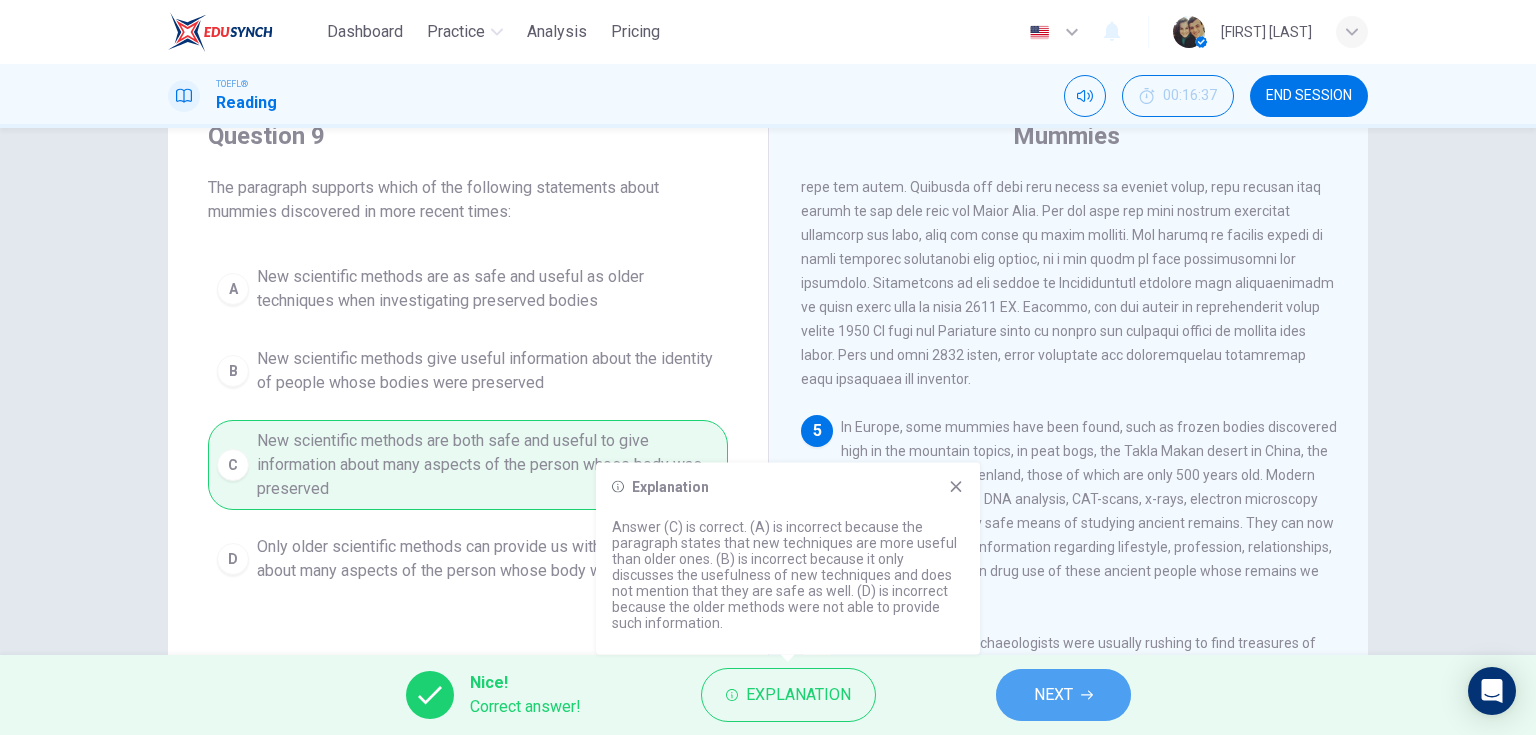 click on "NEXT" at bounding box center (1053, 695) 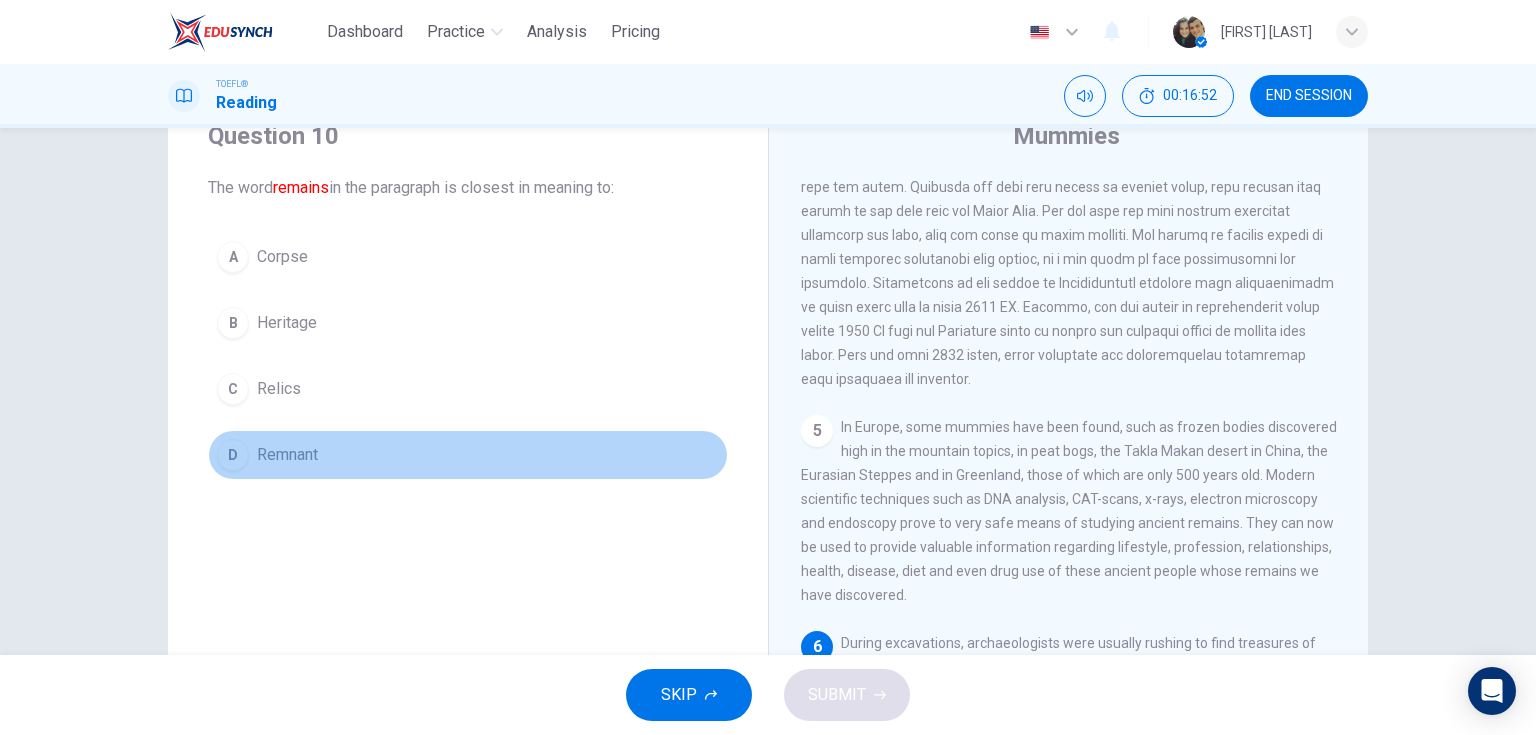 click on "Remnant" at bounding box center (287, 455) 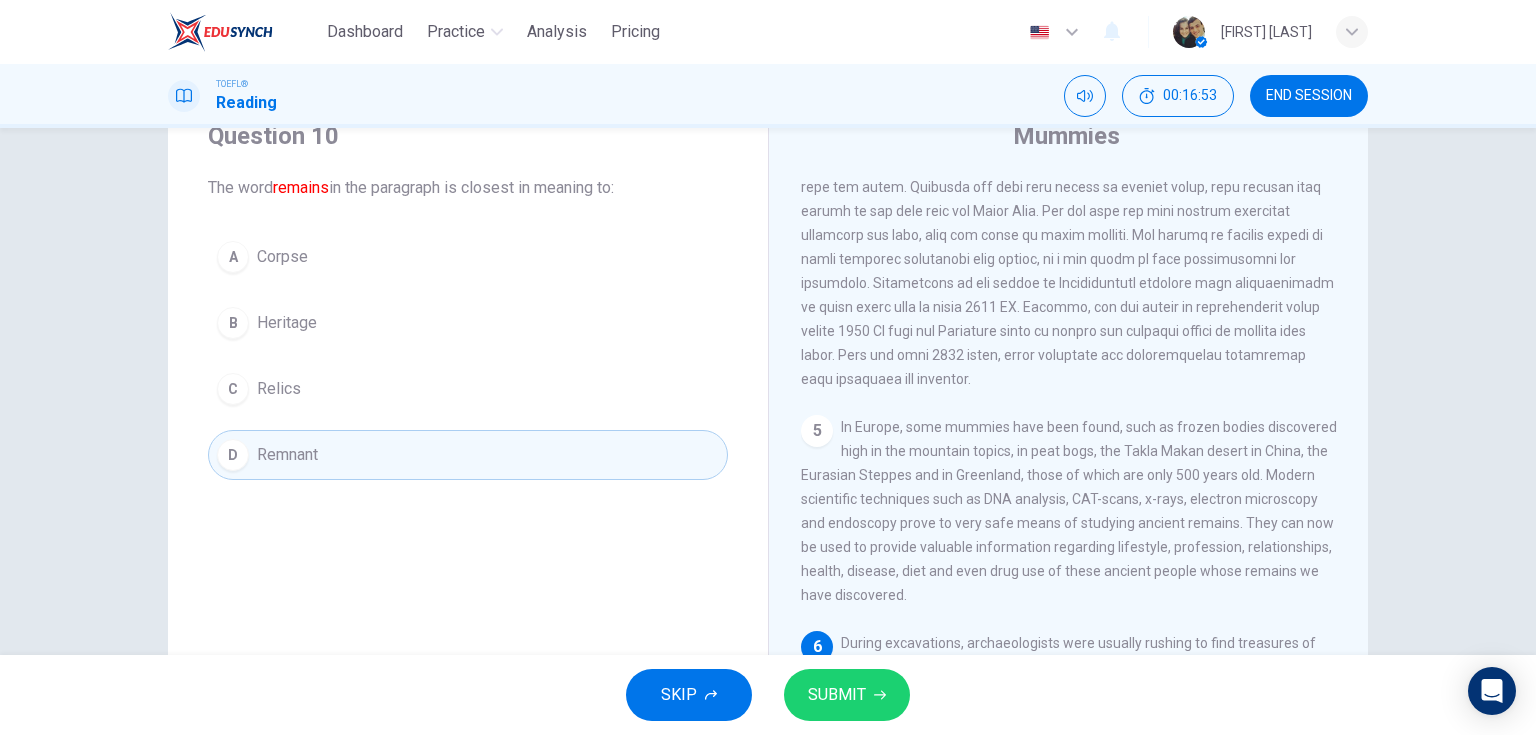 click on "Corpse" at bounding box center [282, 257] 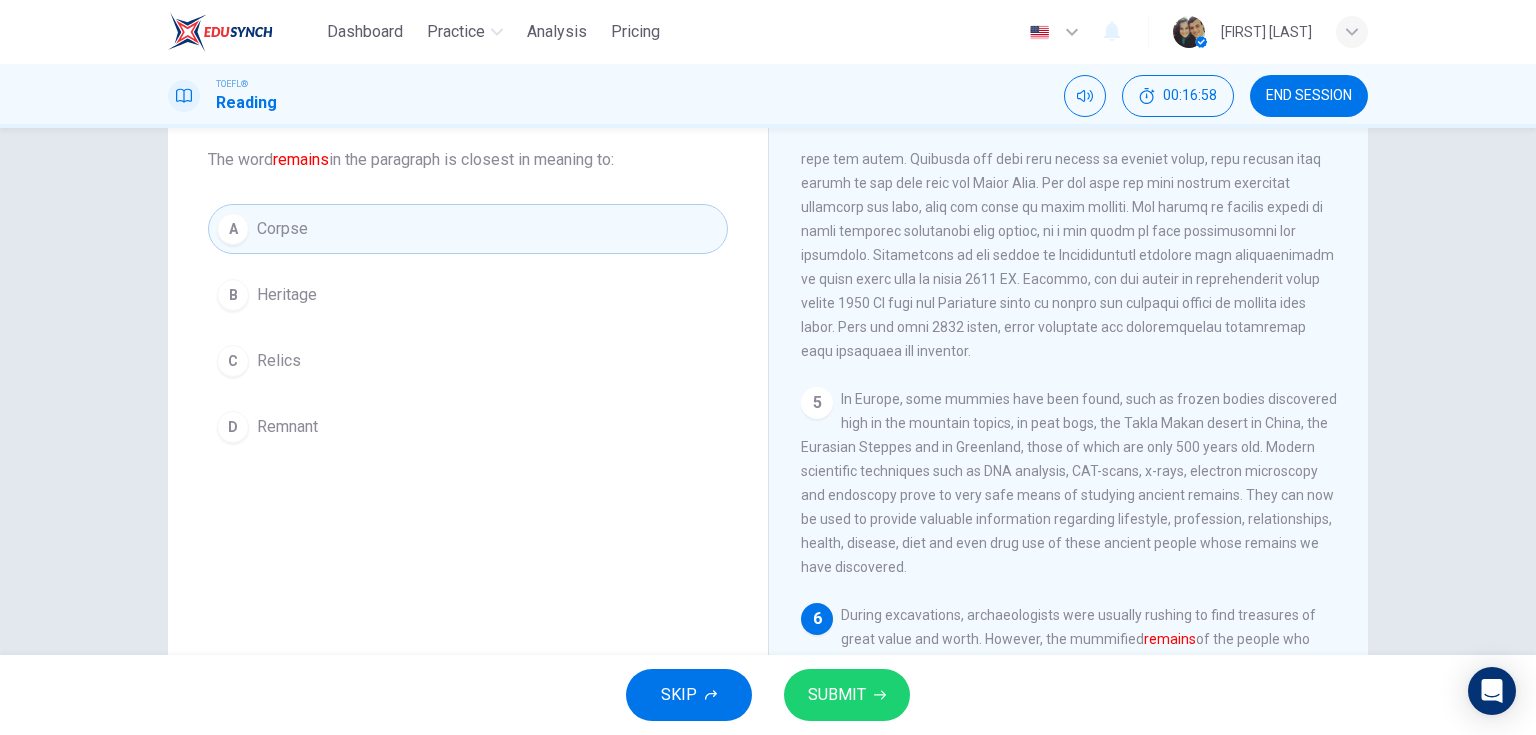 scroll, scrollTop: 80, scrollLeft: 0, axis: vertical 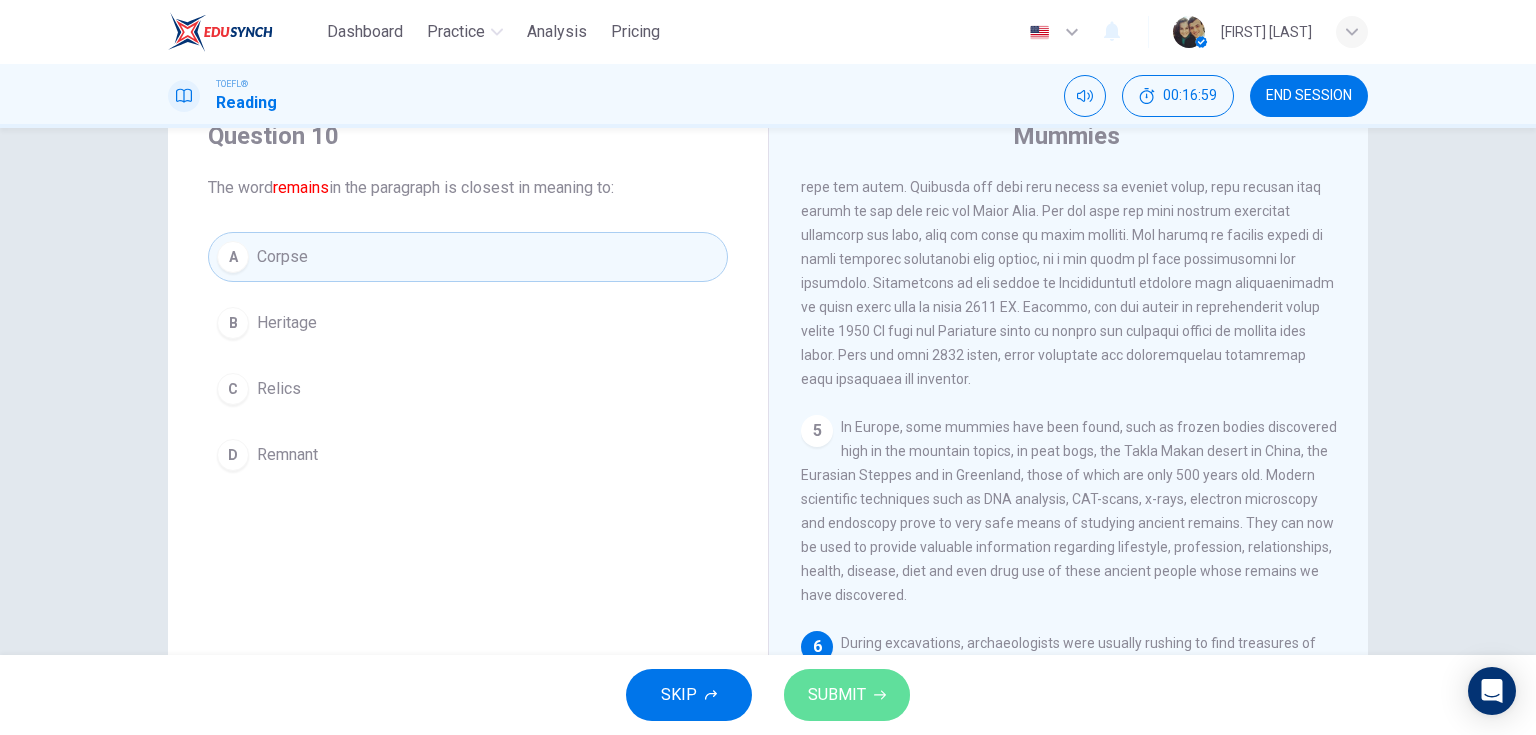 click on "SUBMIT" at bounding box center [837, 695] 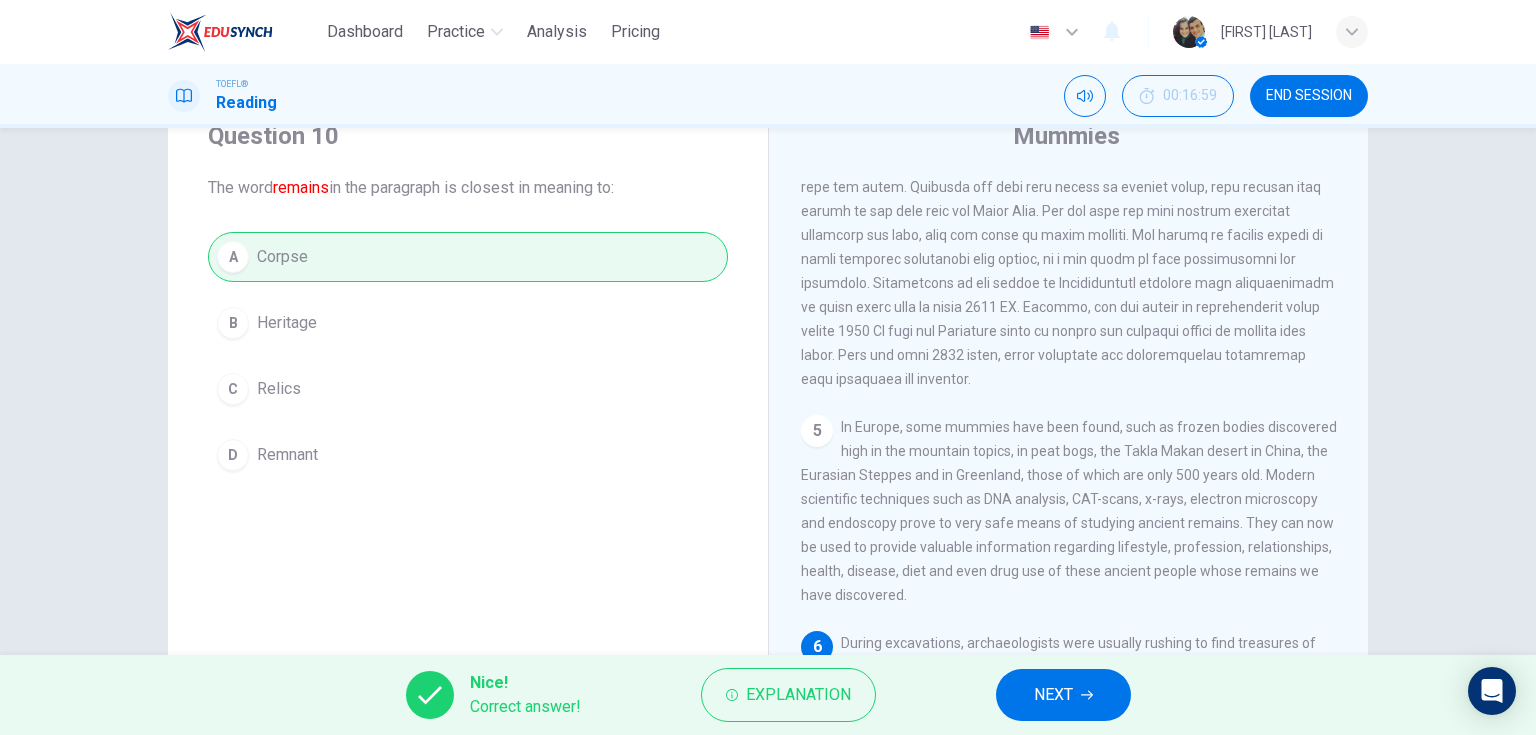 click on "NEXT" at bounding box center [1053, 695] 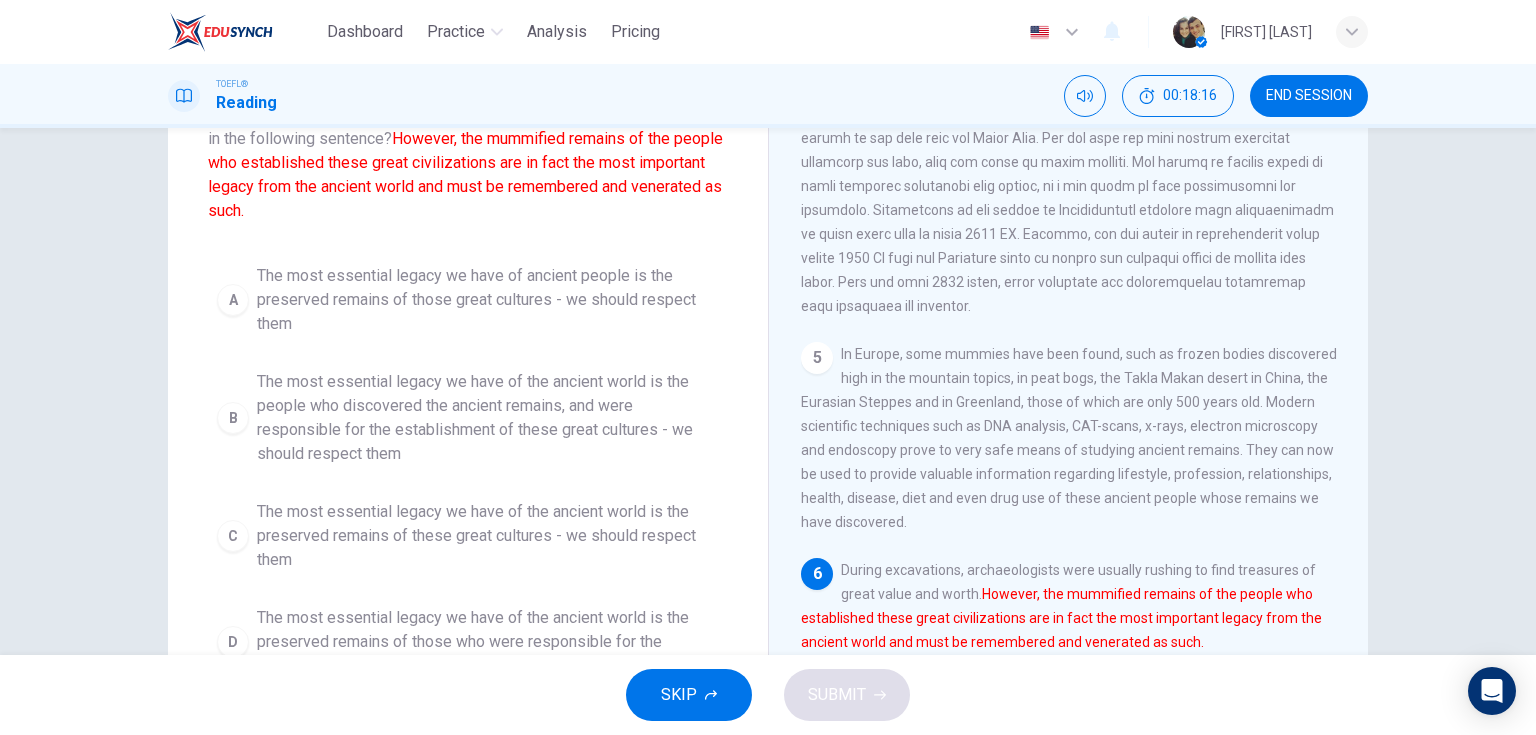 scroll, scrollTop: 160, scrollLeft: 0, axis: vertical 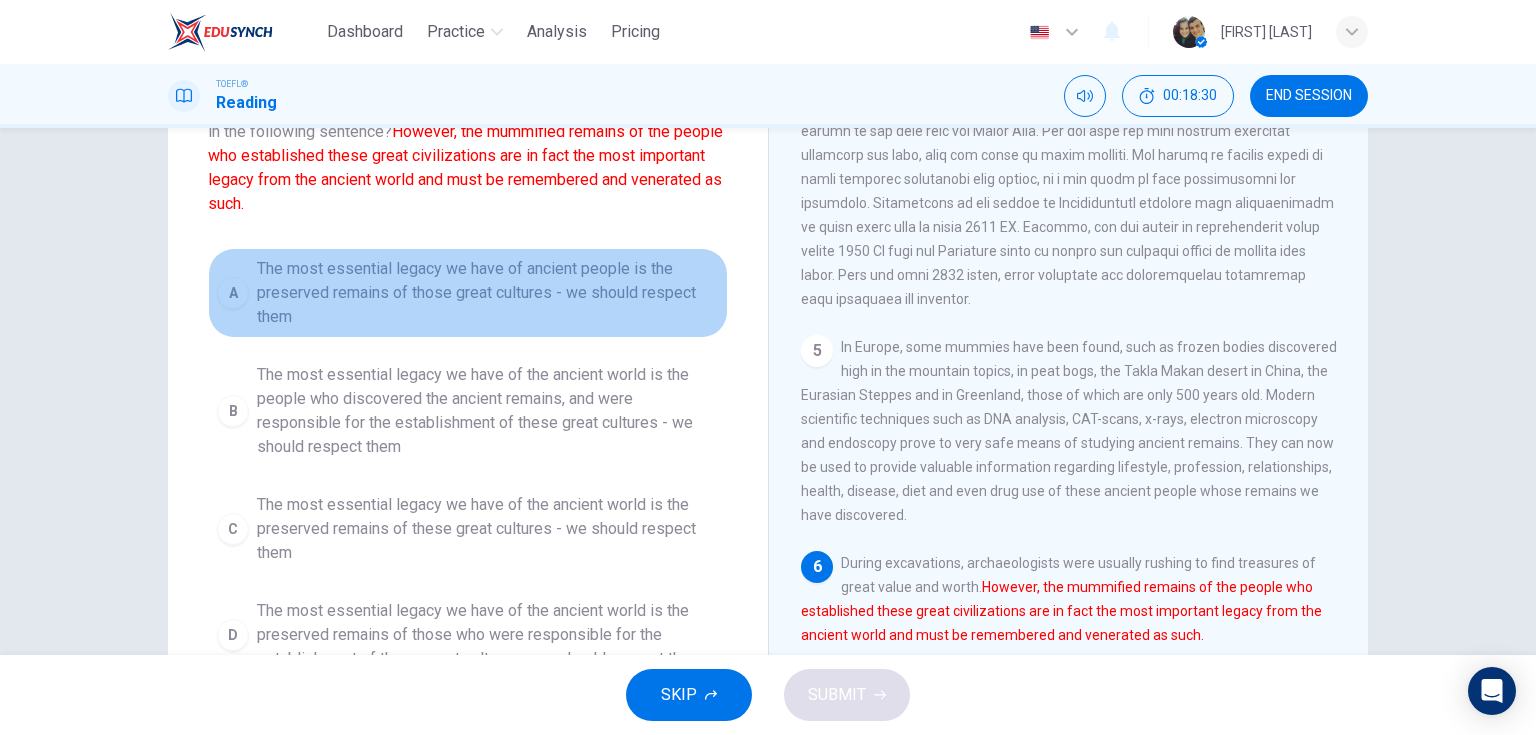 click on "The most essential legacy we have of ancient people is the preserved remains of those great cultures - we should respect them" at bounding box center (488, 293) 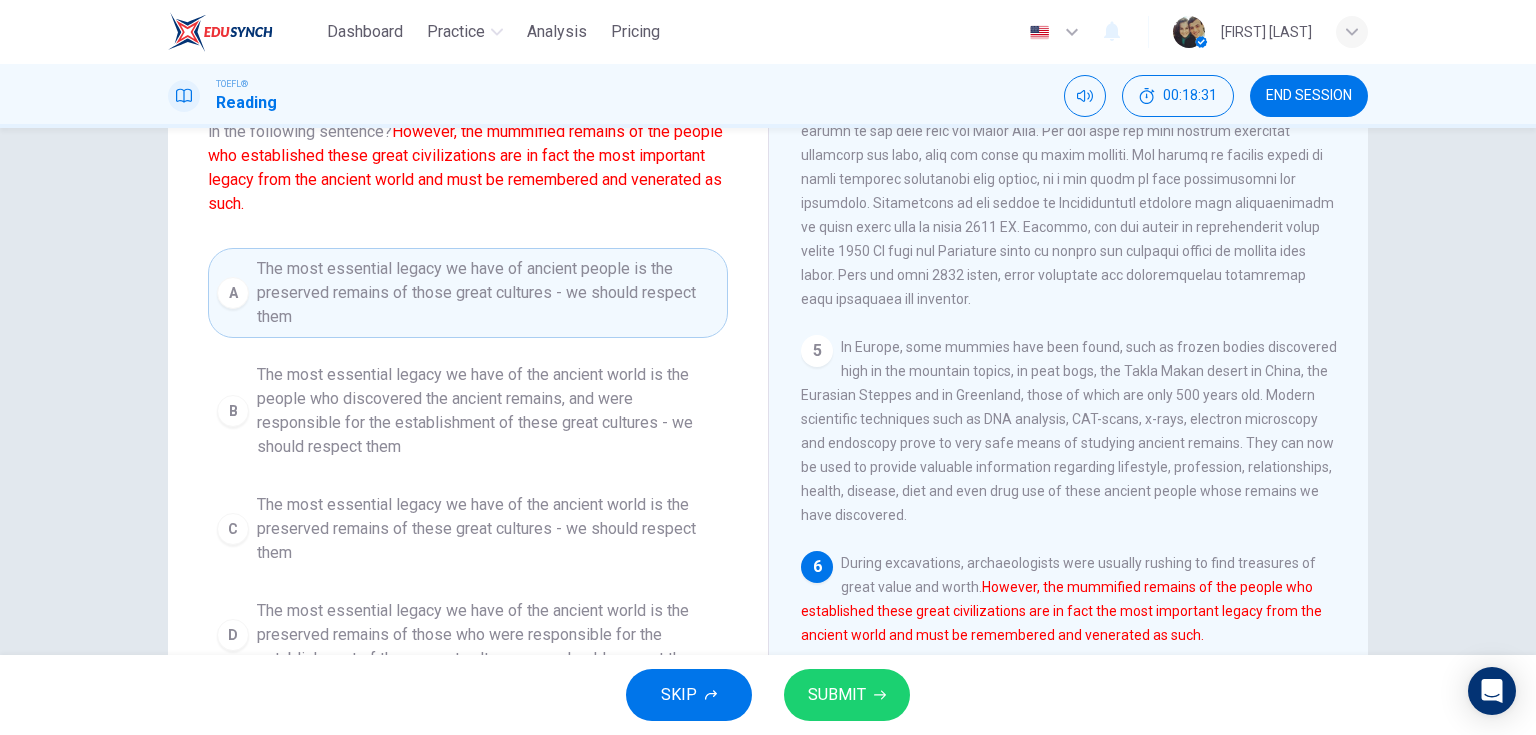 click on "SUBMIT" at bounding box center (837, 695) 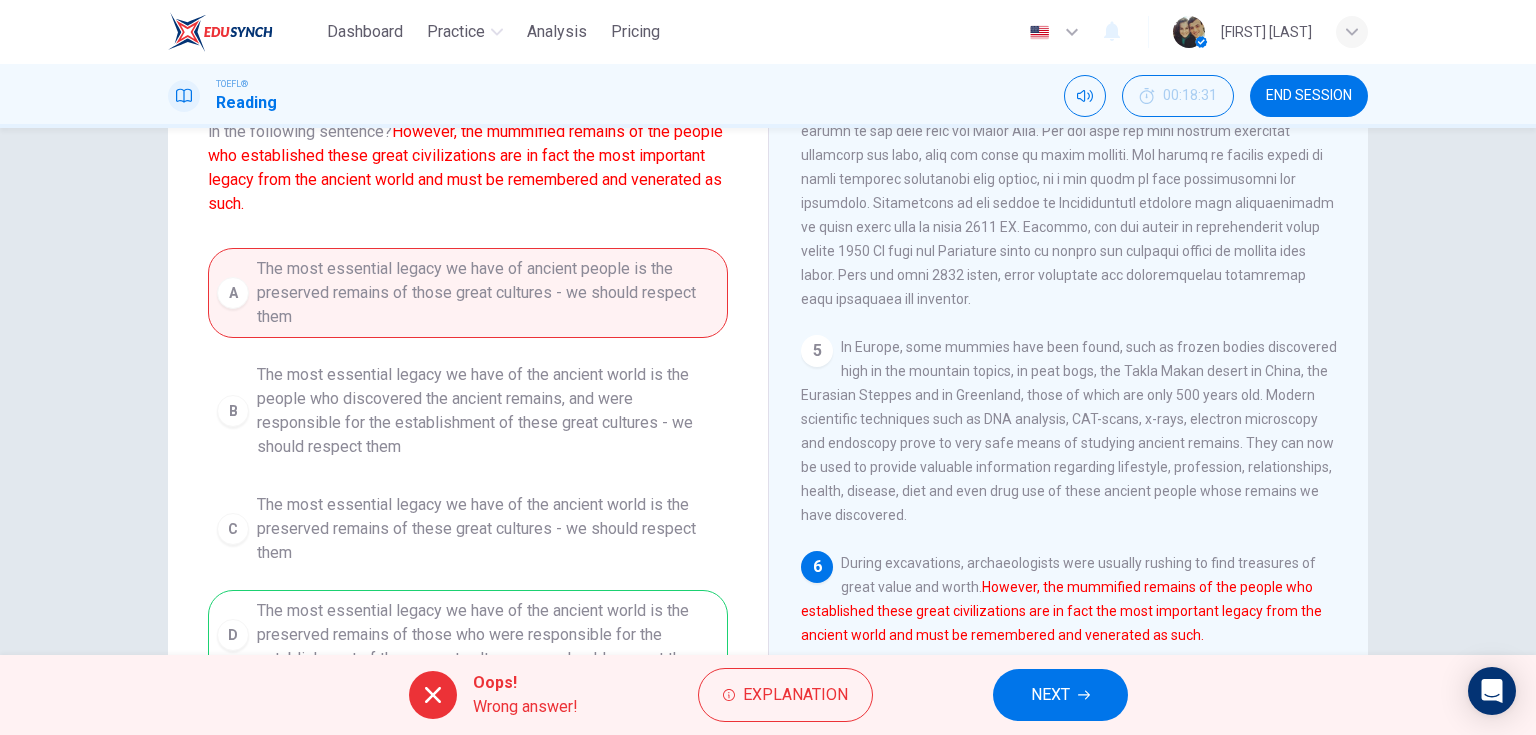 scroll, scrollTop: 95, scrollLeft: 0, axis: vertical 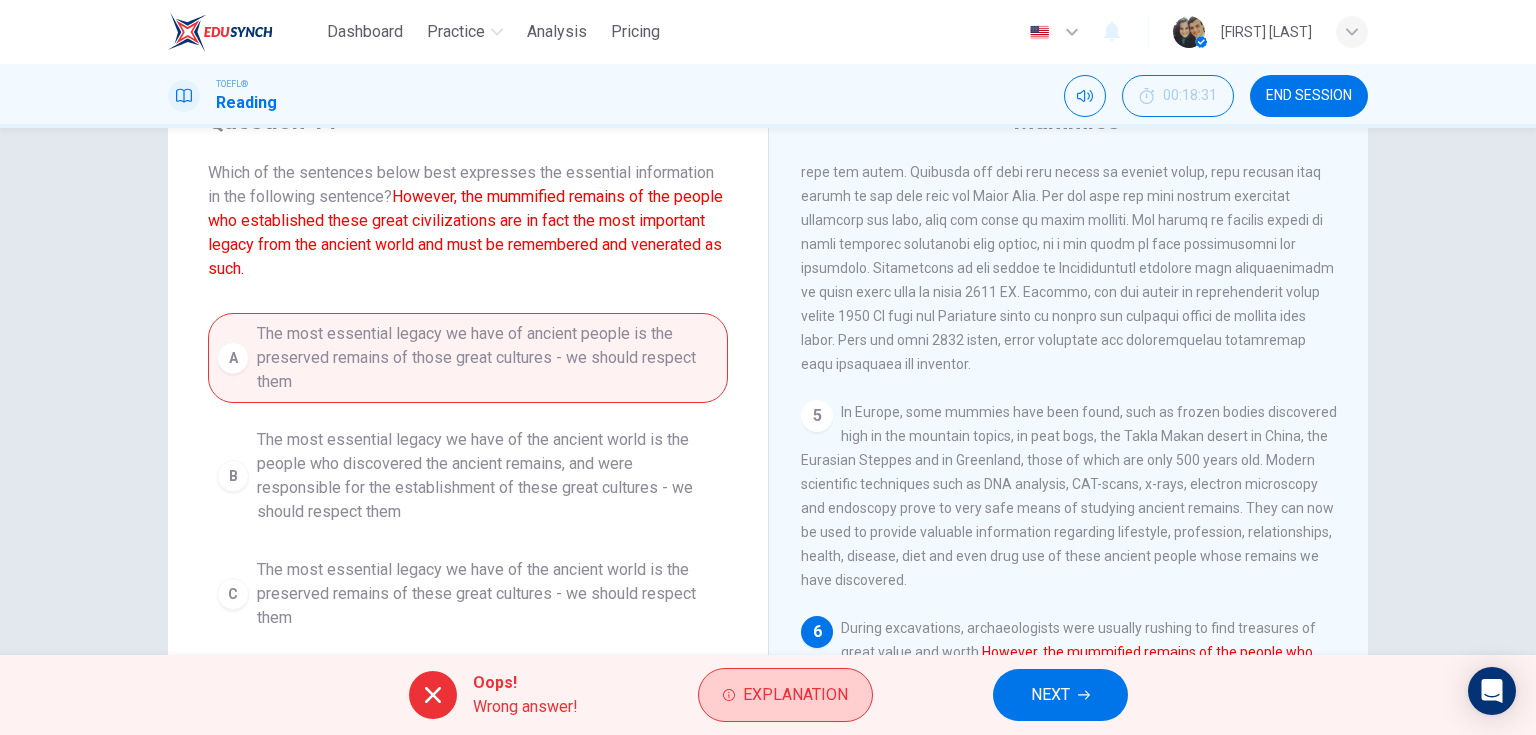 click on "Explanation" at bounding box center (785, 695) 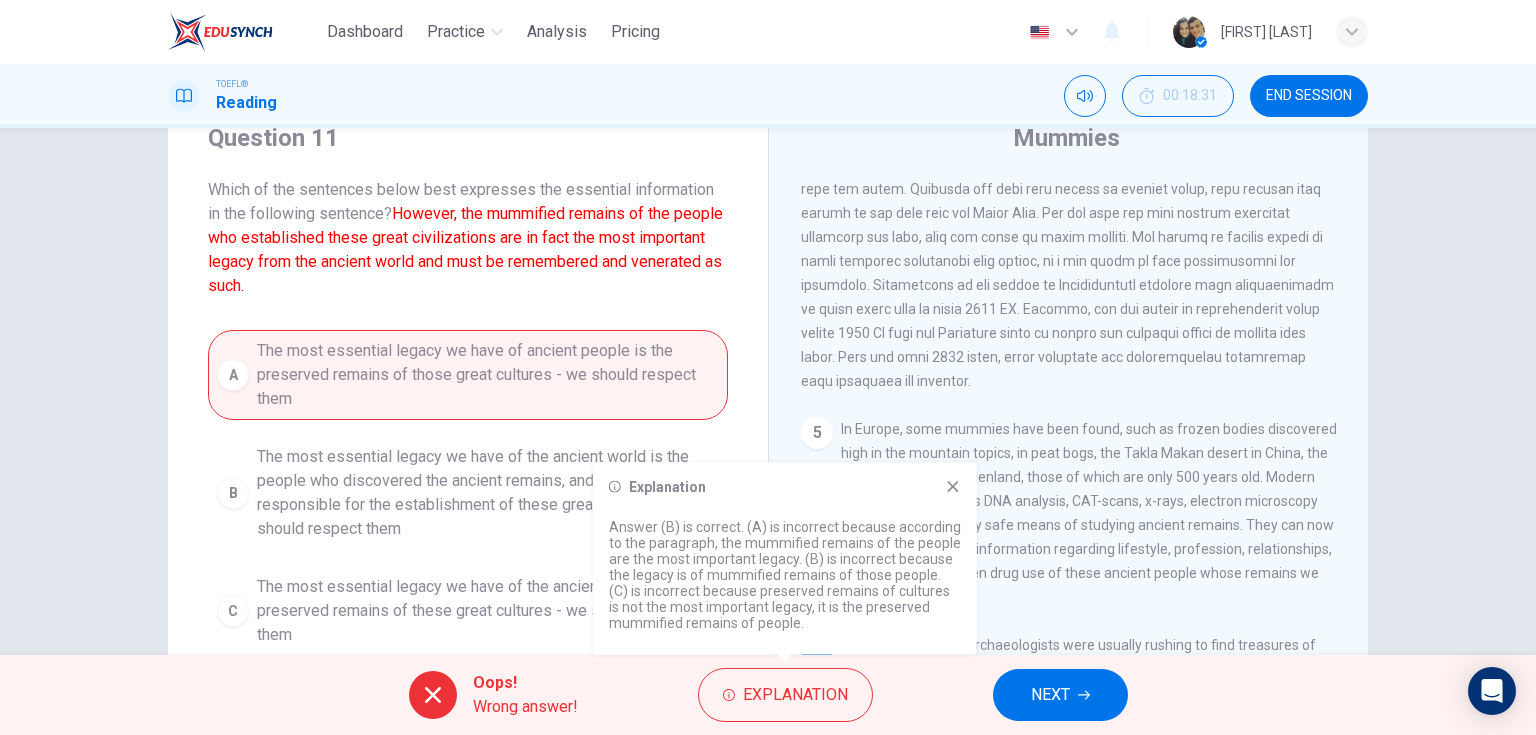 scroll, scrollTop: 80, scrollLeft: 0, axis: vertical 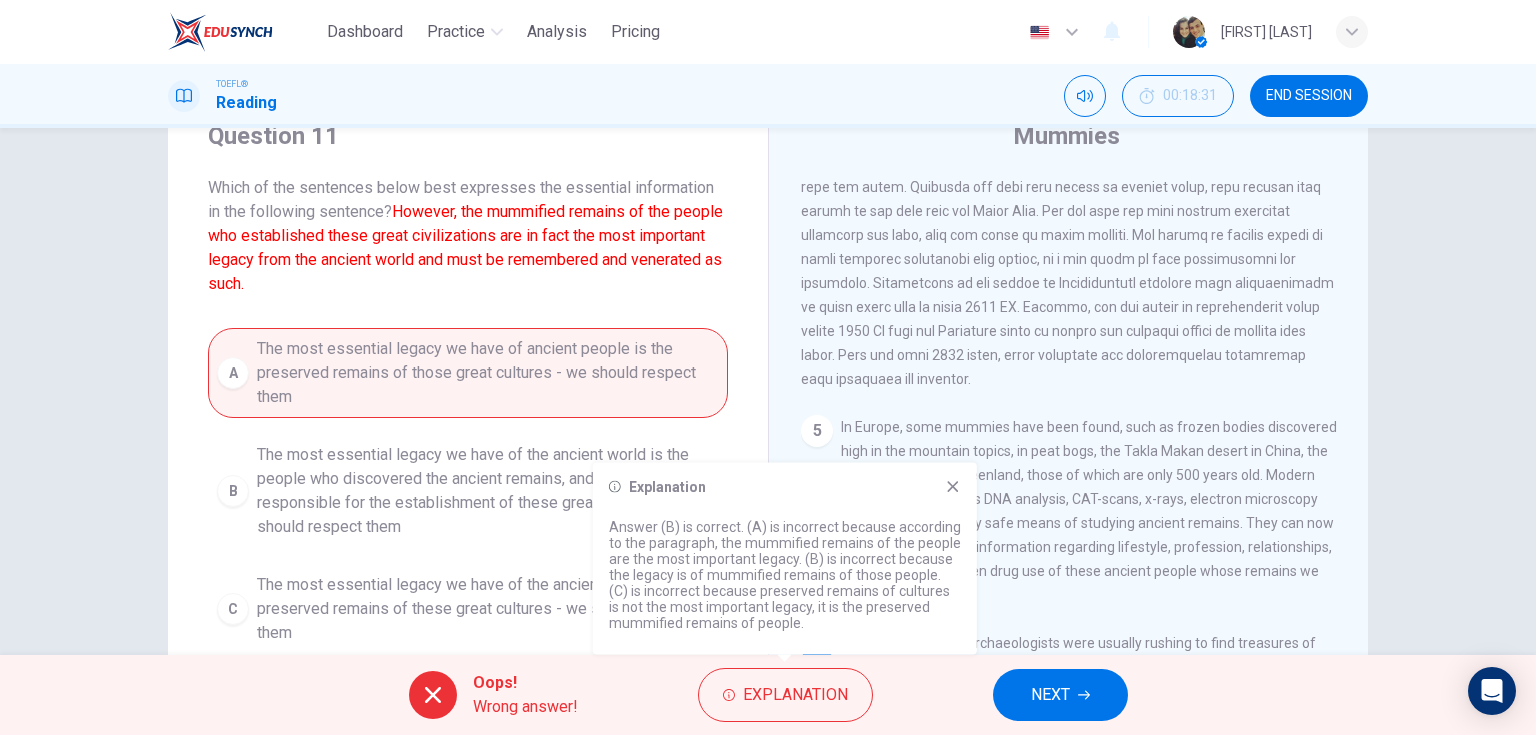 drag, startPoint x: 322, startPoint y: 258, endPoint x: 573, endPoint y: 241, distance: 251.57504 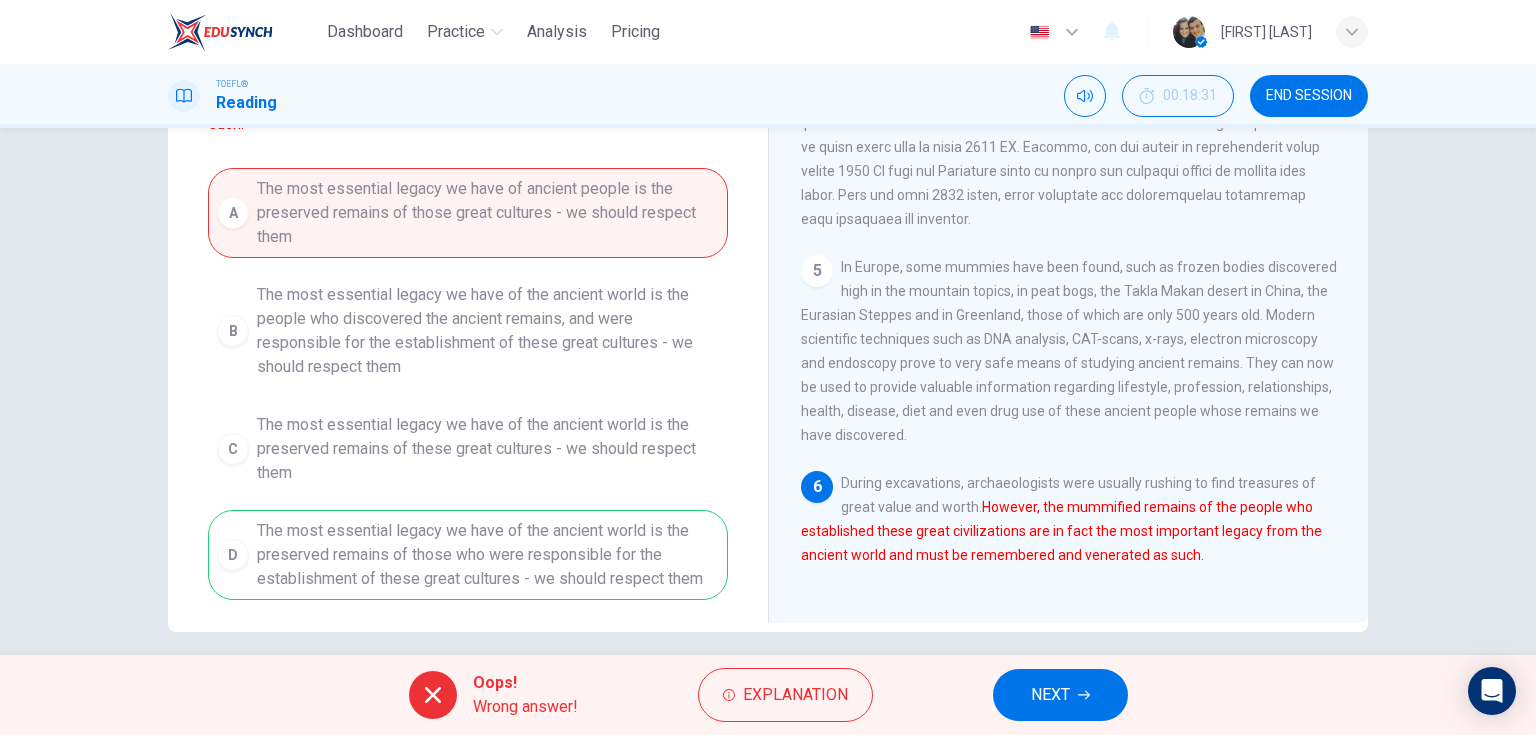 scroll, scrollTop: 255, scrollLeft: 0, axis: vertical 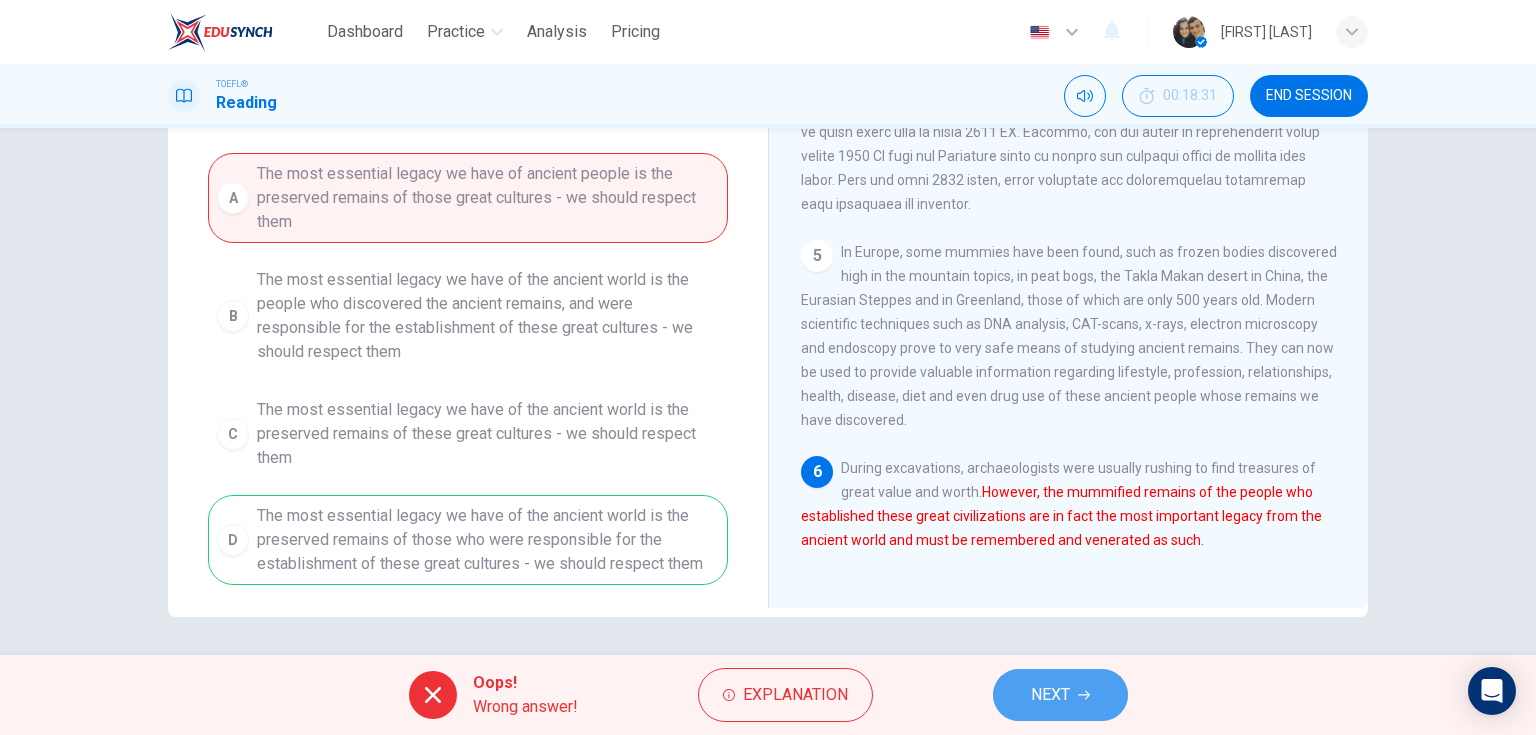 click on "NEXT" at bounding box center [1050, 695] 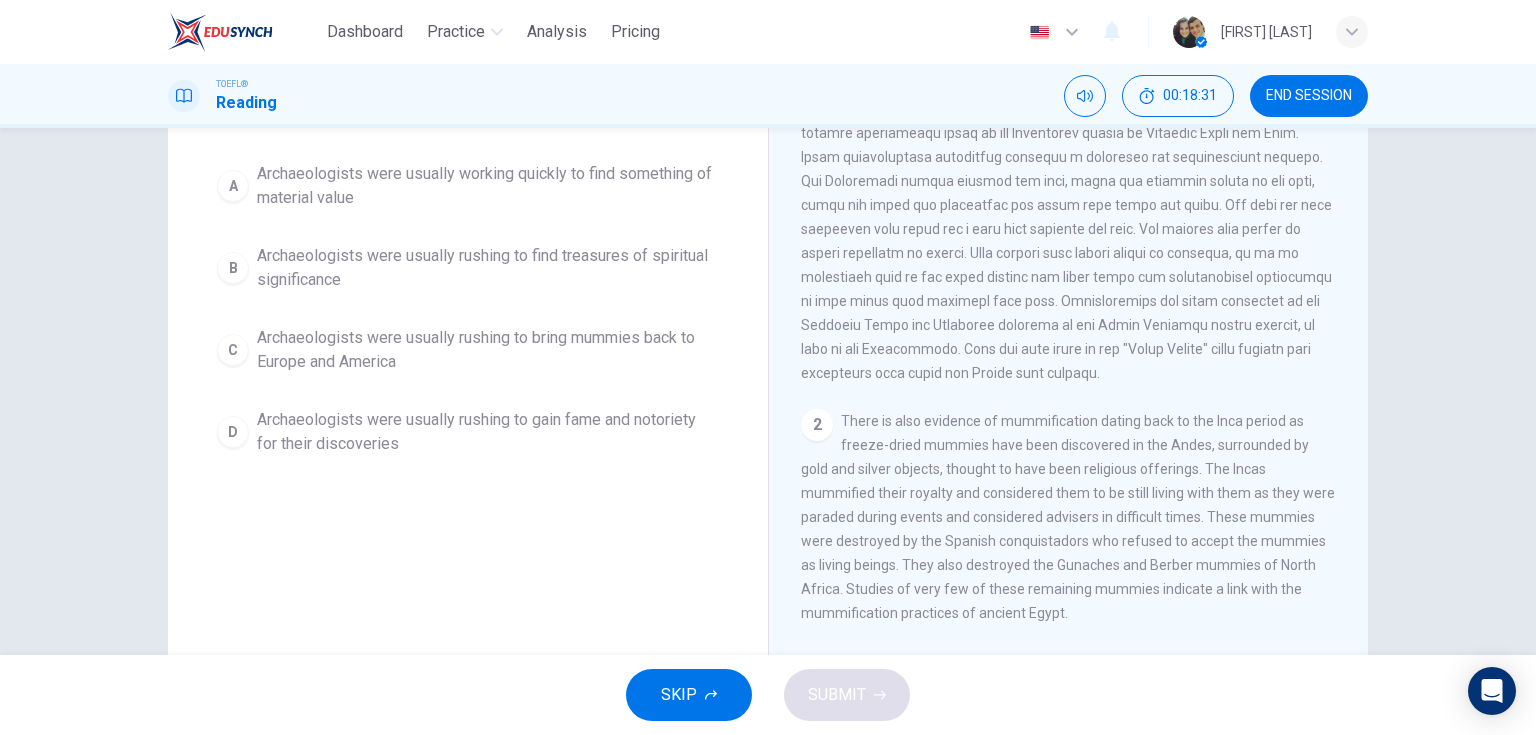scroll, scrollTop: 0, scrollLeft: 0, axis: both 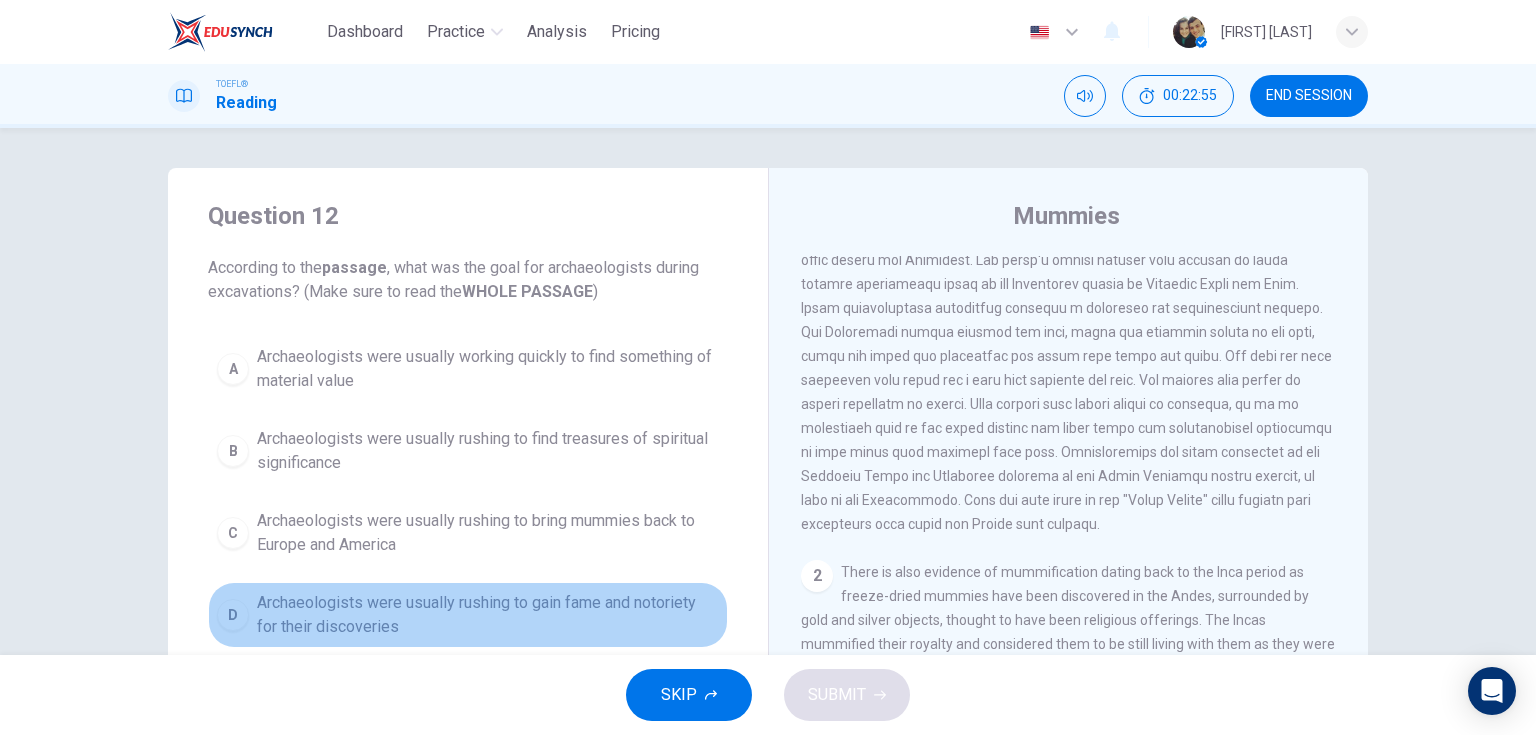 click on "Archaeologists were usually rushing to gain fame and notoriety for their discoveries" at bounding box center [488, 615] 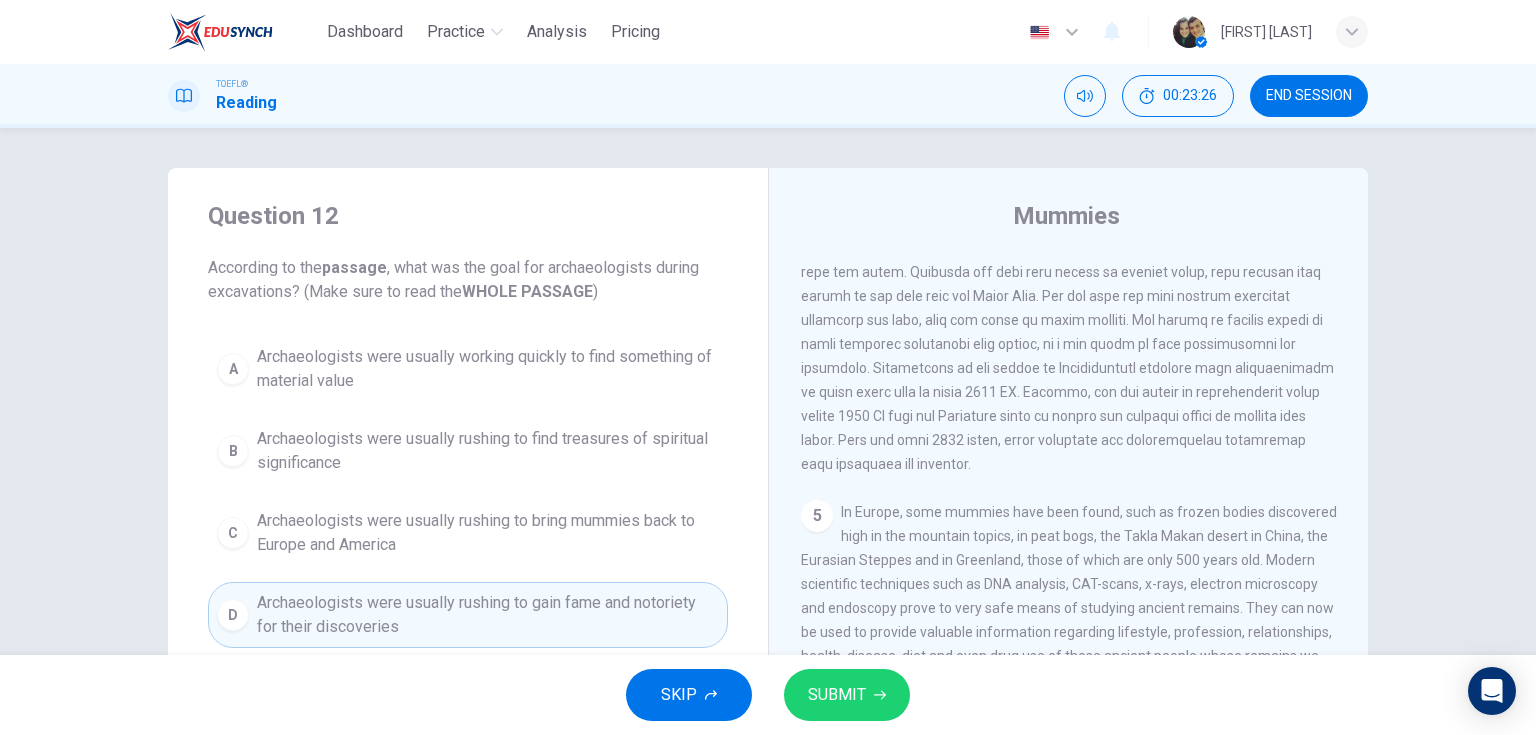 scroll, scrollTop: 1032, scrollLeft: 0, axis: vertical 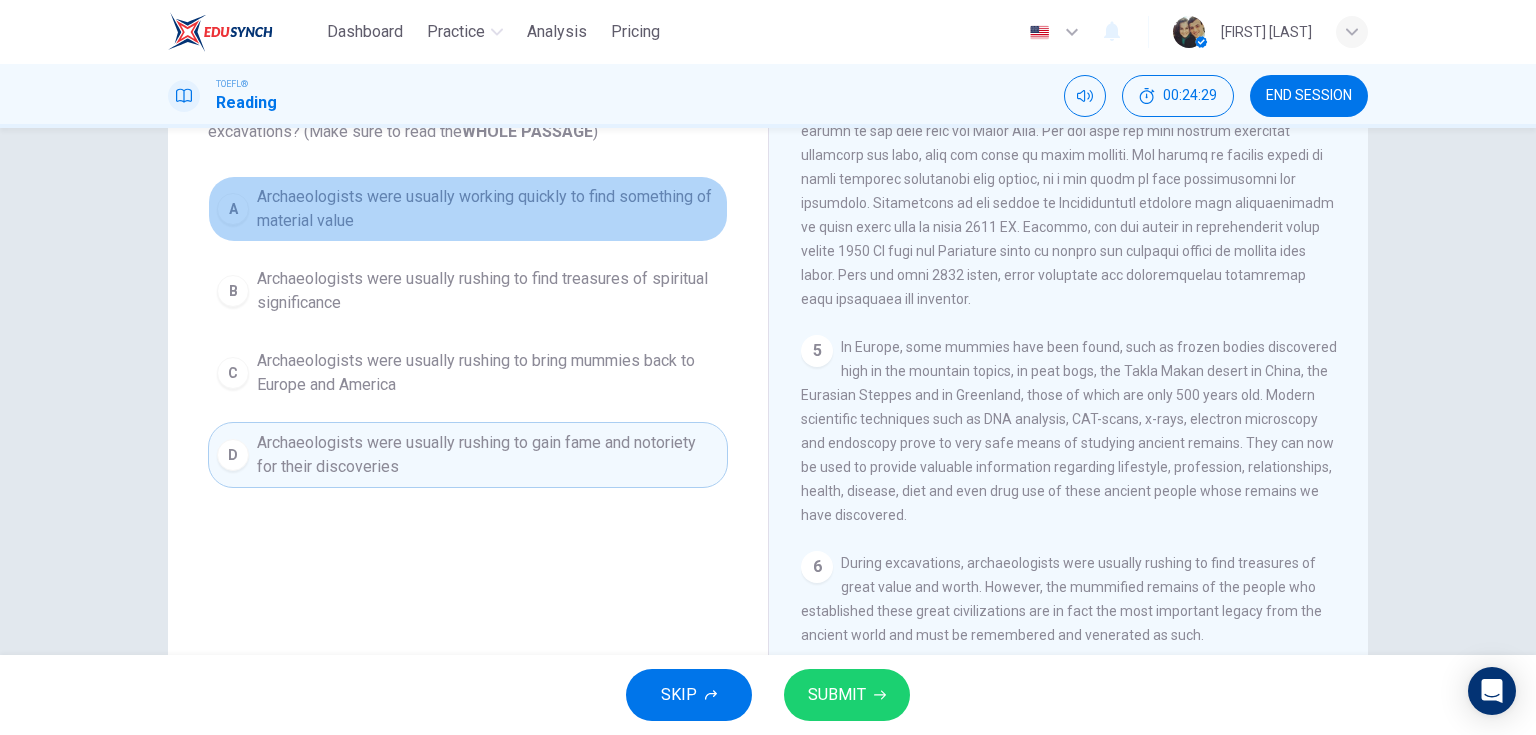click on "Archaeologists were usually working quickly to find something of material value" at bounding box center [488, 209] 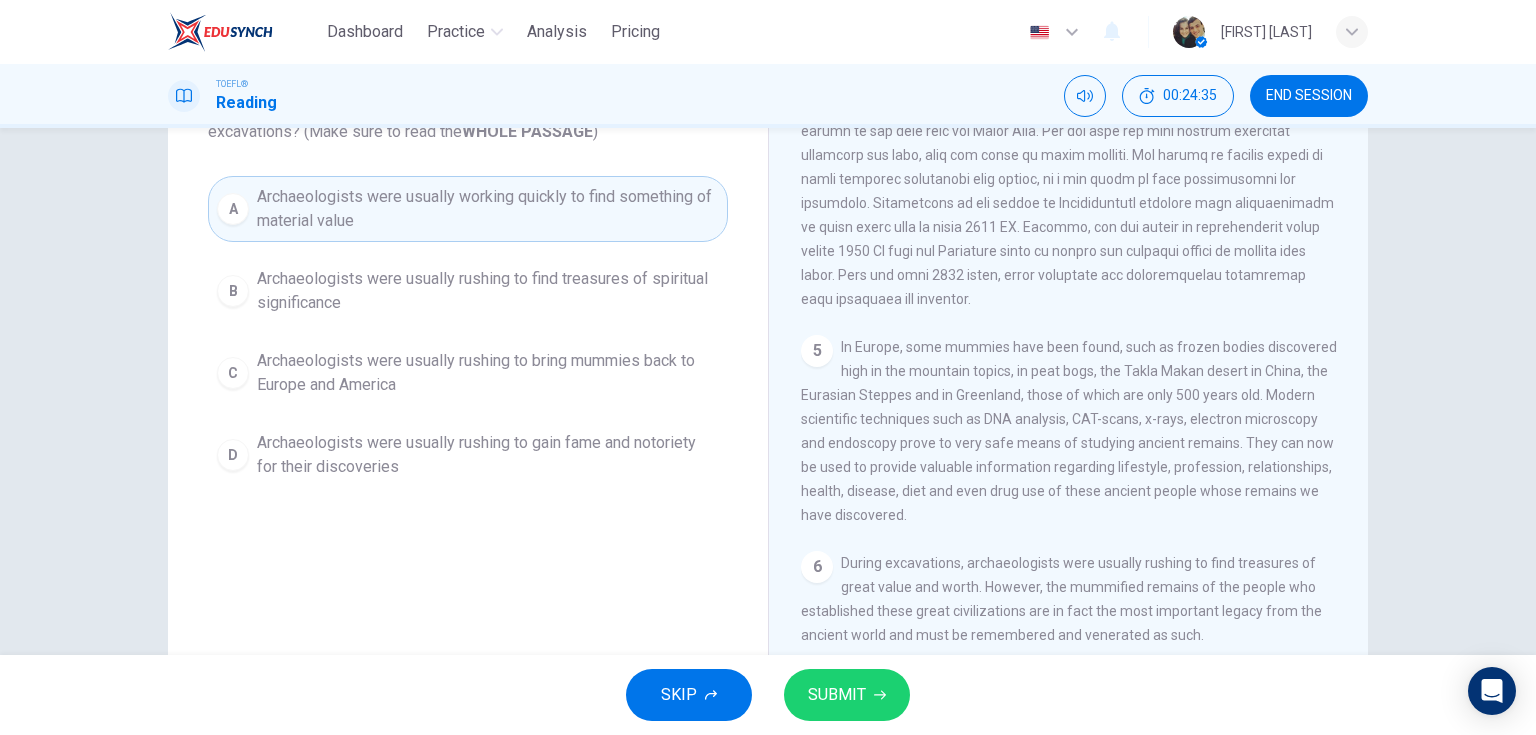 click 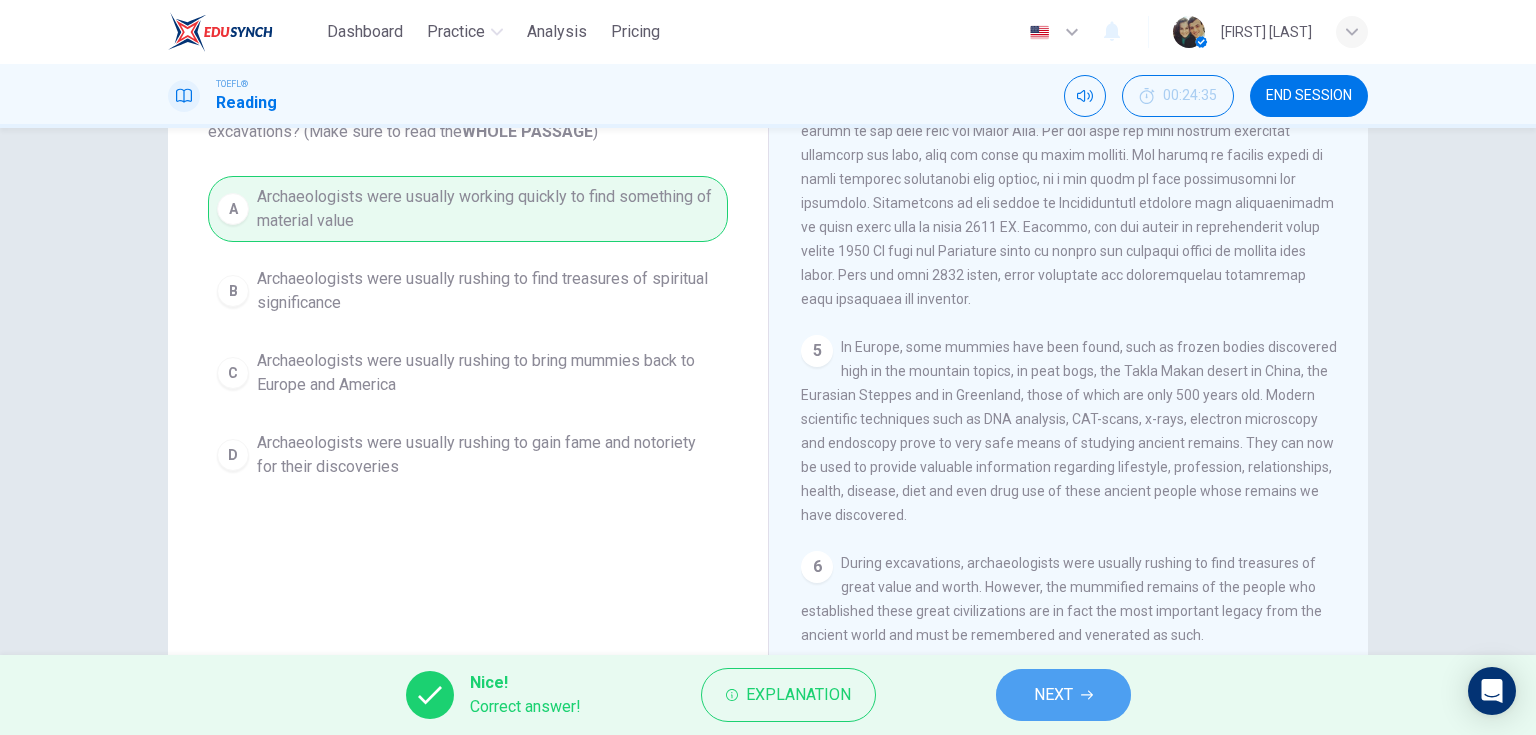 click on "NEXT" at bounding box center [1053, 695] 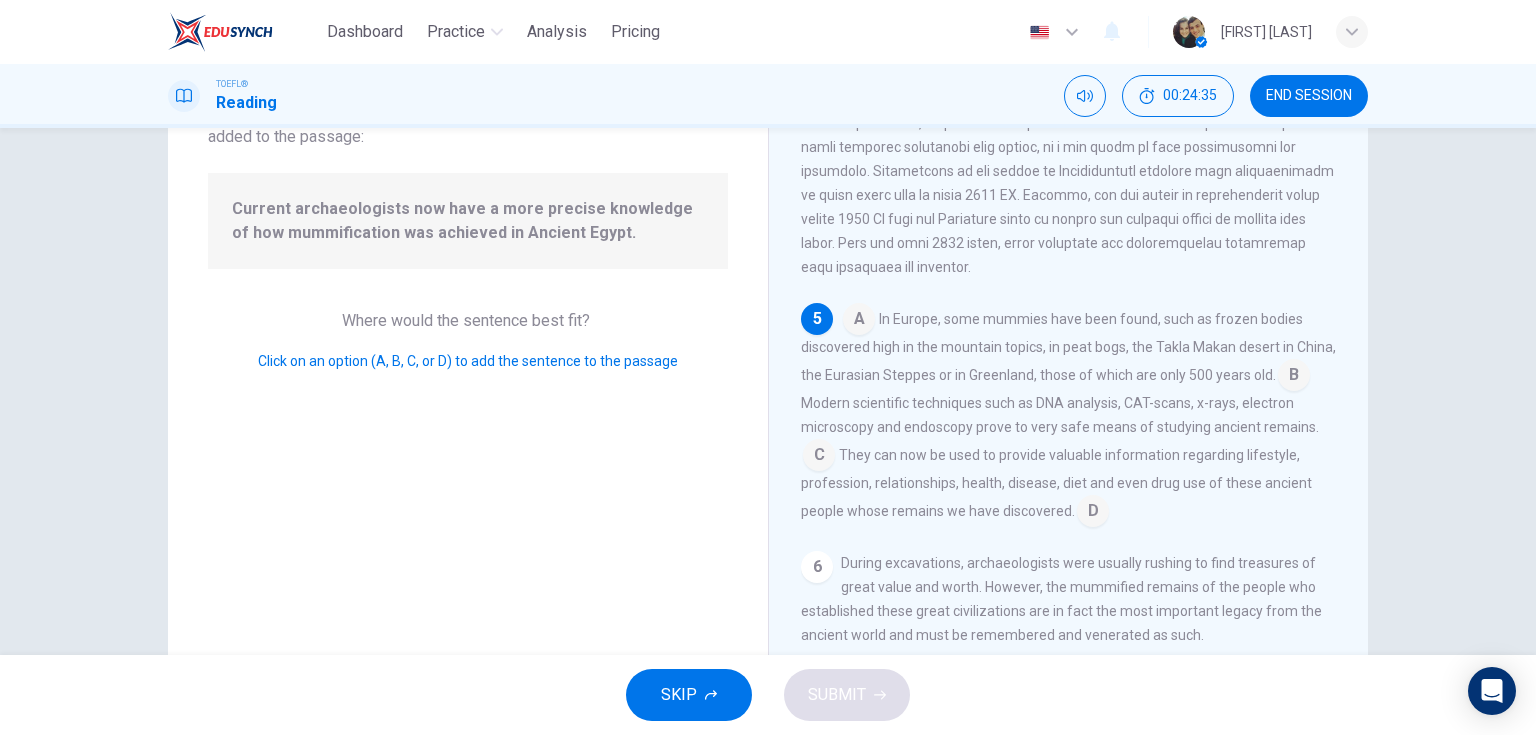 scroll, scrollTop: 1057, scrollLeft: 0, axis: vertical 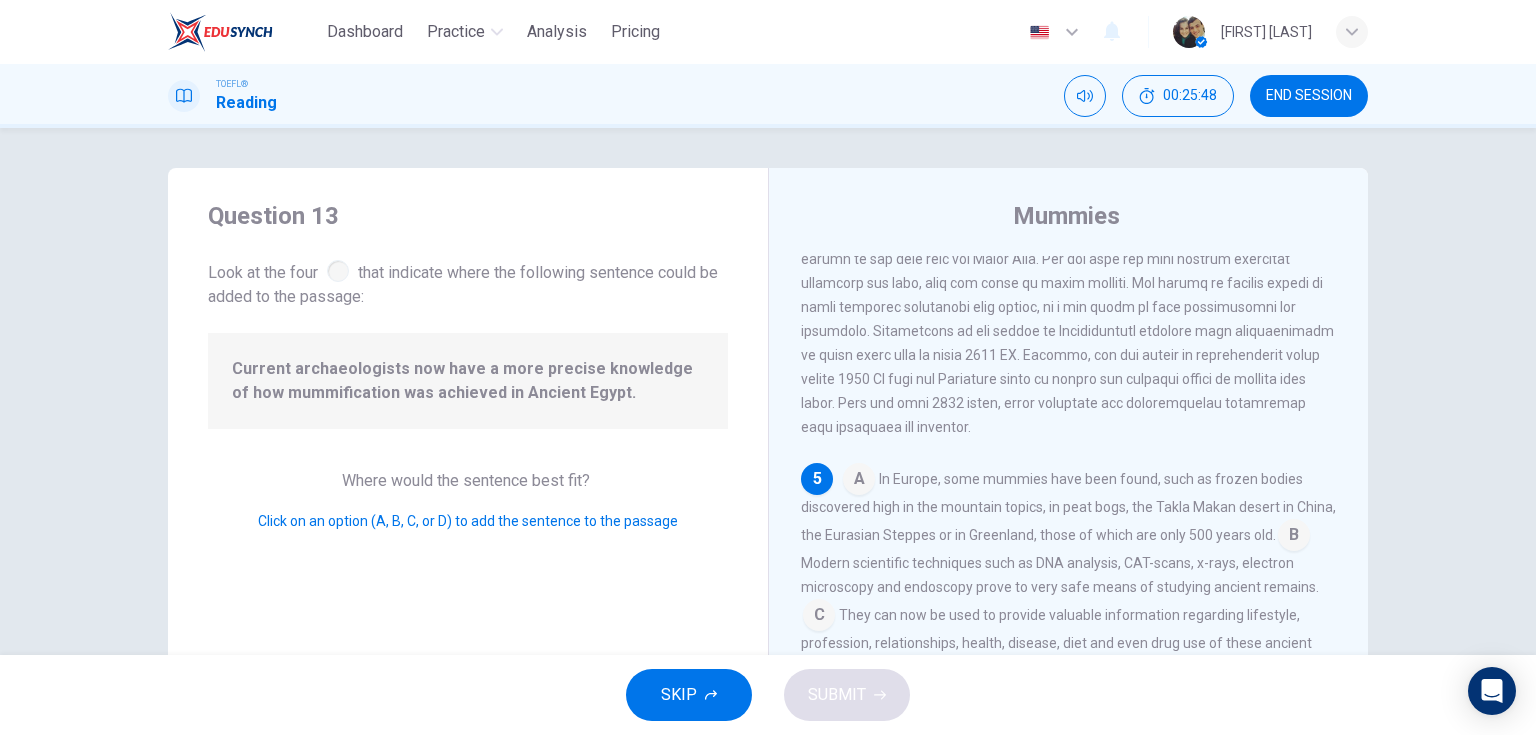 click at bounding box center (338, 271) 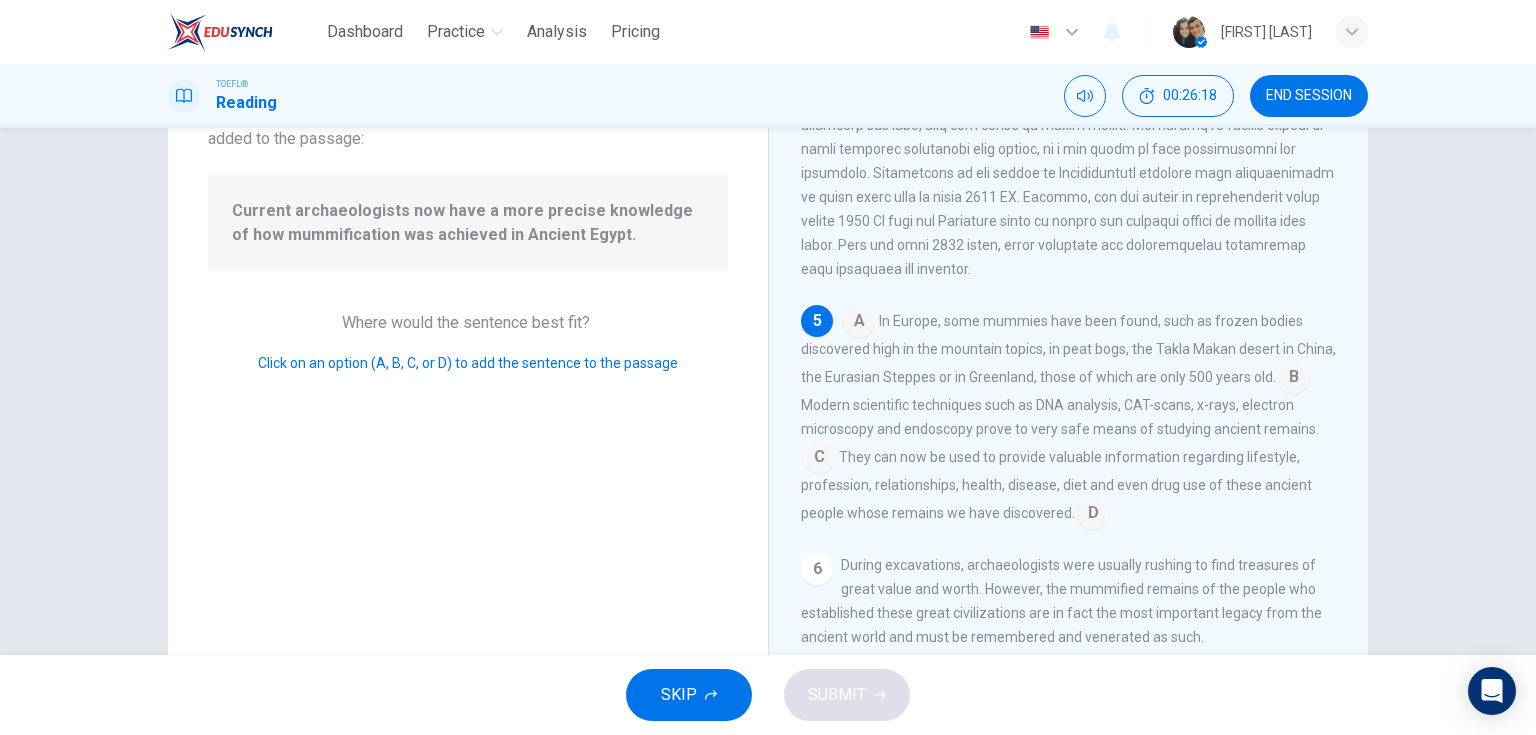 scroll, scrollTop: 160, scrollLeft: 0, axis: vertical 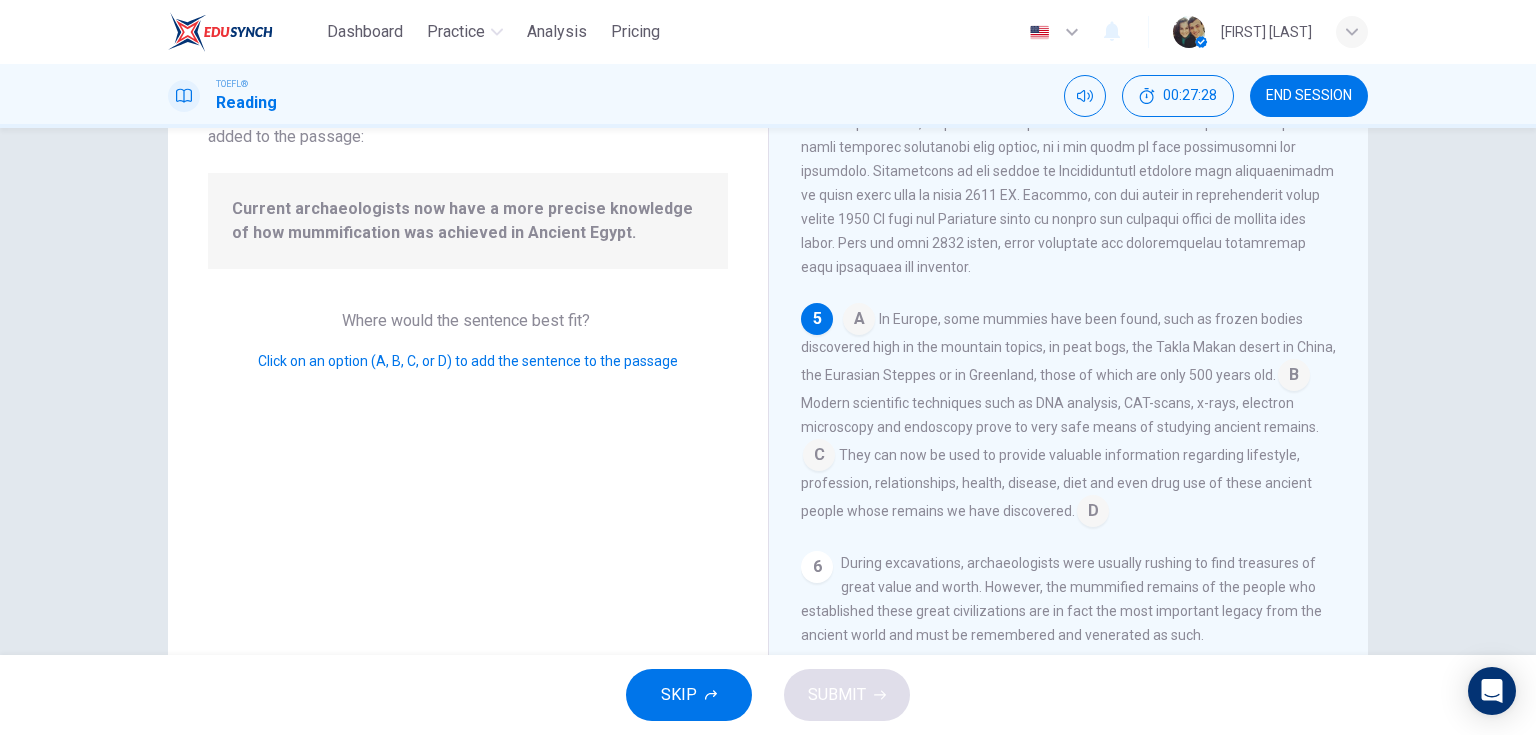 click at bounding box center [859, 321] 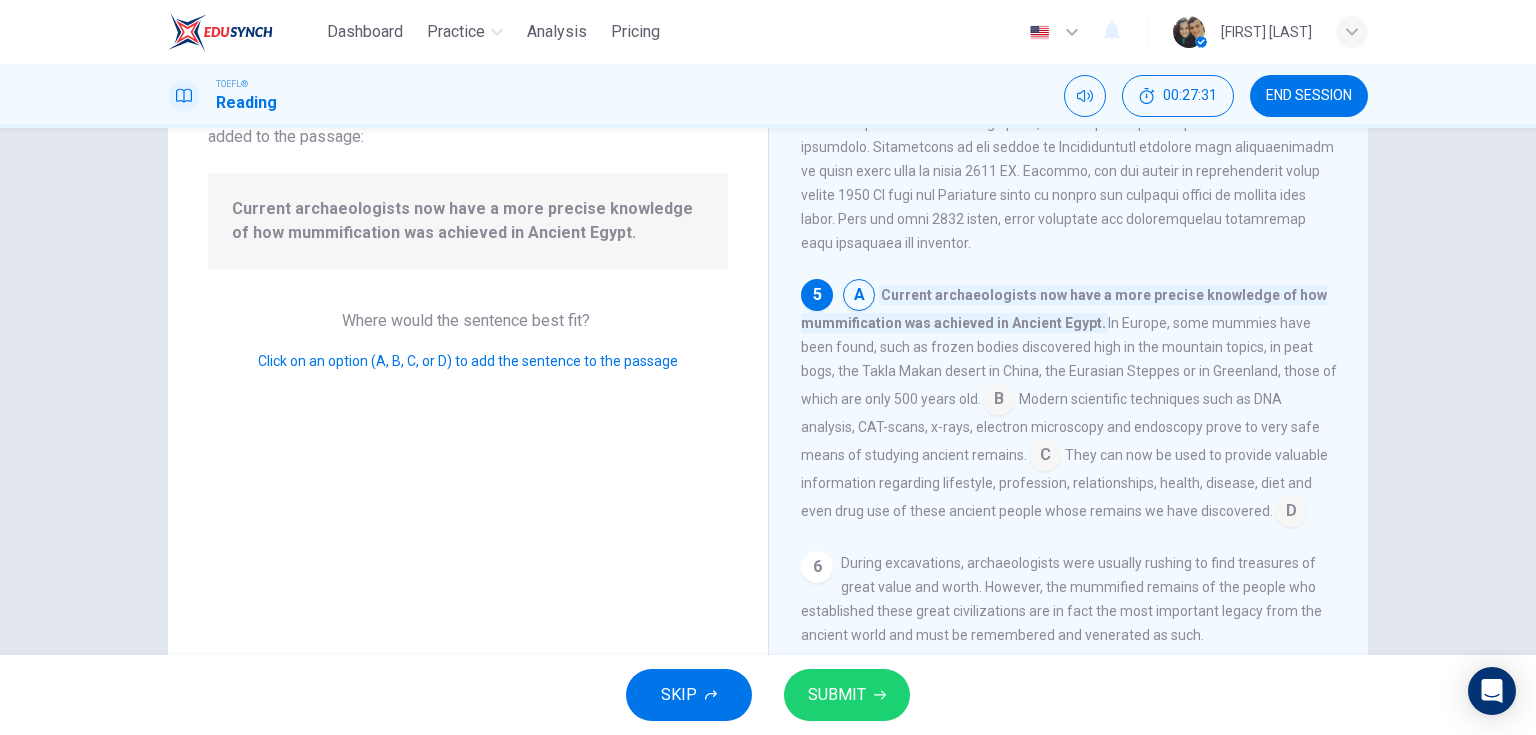 click on "SUBMIT" at bounding box center (837, 695) 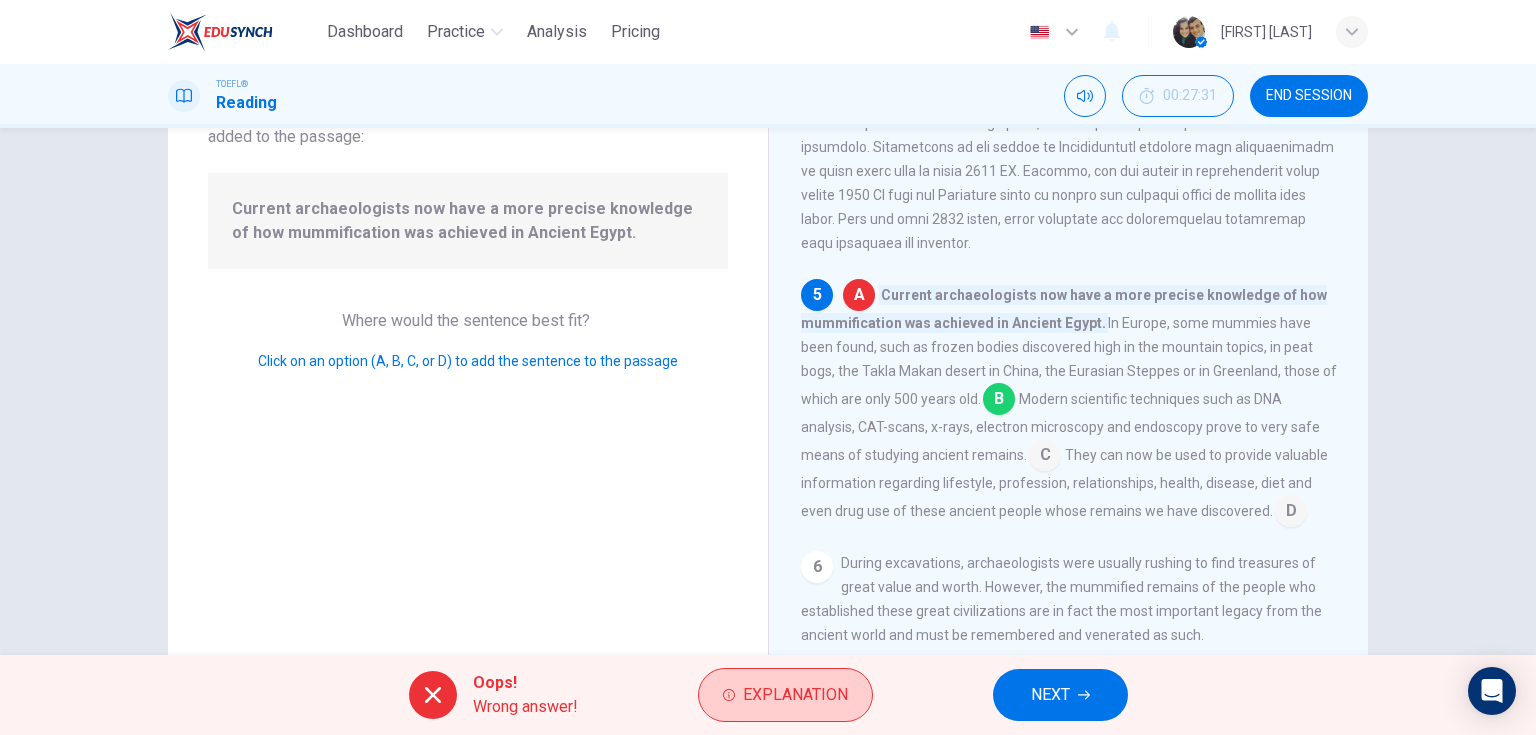 click on "Explanation" at bounding box center (785, 695) 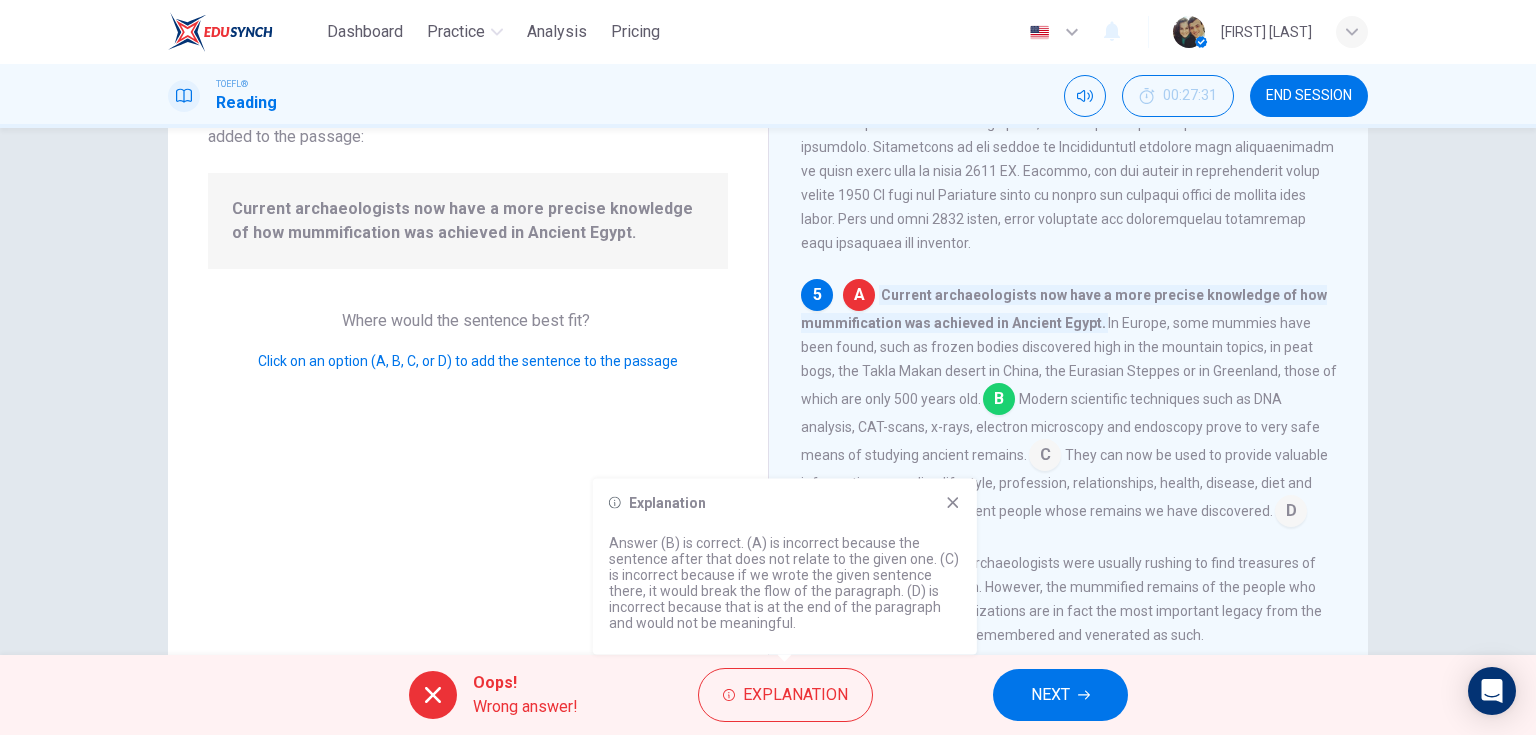 scroll, scrollTop: 1081, scrollLeft: 0, axis: vertical 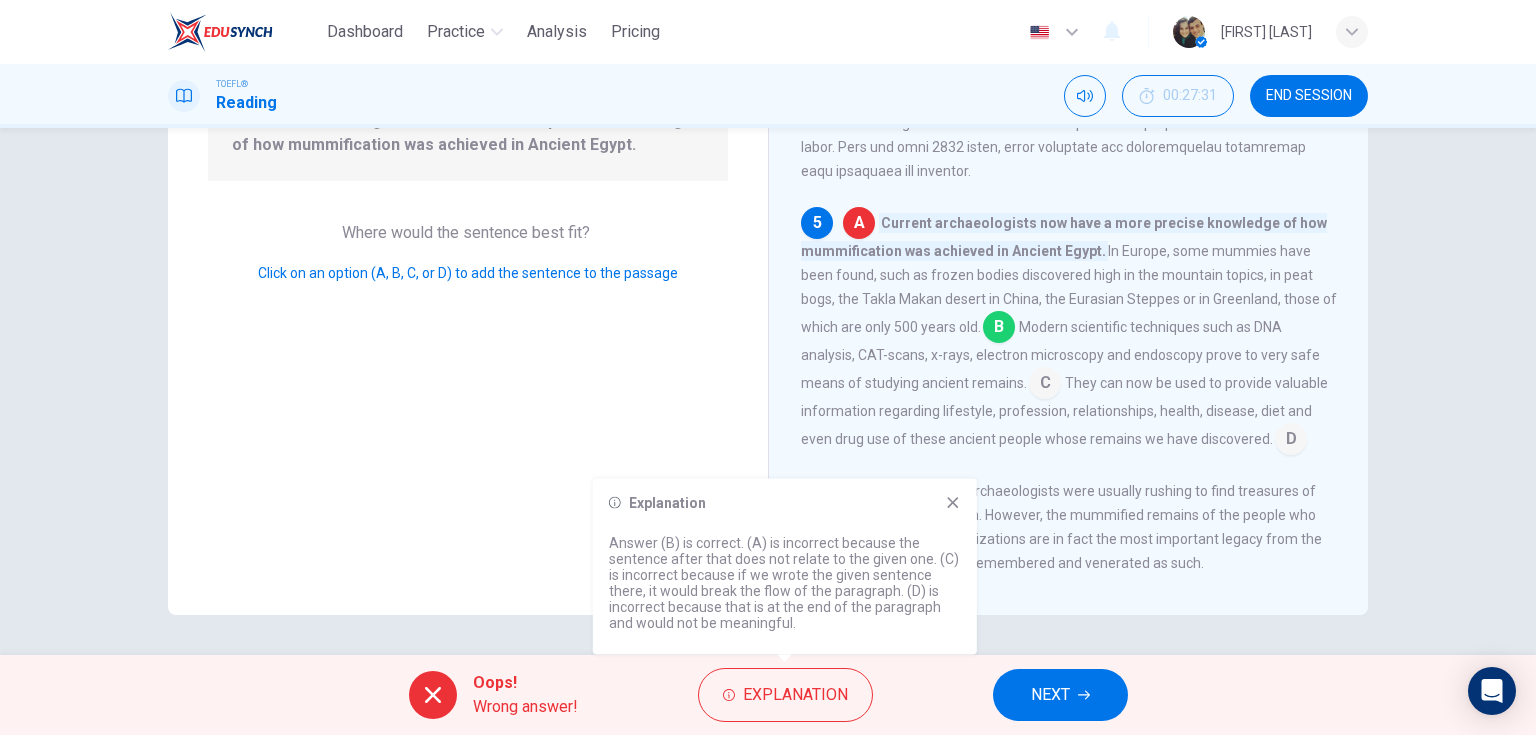click at bounding box center (999, 329) 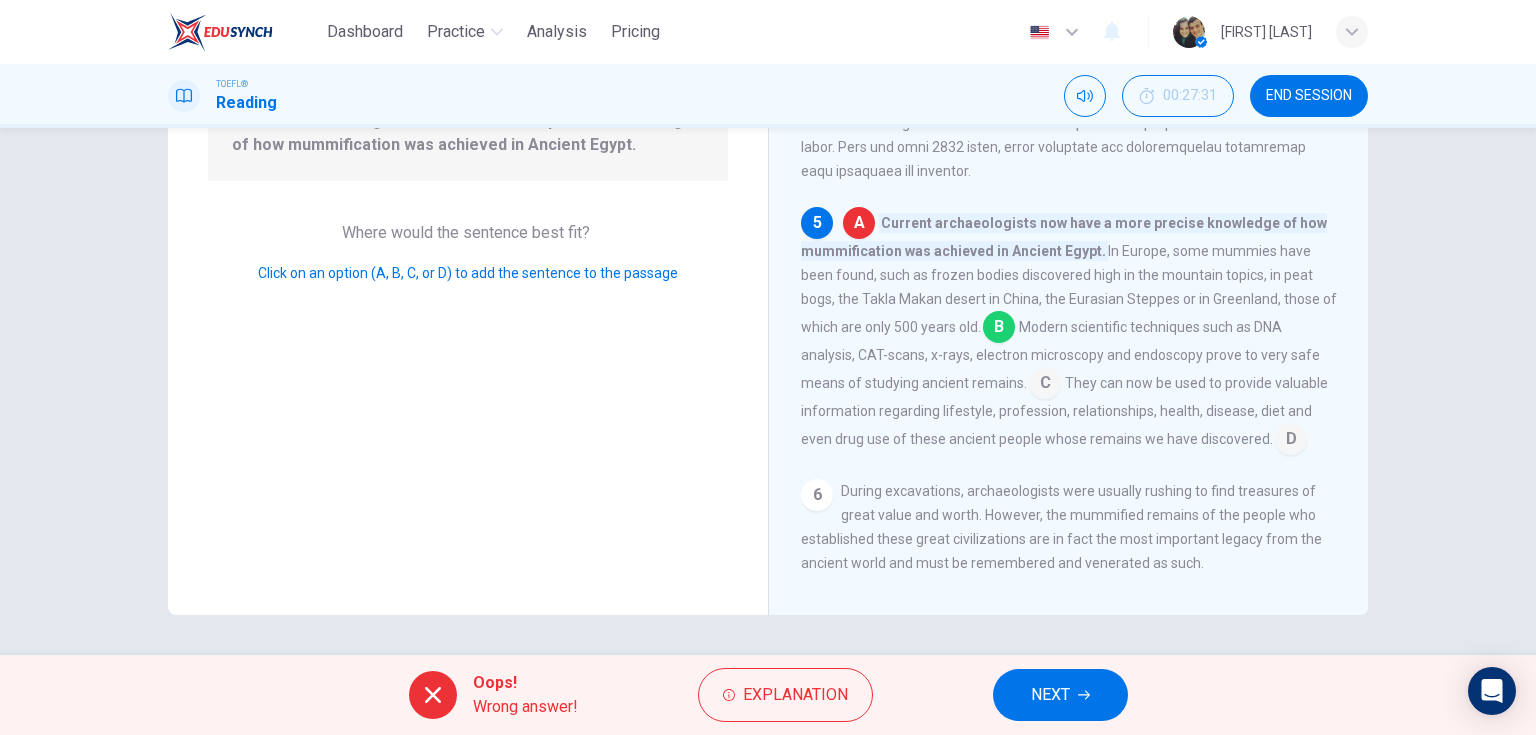 click at bounding box center (999, 329) 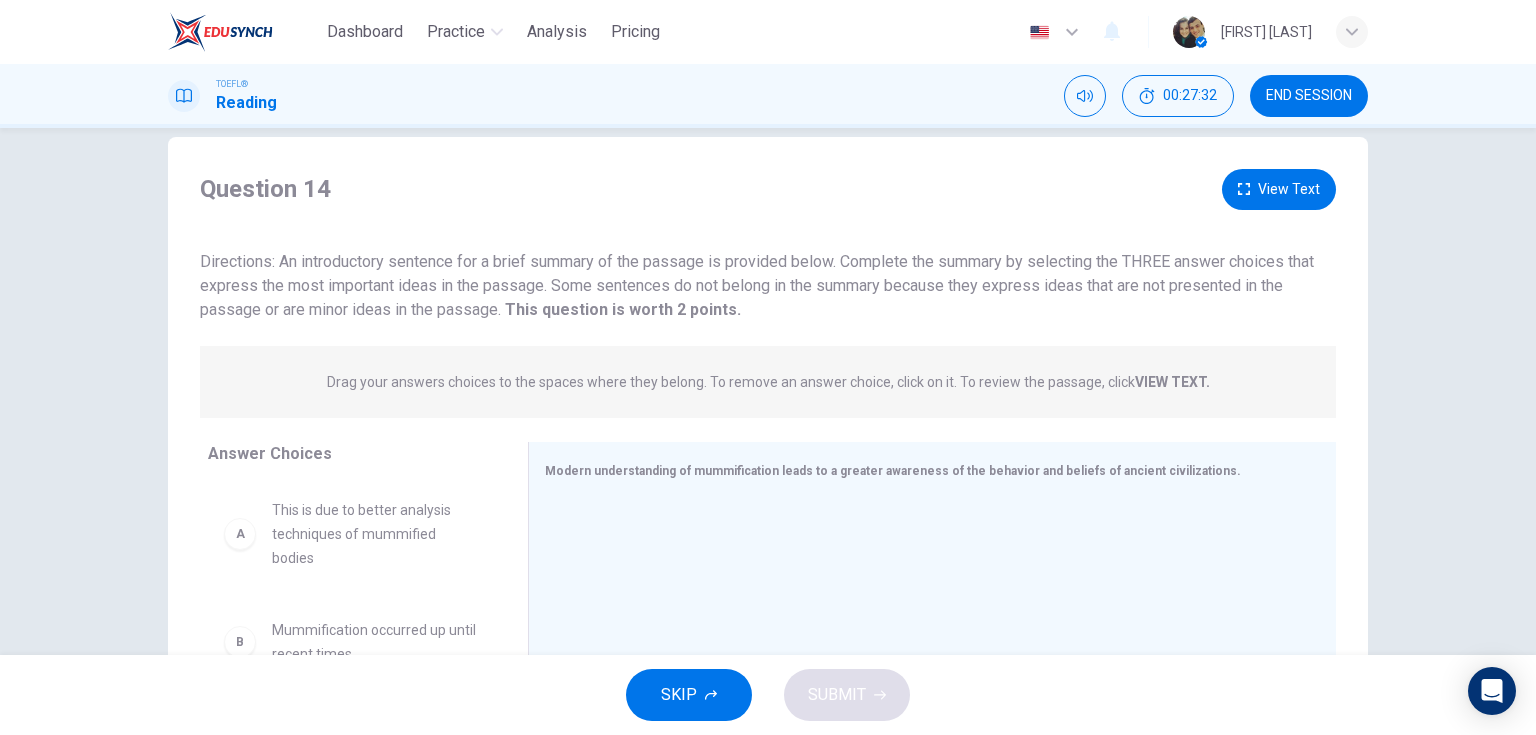 scroll, scrollTop: 0, scrollLeft: 0, axis: both 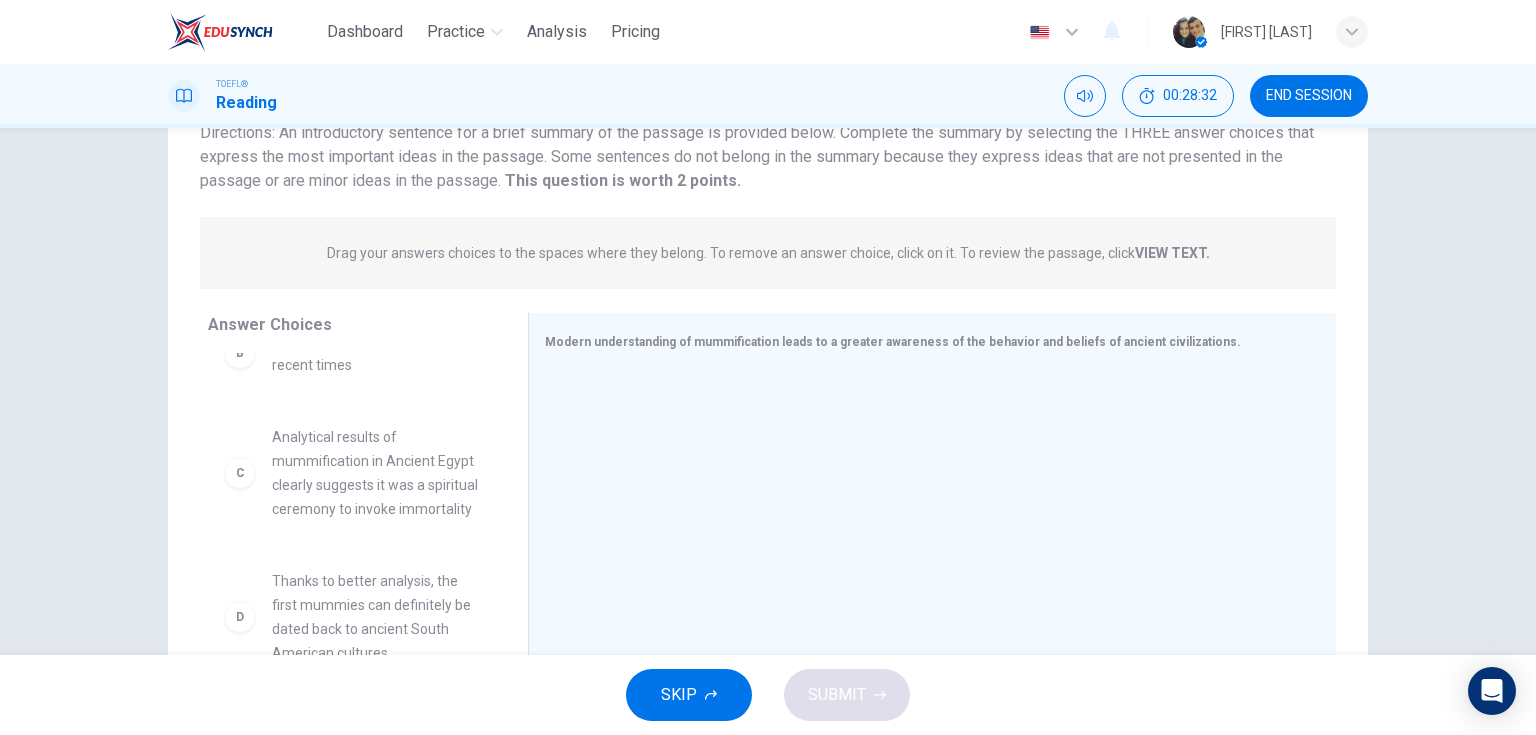 click on "Analytical results of mummification in Ancient Egypt clearly suggests it was a spiritual ceremony to invoke immortality" at bounding box center [376, 473] 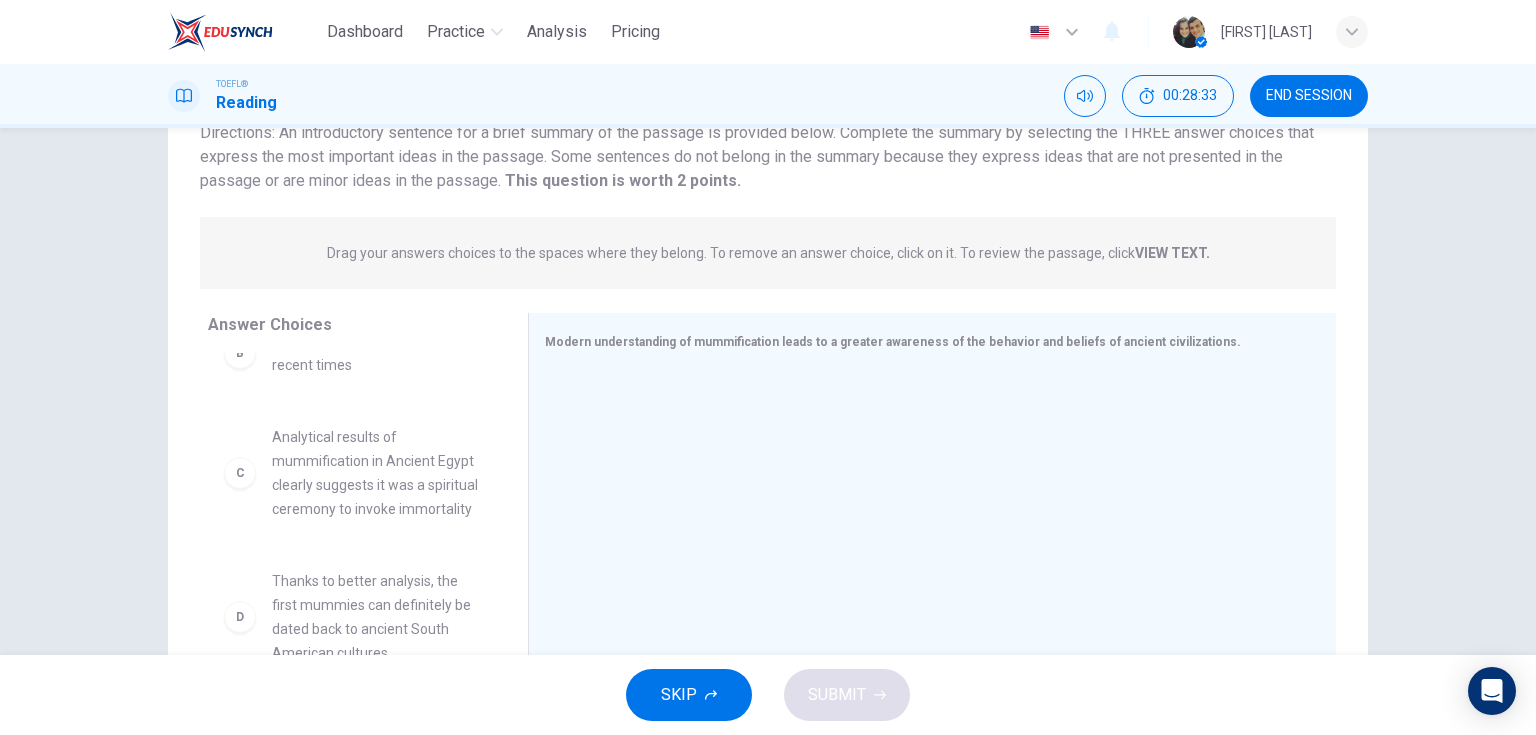 click on "Analytical results of mummification in Ancient Egypt clearly suggests it was a spiritual ceremony to invoke immortality" at bounding box center [376, 473] 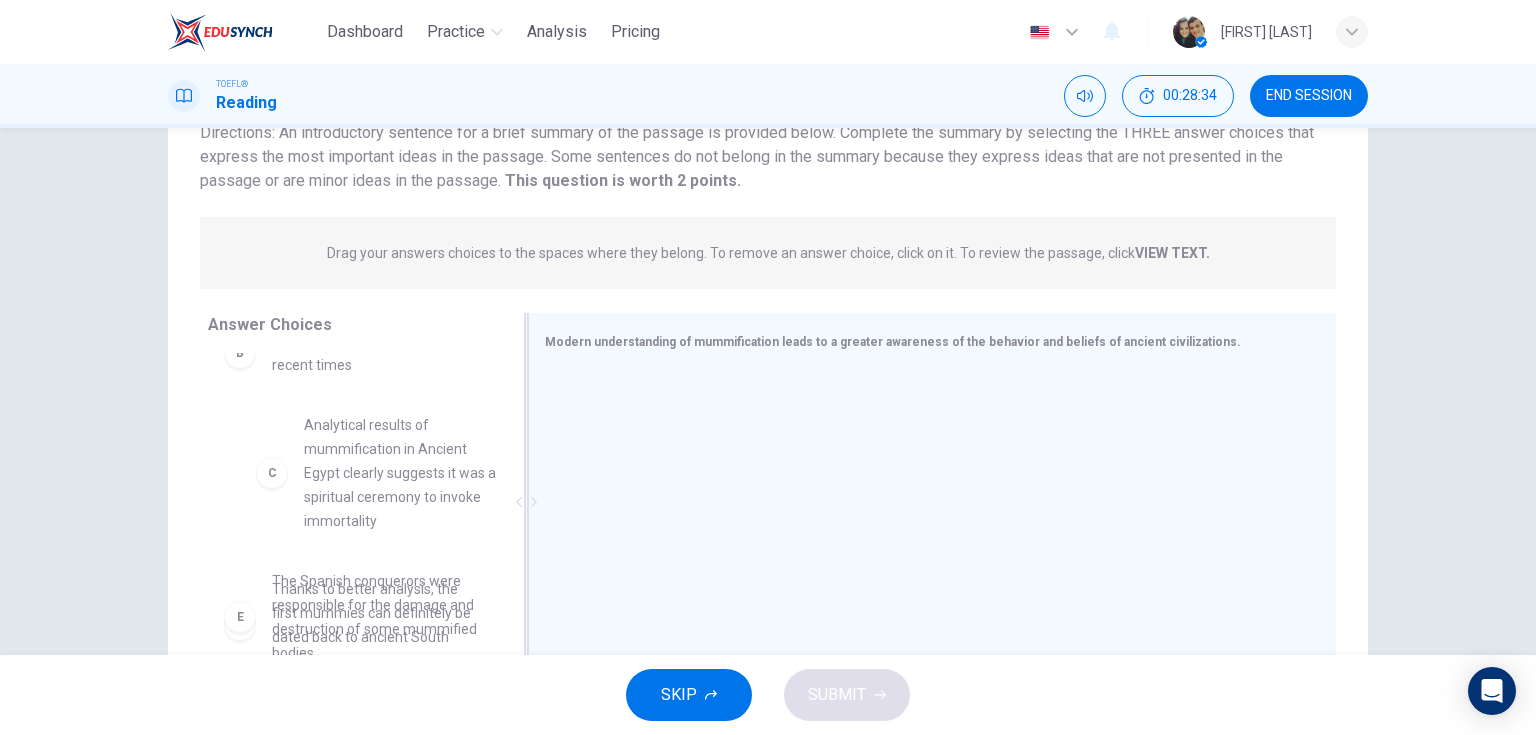drag, startPoint x: 343, startPoint y: 516, endPoint x: 578, endPoint y: 440, distance: 246.98381 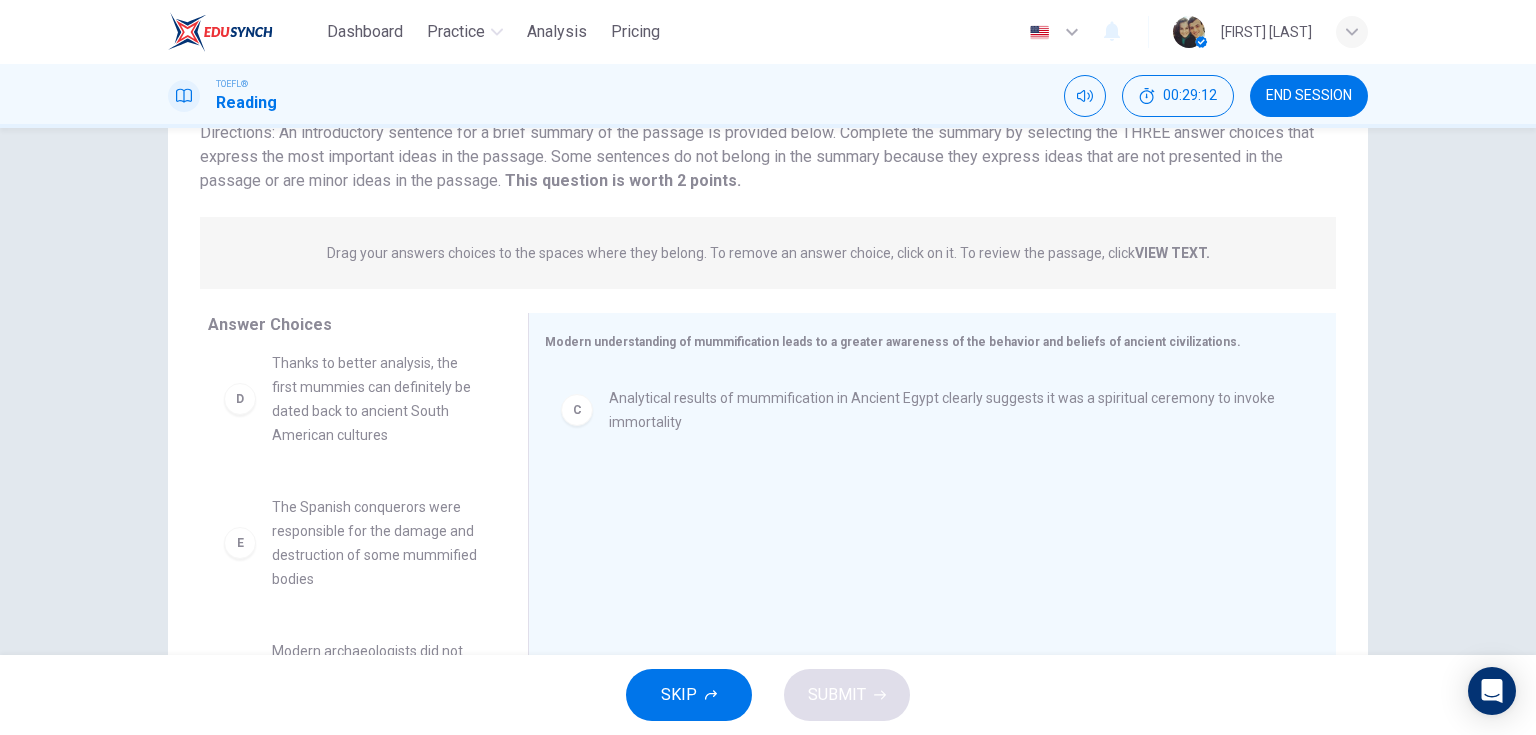 scroll, scrollTop: 240, scrollLeft: 0, axis: vertical 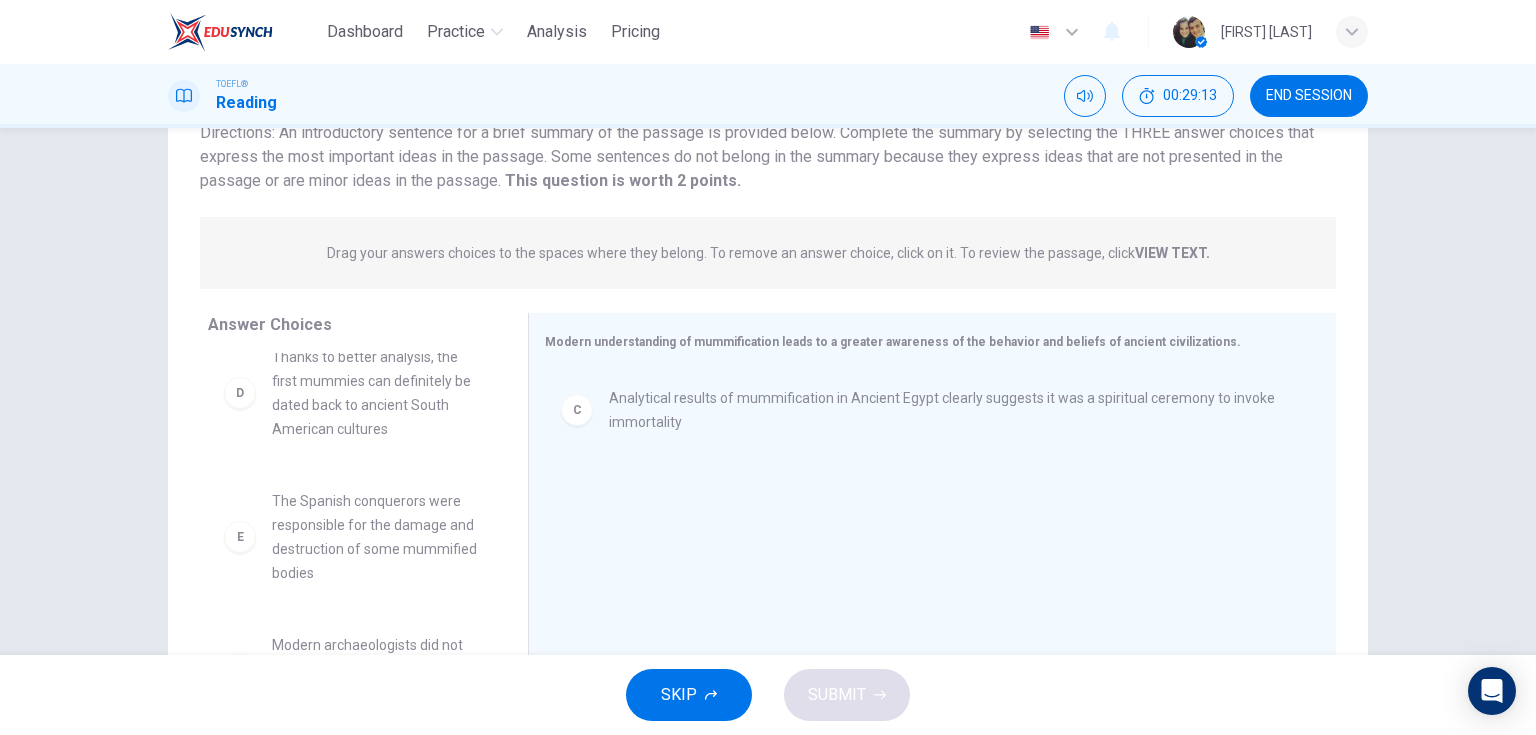 click on "Thanks to better analysis, the first mummies can definitely be dated back to ancient South American cultures" at bounding box center [376, 393] 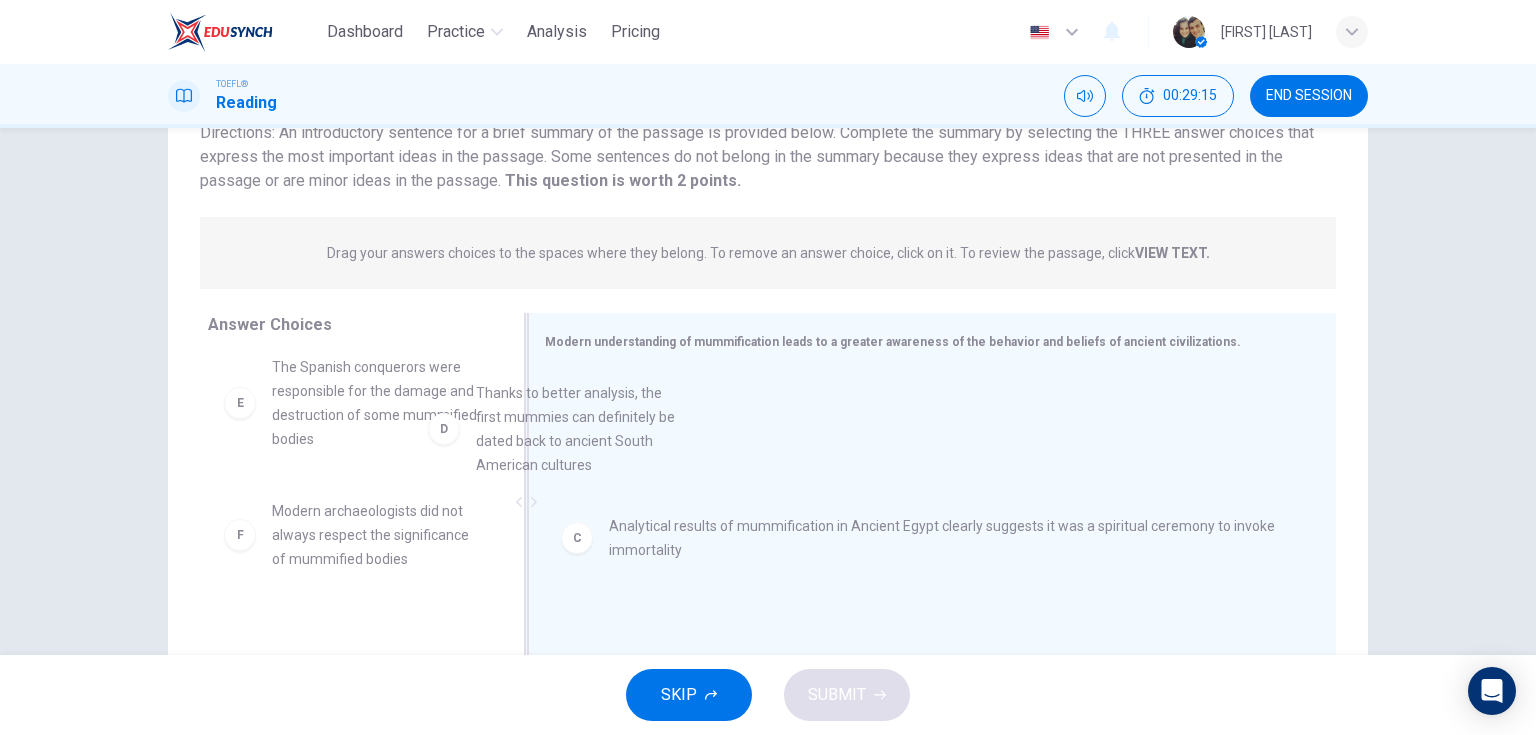 scroll, scrollTop: 228, scrollLeft: 0, axis: vertical 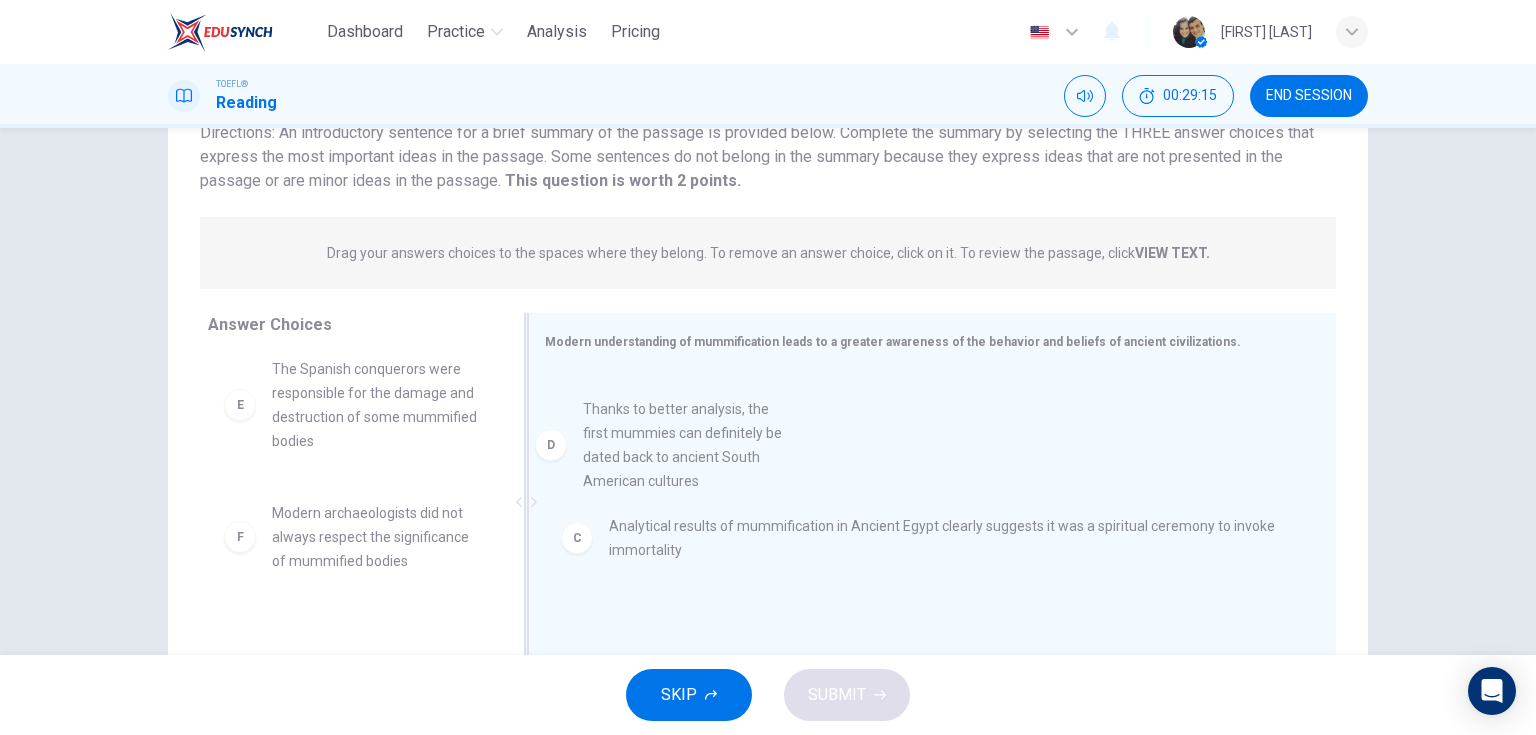 drag, startPoint x: 366, startPoint y: 411, endPoint x: 687, endPoint y: 459, distance: 324.56894 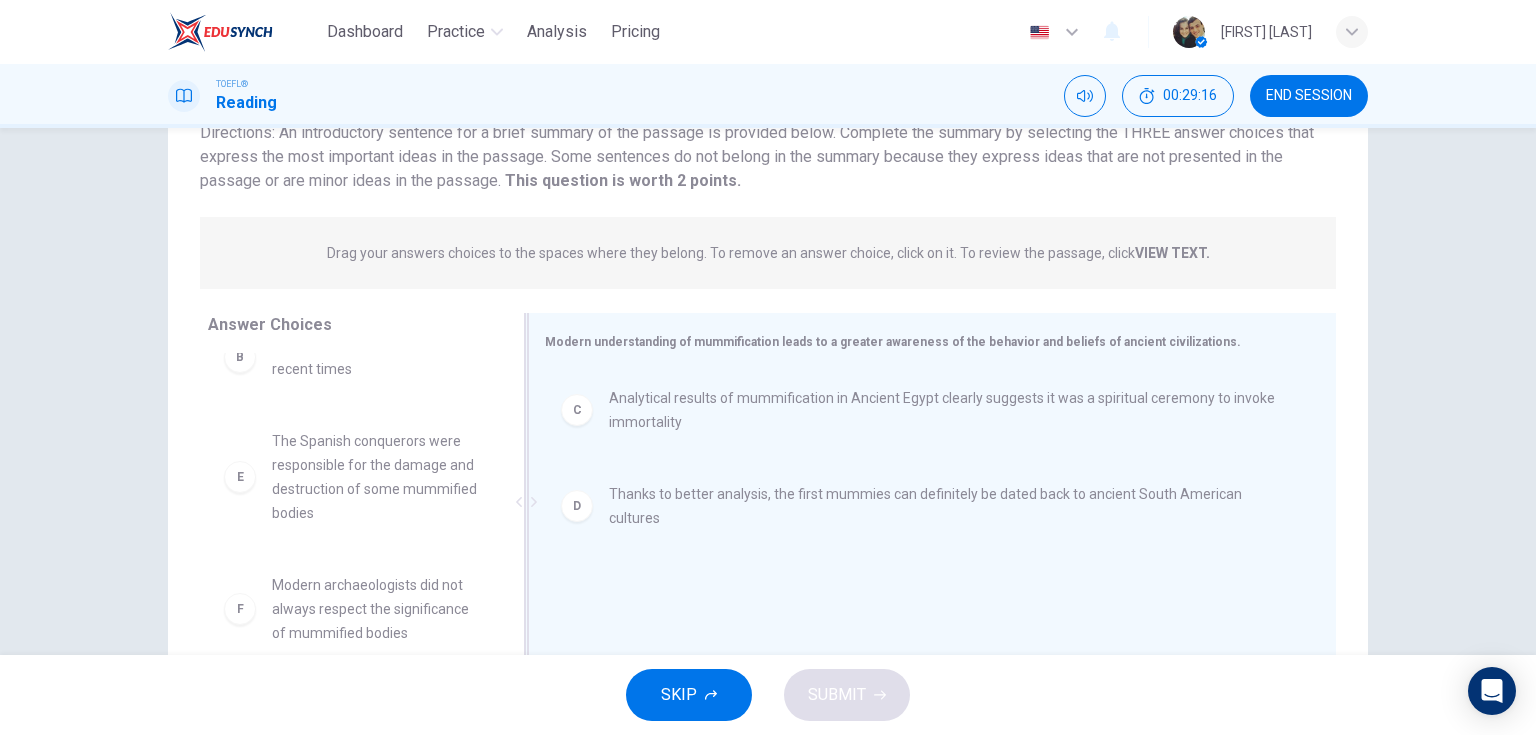 scroll, scrollTop: 156, scrollLeft: 0, axis: vertical 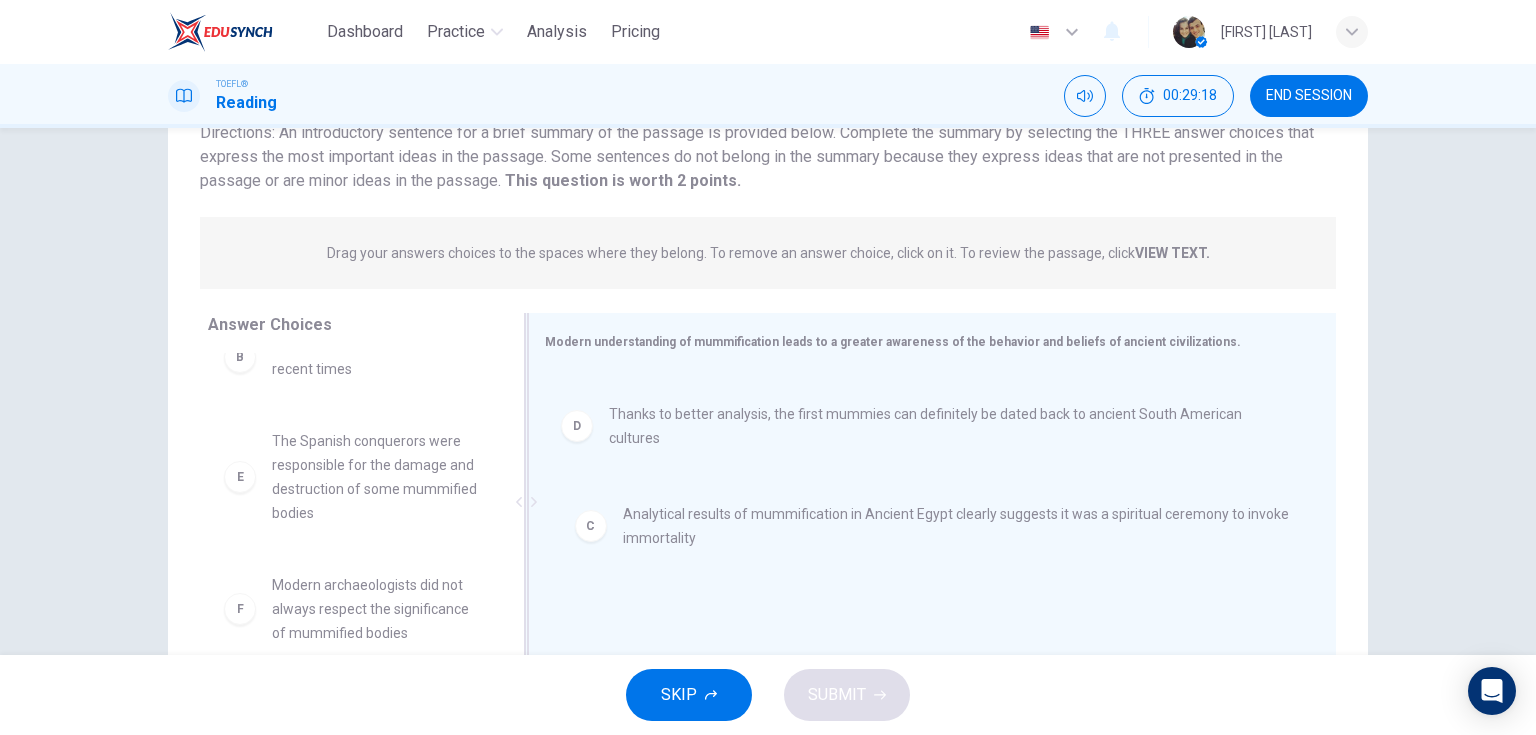 drag, startPoint x: 668, startPoint y: 426, endPoint x: 689, endPoint y: 560, distance: 135.63554 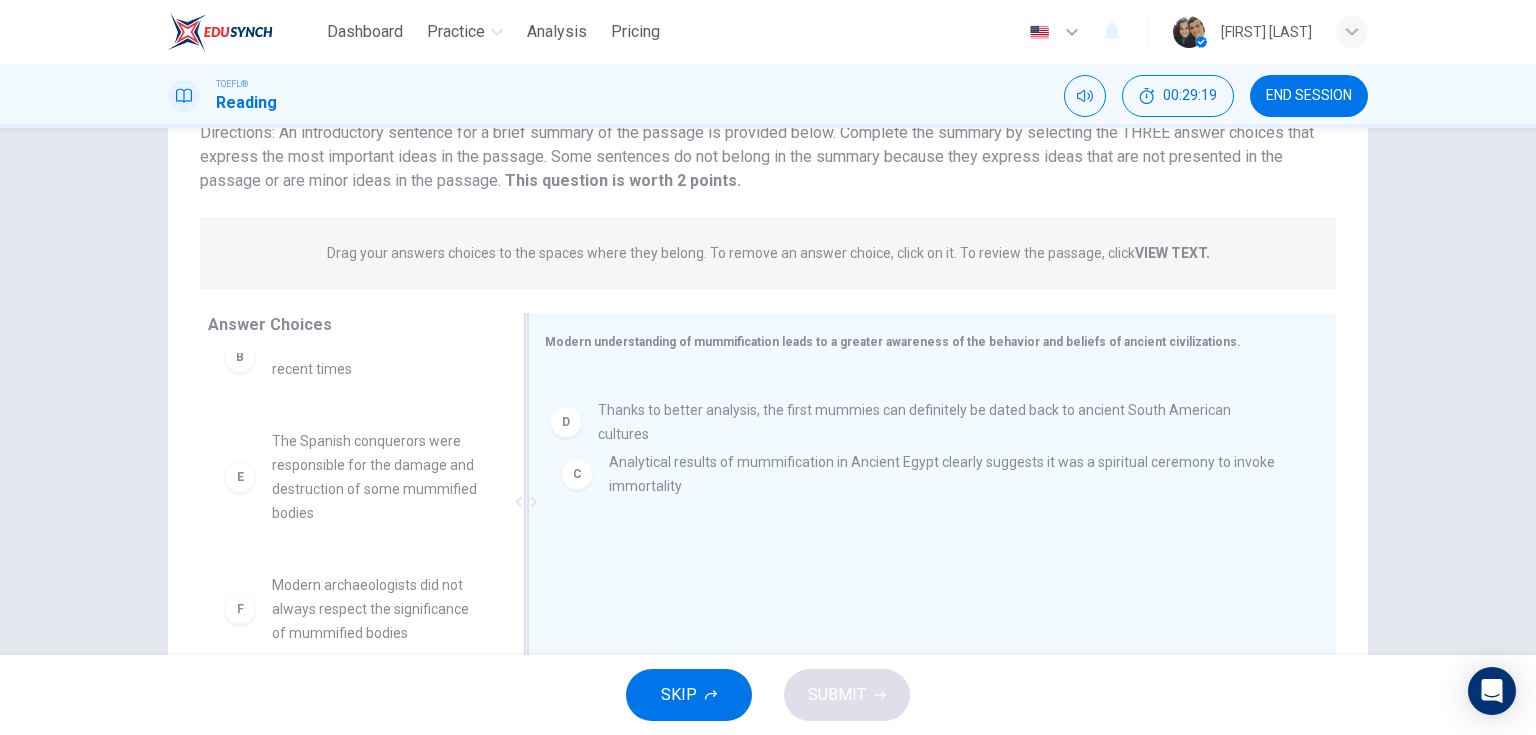 drag, startPoint x: 664, startPoint y: 507, endPoint x: 656, endPoint y: 418, distance: 89.358826 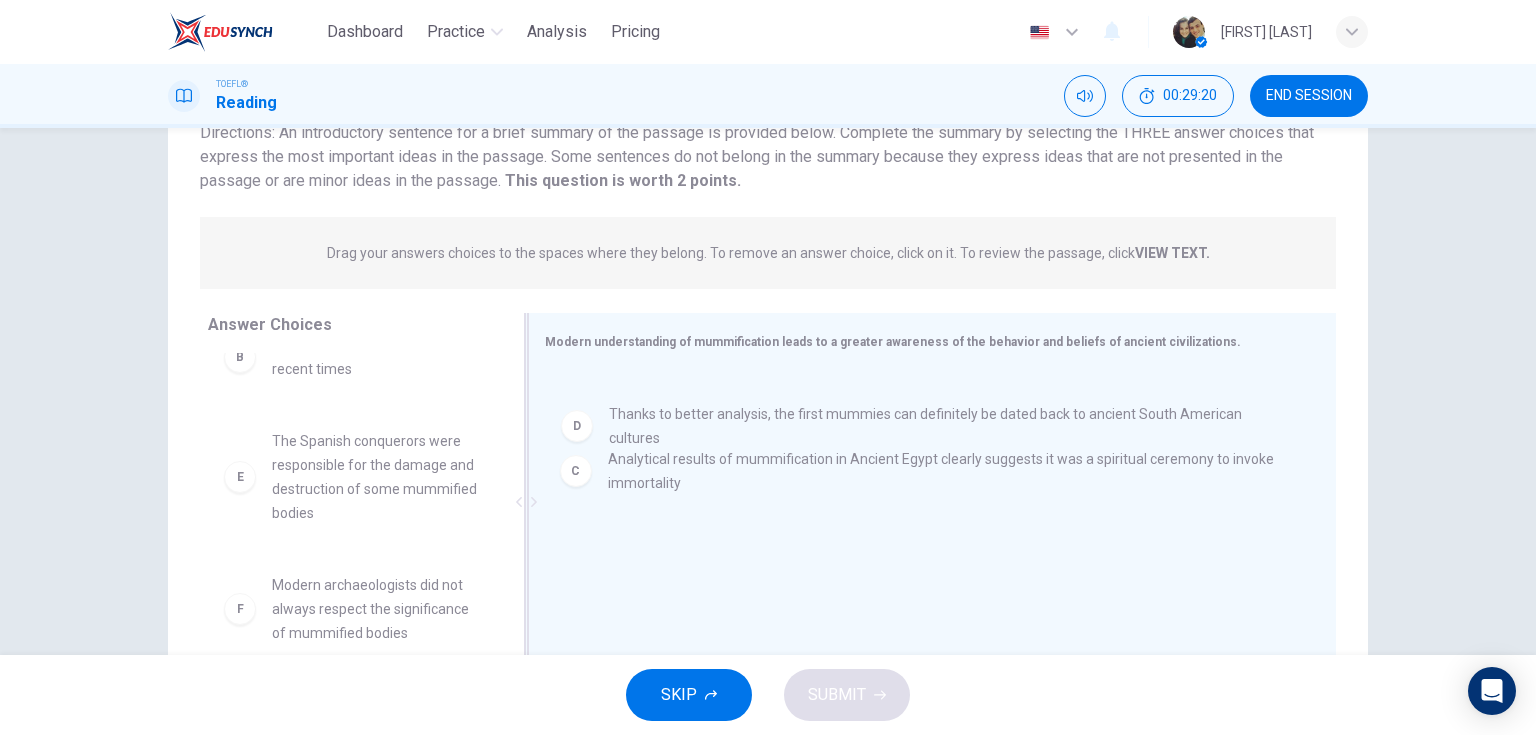 drag, startPoint x: 652, startPoint y: 399, endPoint x: 659, endPoint y: 481, distance: 82.29824 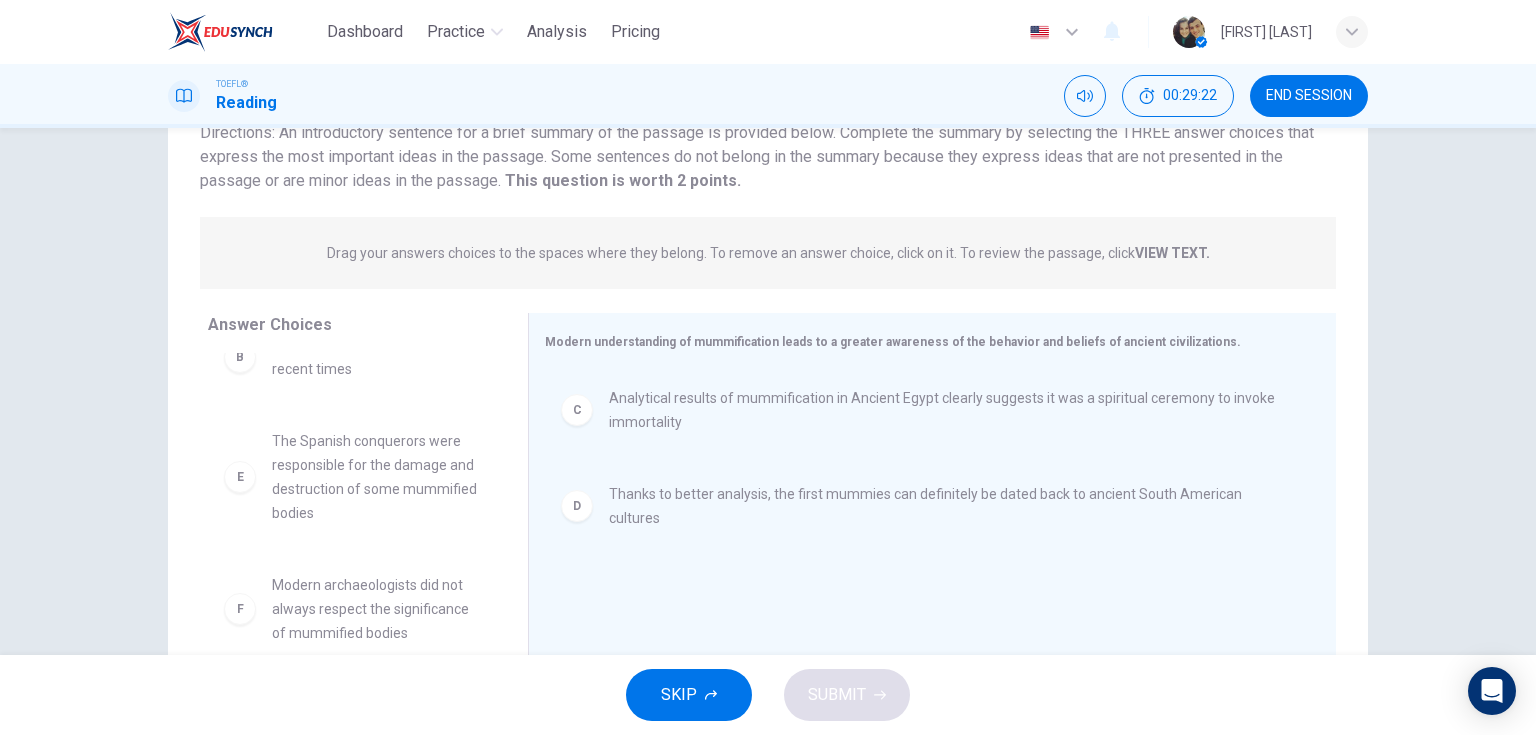drag, startPoint x: 658, startPoint y: 428, endPoint x: 665, endPoint y: 508, distance: 80.305664 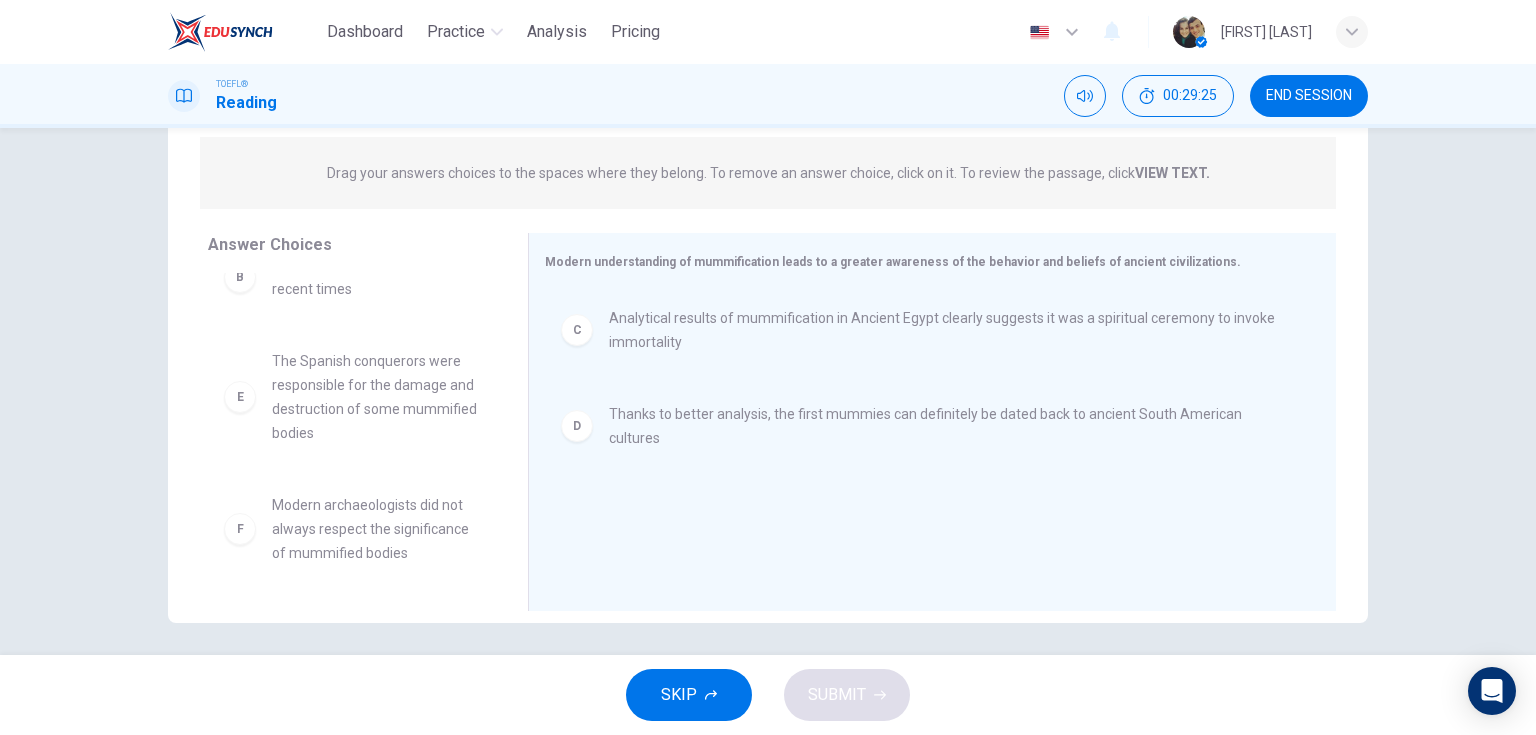 scroll, scrollTop: 248, scrollLeft: 0, axis: vertical 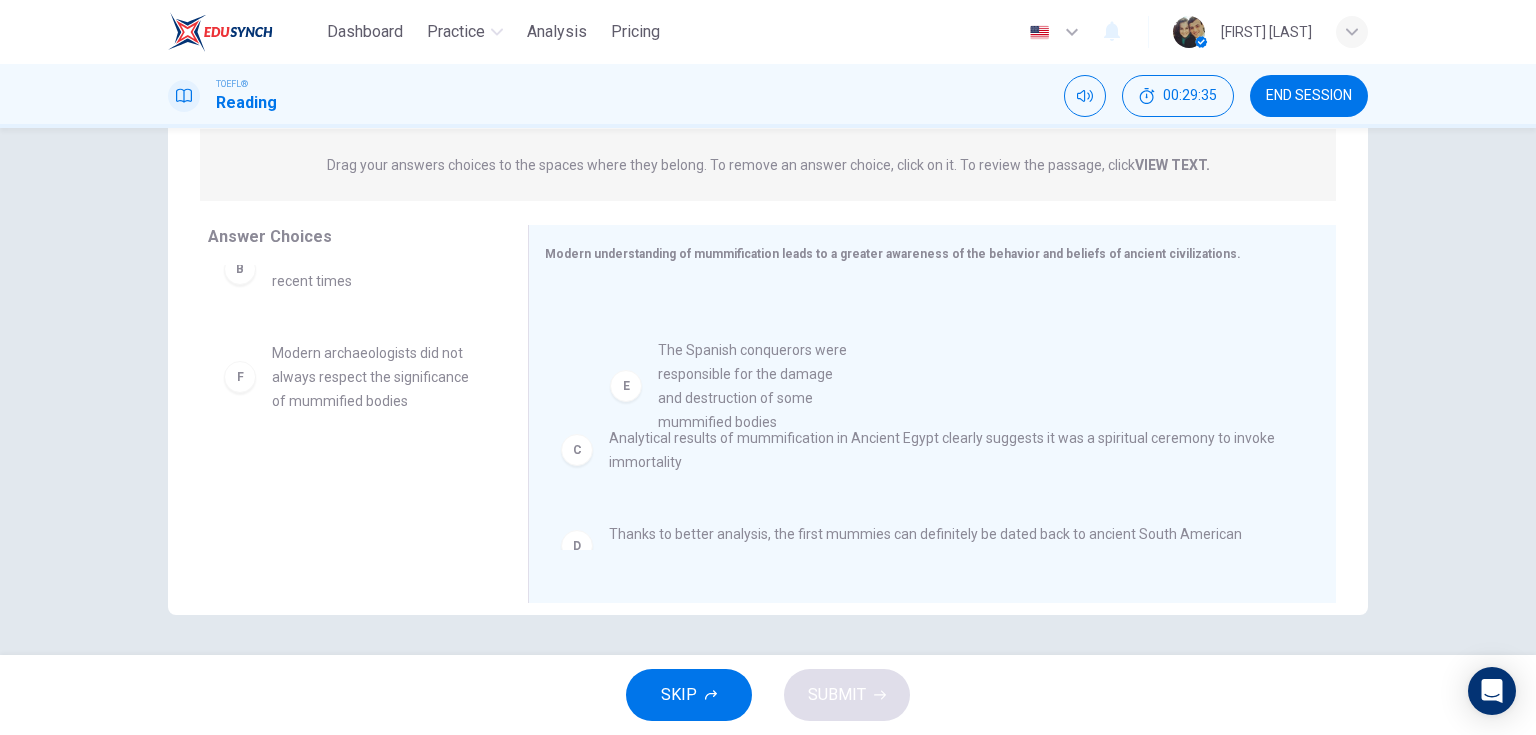 drag, startPoint x: 332, startPoint y: 403, endPoint x: 727, endPoint y: 397, distance: 395.04556 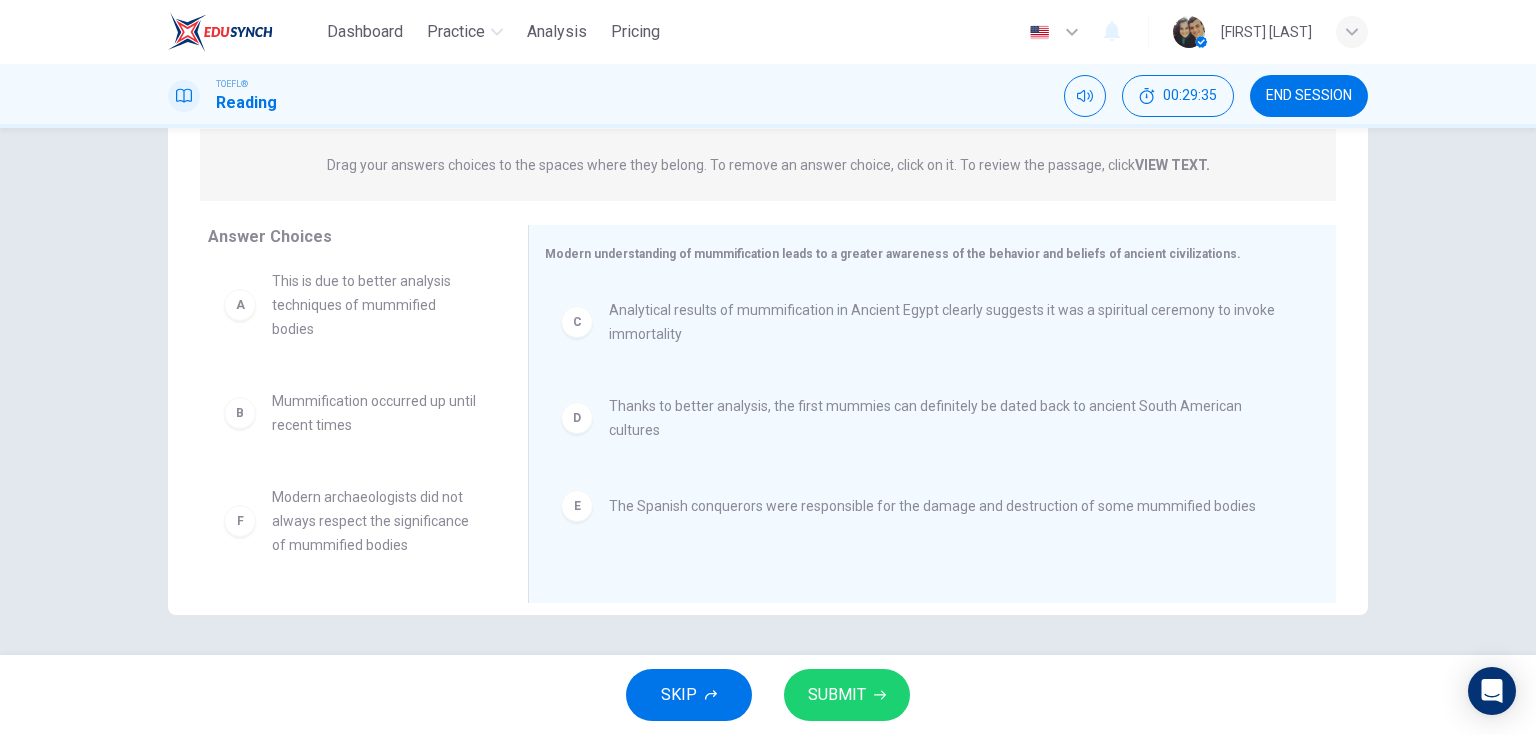 scroll, scrollTop: 12, scrollLeft: 0, axis: vertical 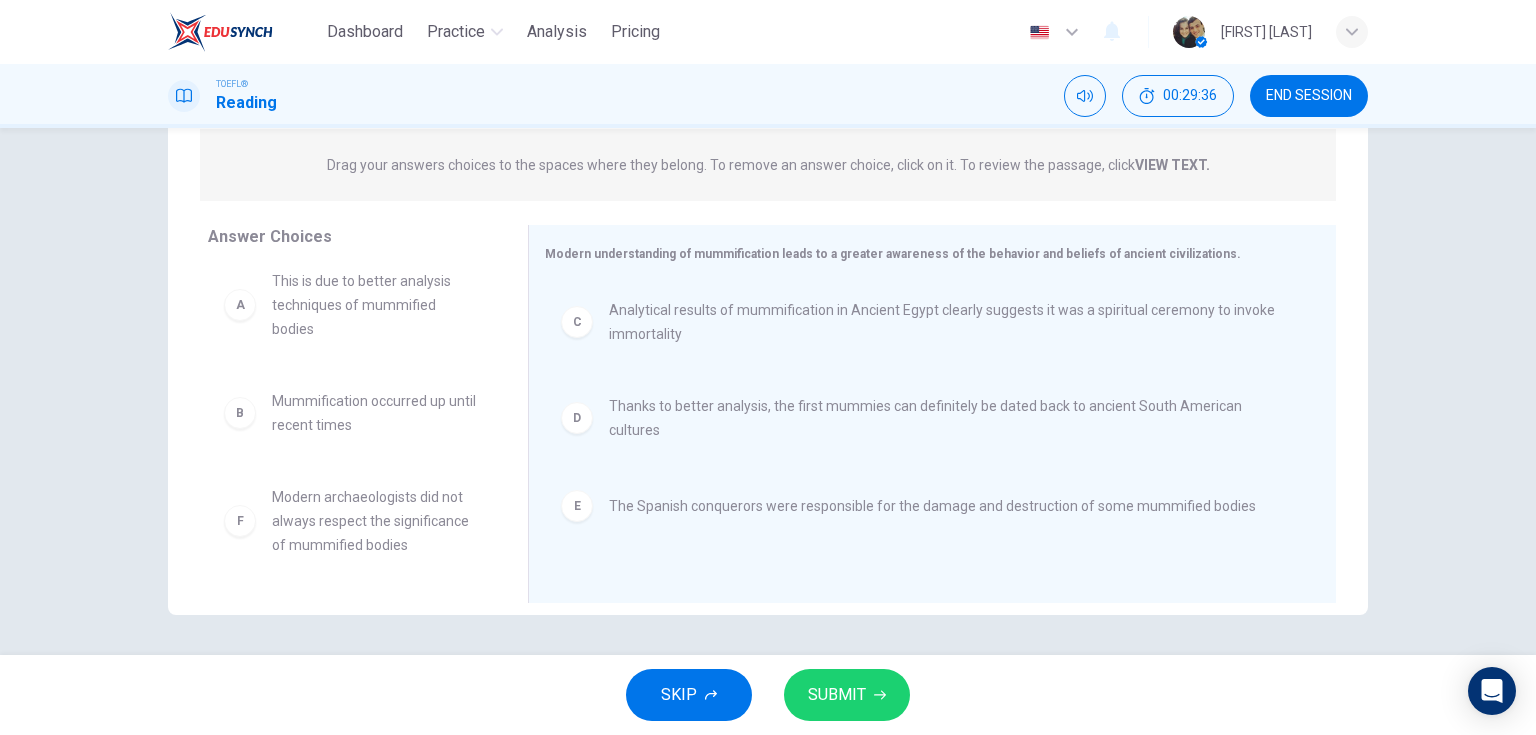 click on "SUBMIT" at bounding box center [837, 695] 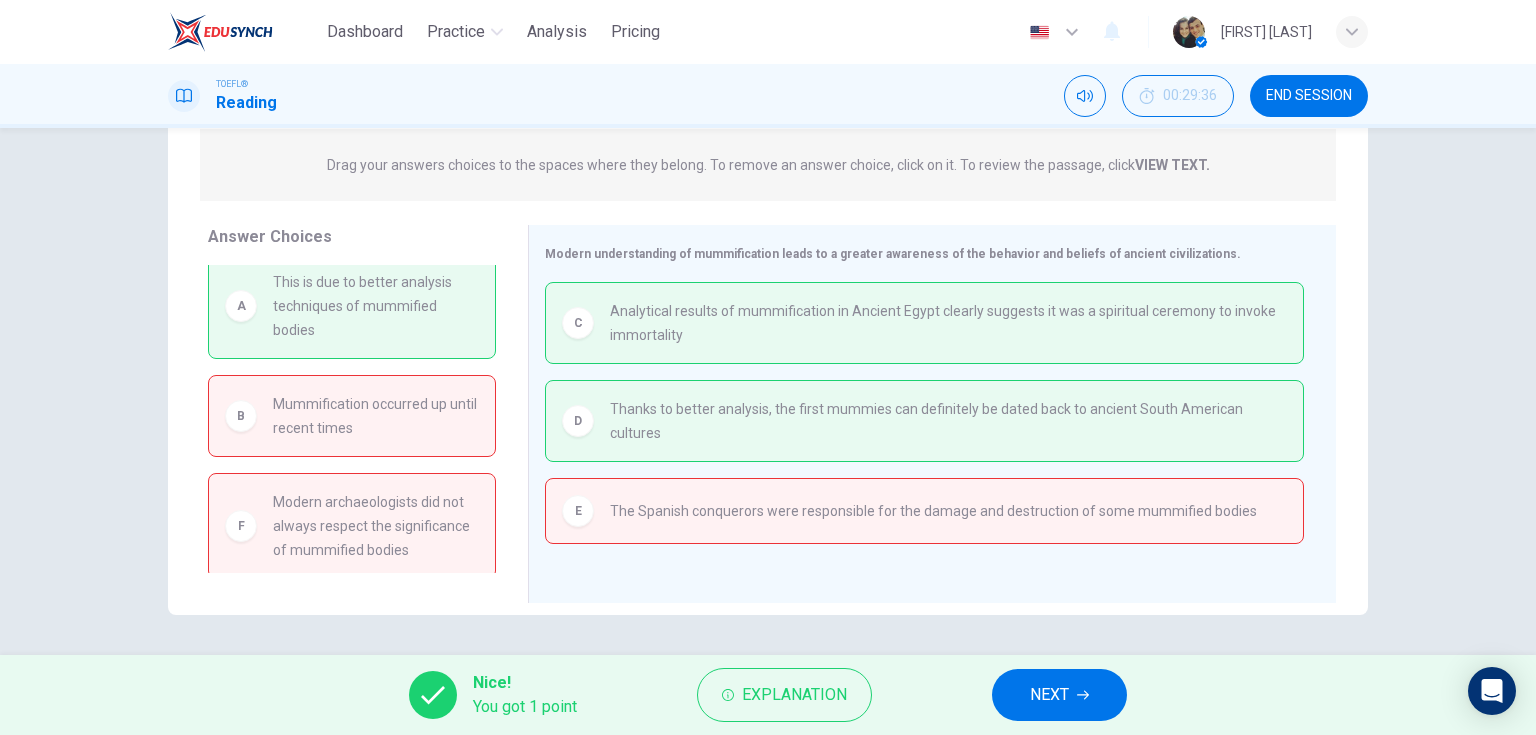 scroll, scrollTop: 0, scrollLeft: 0, axis: both 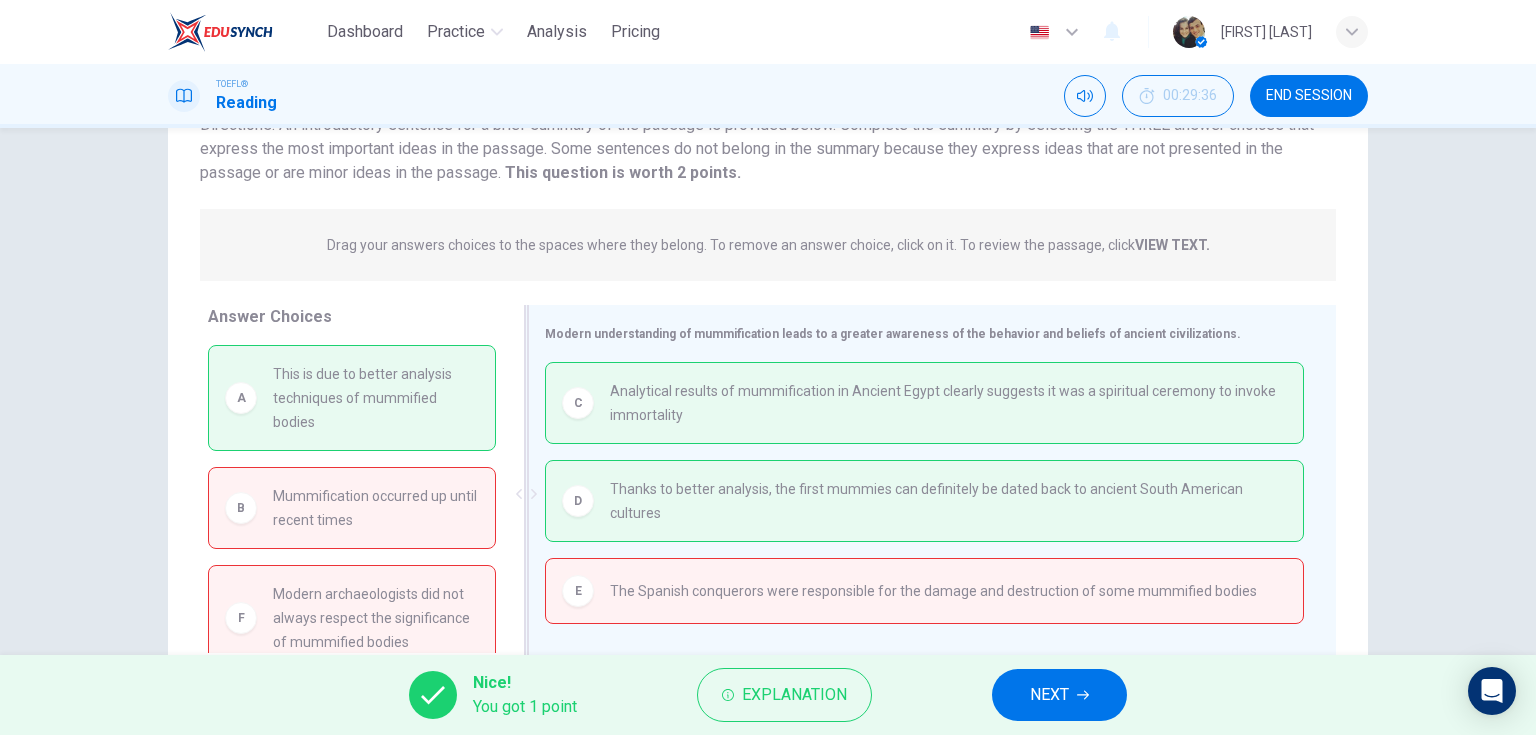 drag, startPoint x: 385, startPoint y: 448, endPoint x: 624, endPoint y: 440, distance: 239.13385 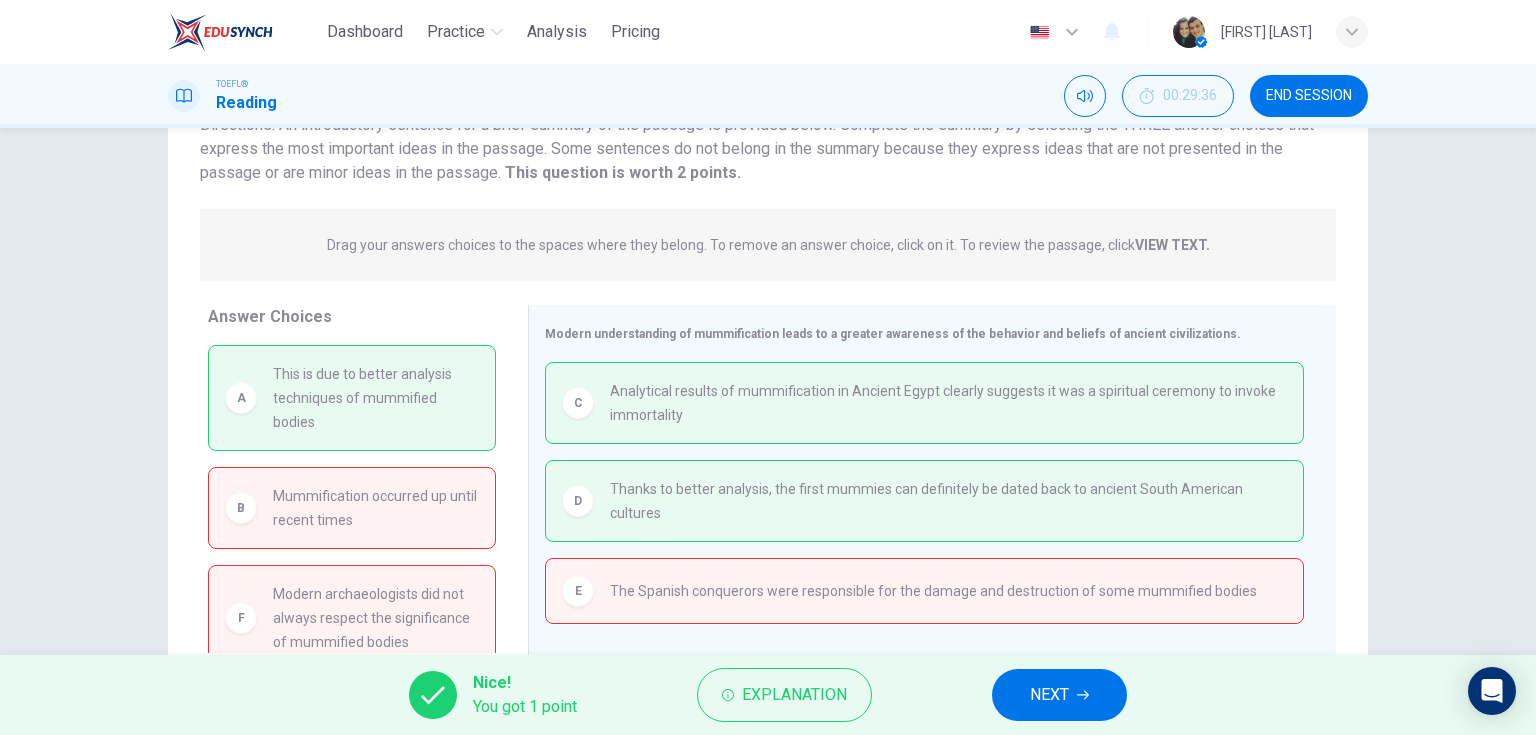 click on "NEXT" at bounding box center (1059, 695) 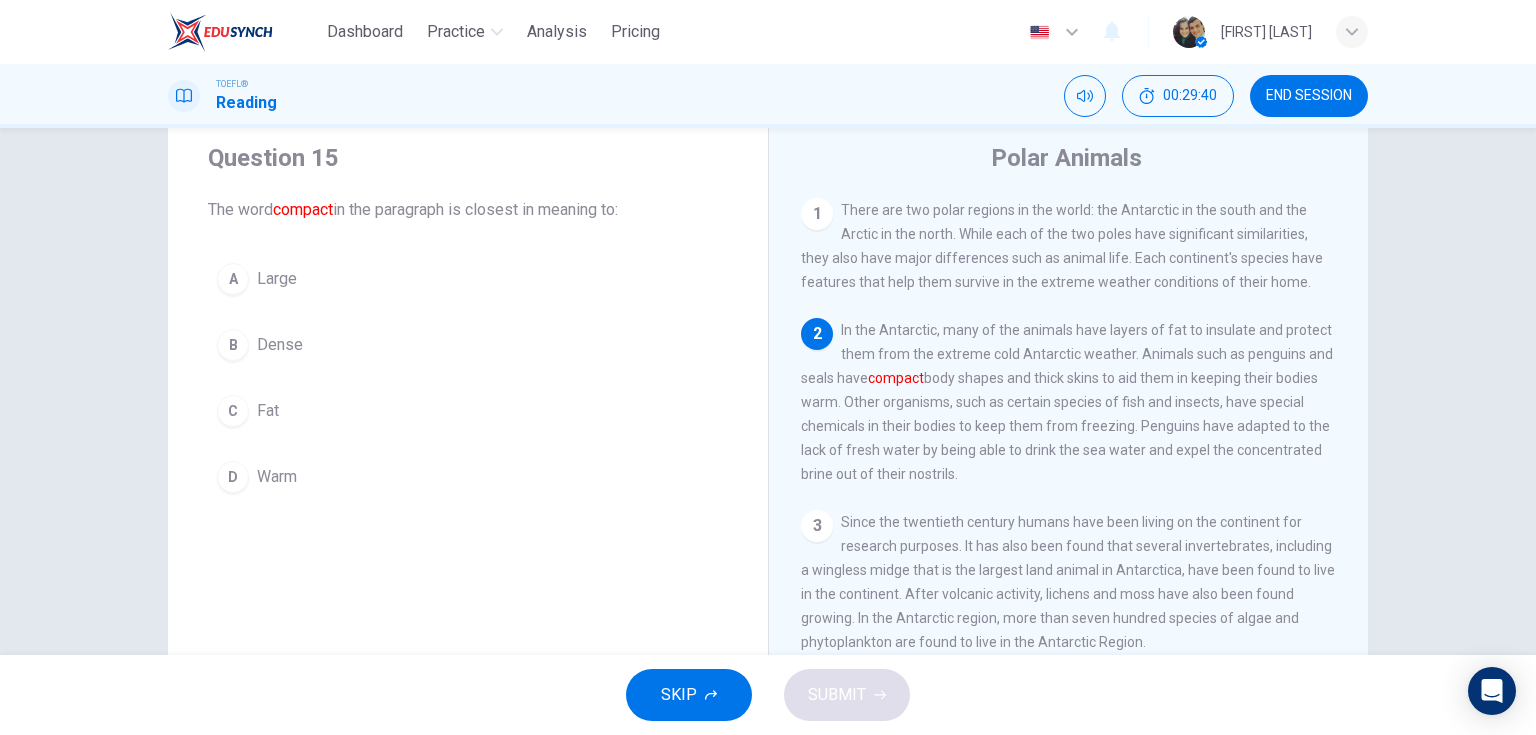 scroll, scrollTop: 0, scrollLeft: 0, axis: both 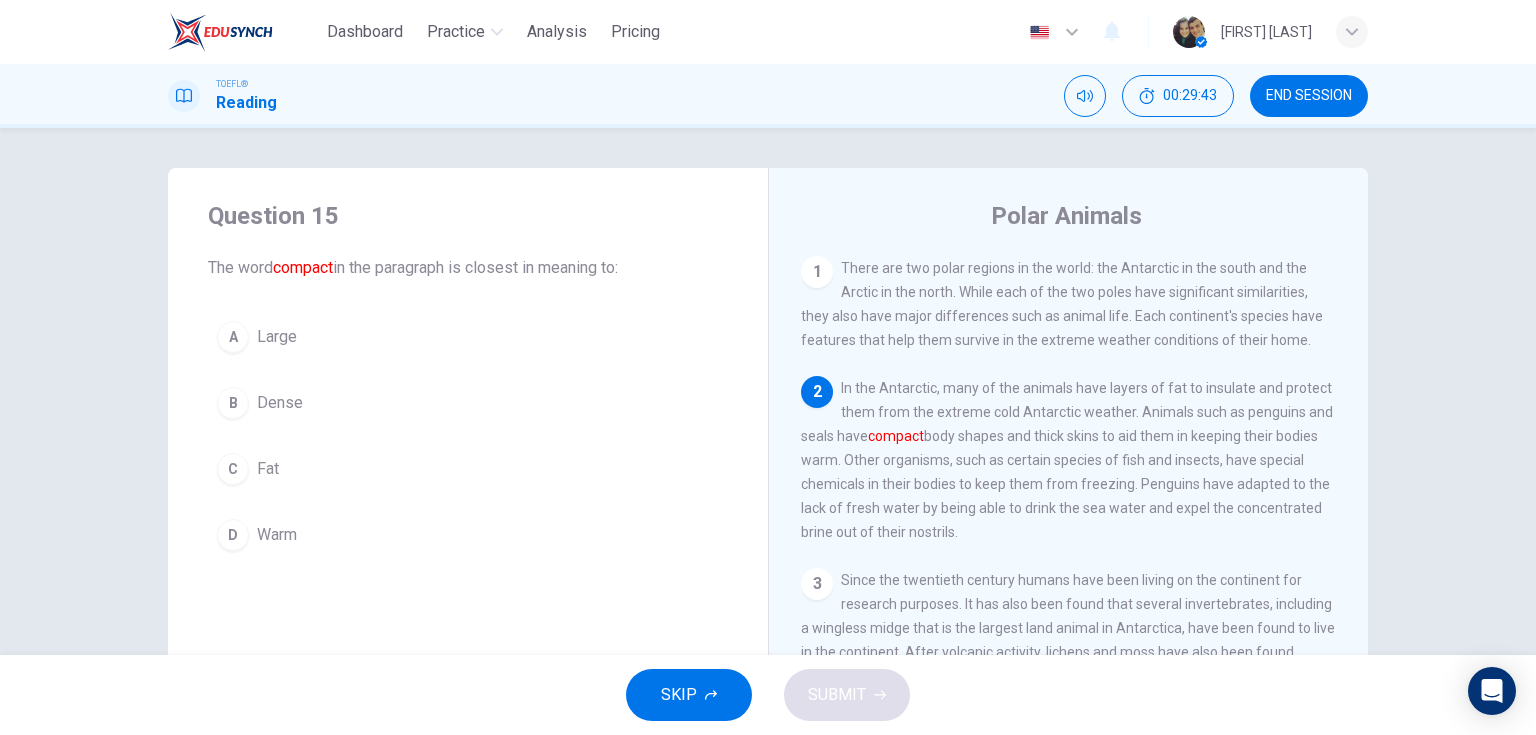click on "Dense" at bounding box center [280, 403] 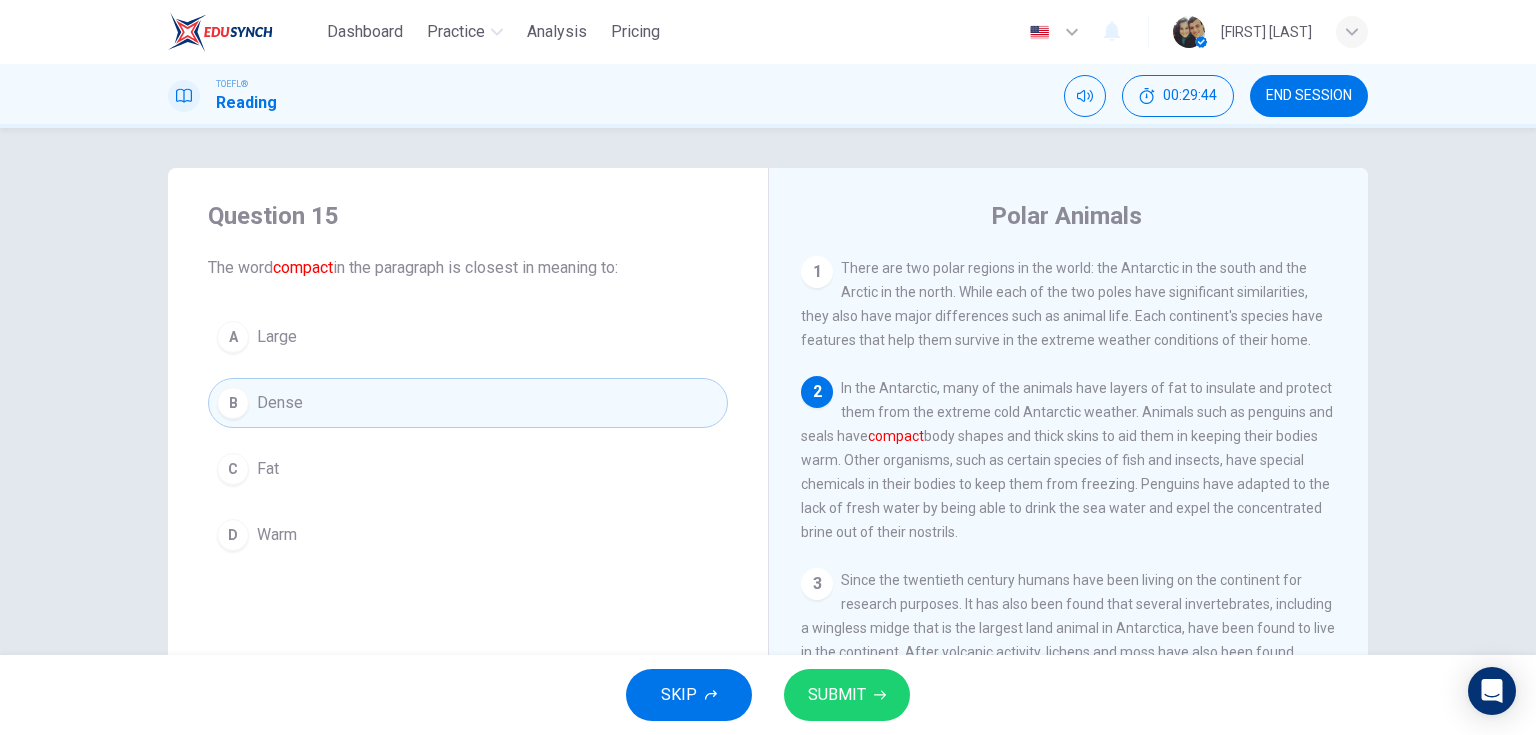click on "SUBMIT" at bounding box center [837, 695] 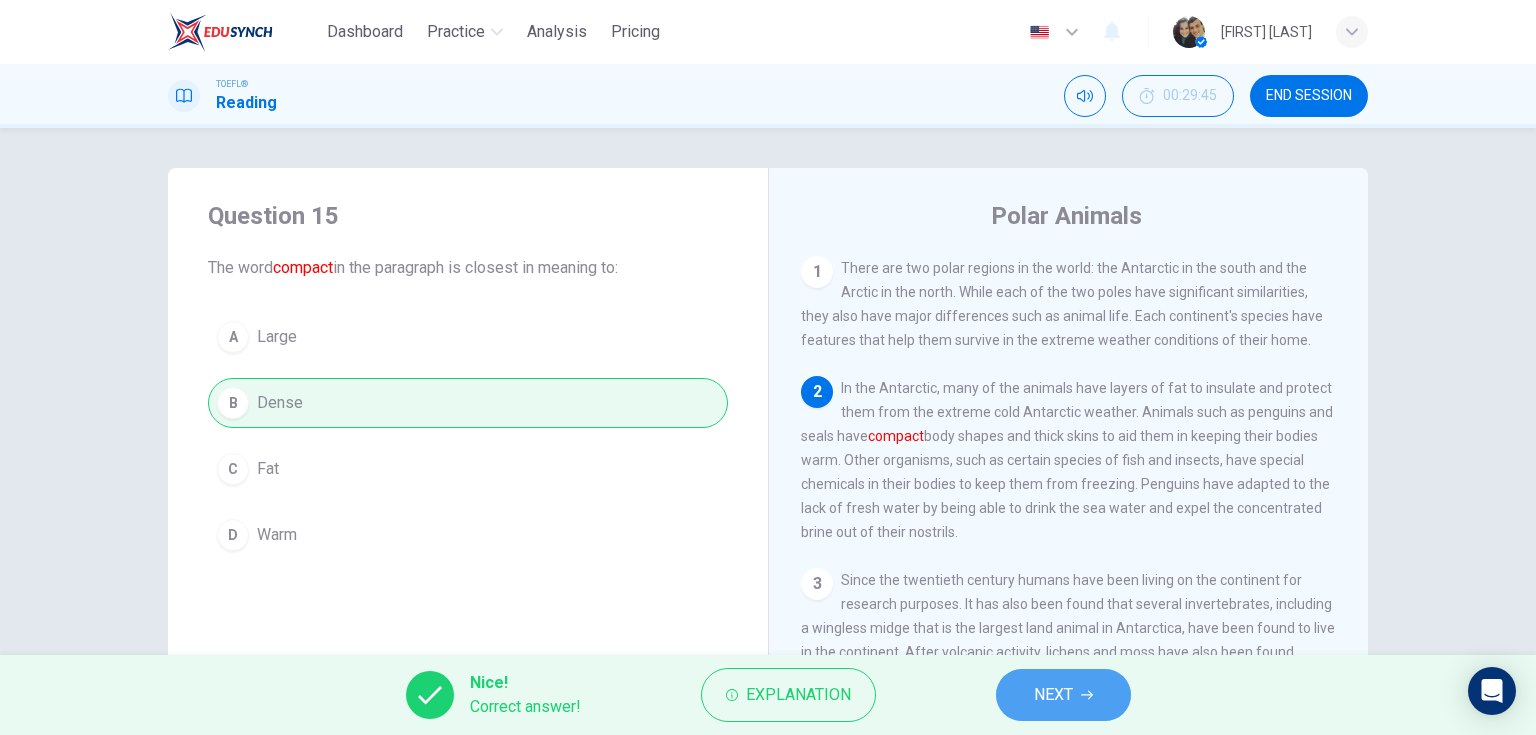 click on "NEXT" at bounding box center (1053, 695) 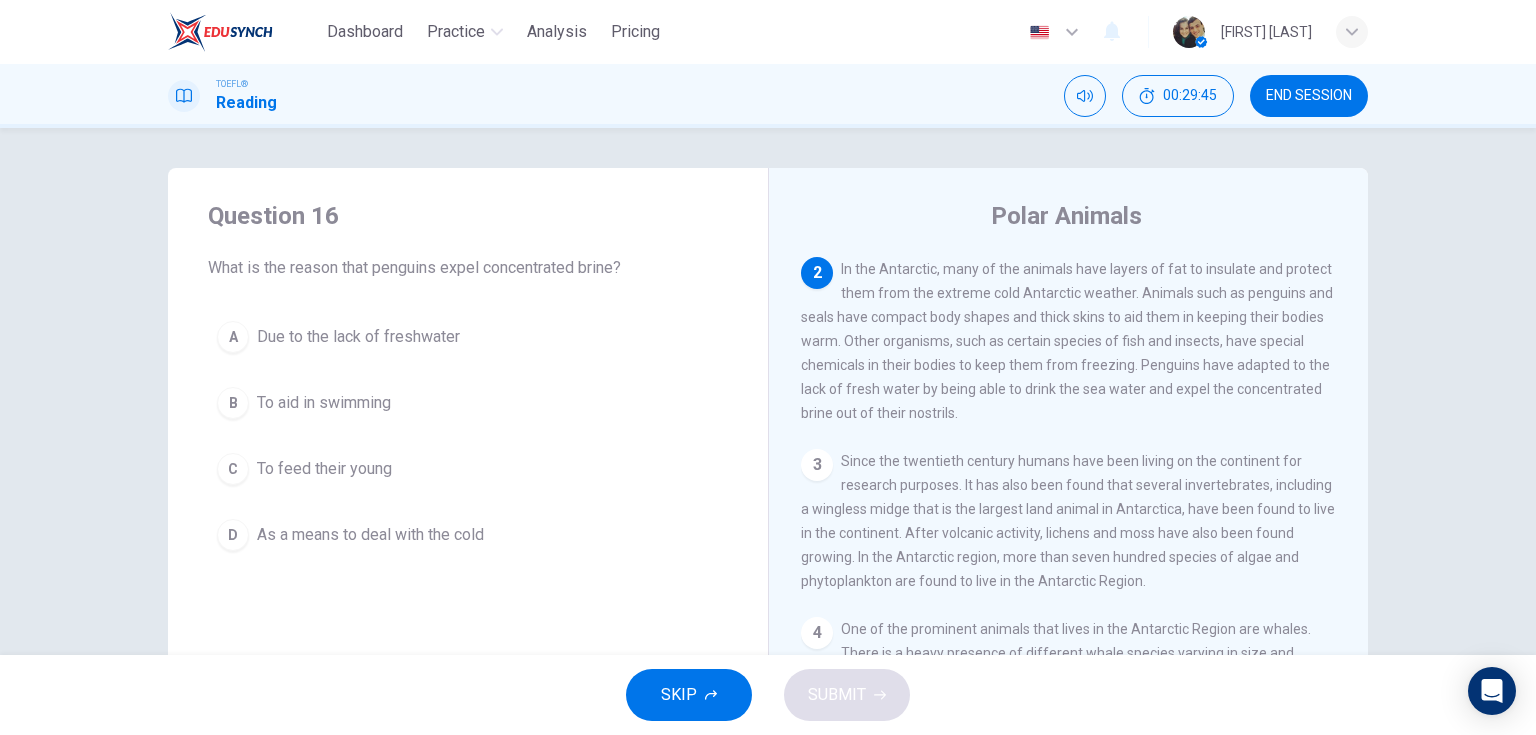 scroll, scrollTop: 123, scrollLeft: 0, axis: vertical 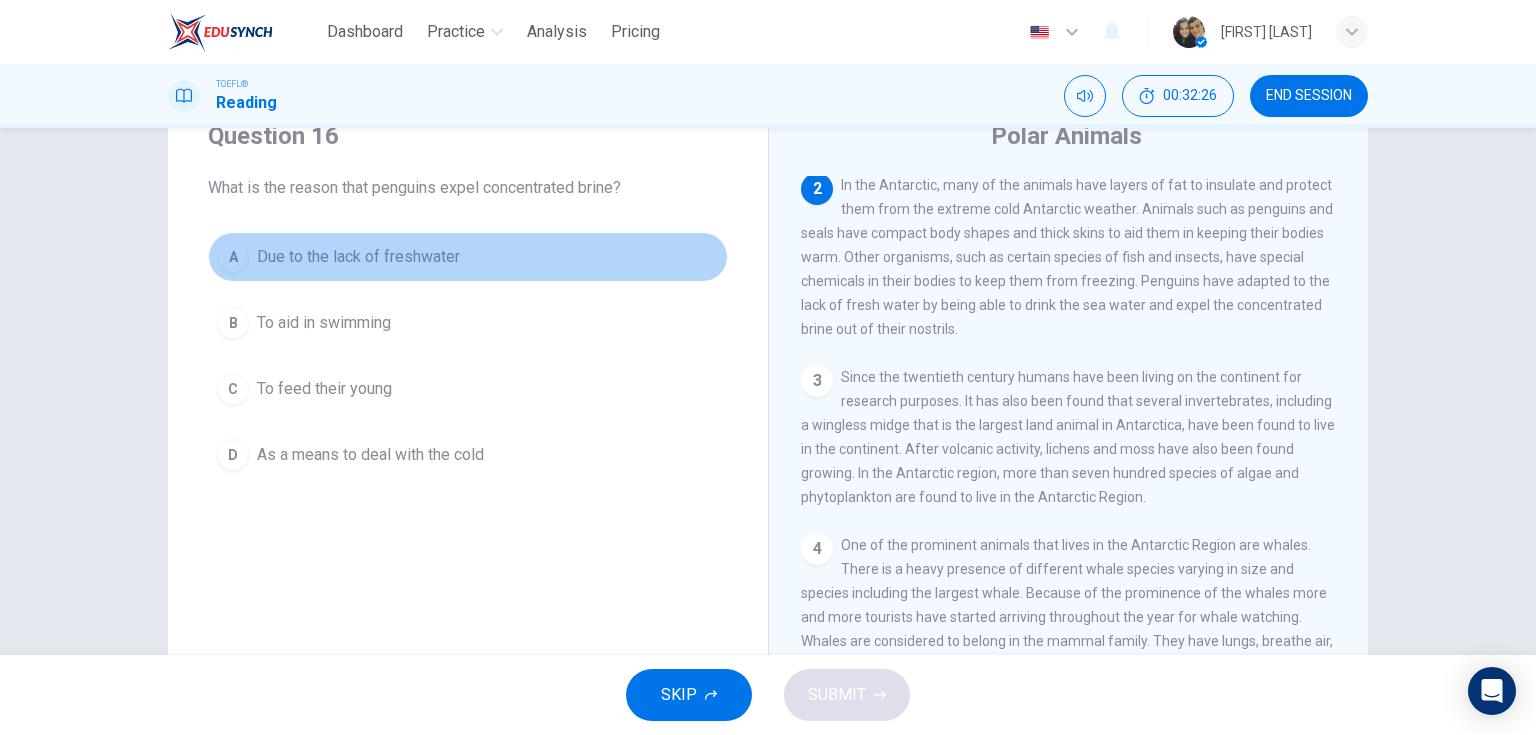 click on "Due to the lack of freshwater" at bounding box center (358, 257) 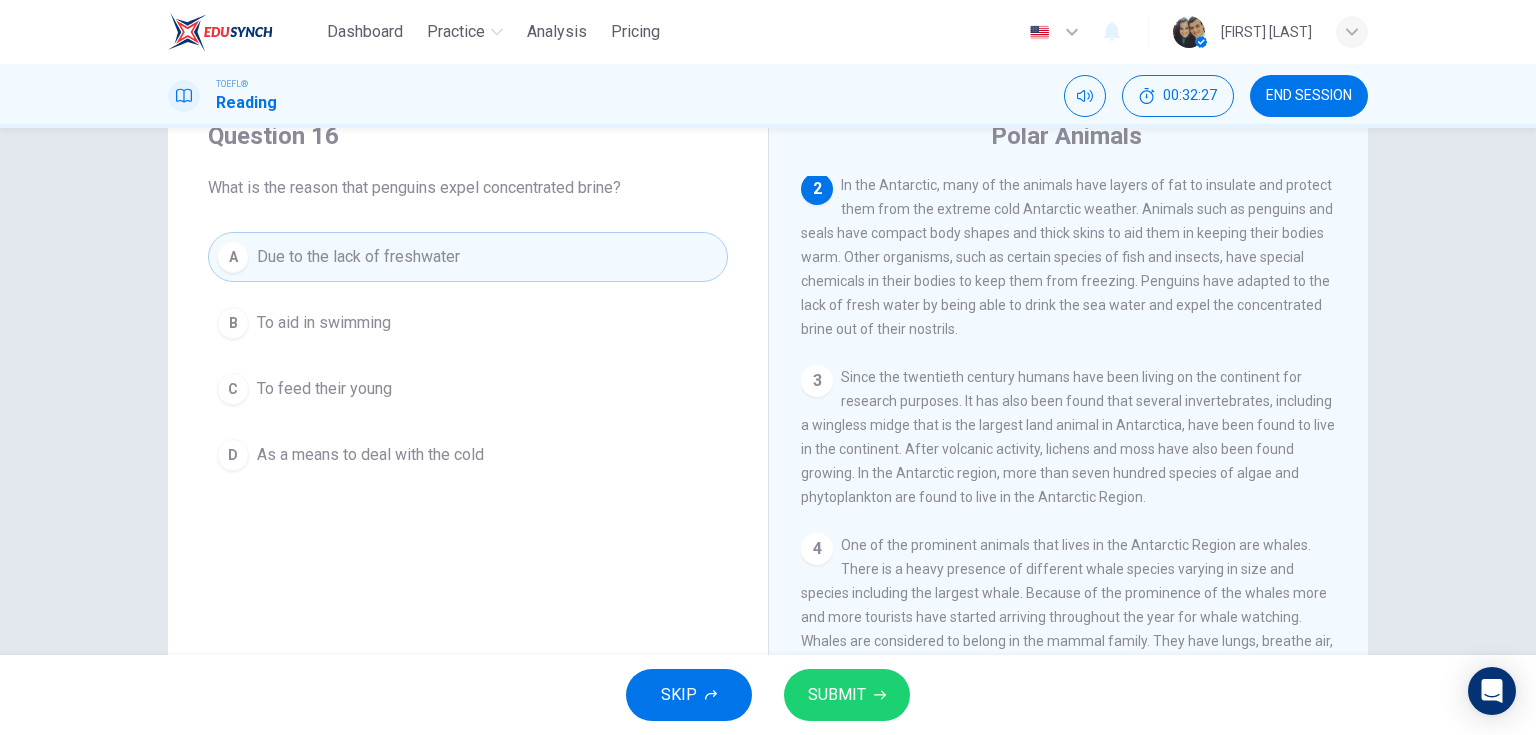 click on "SUBMIT" at bounding box center [847, 695] 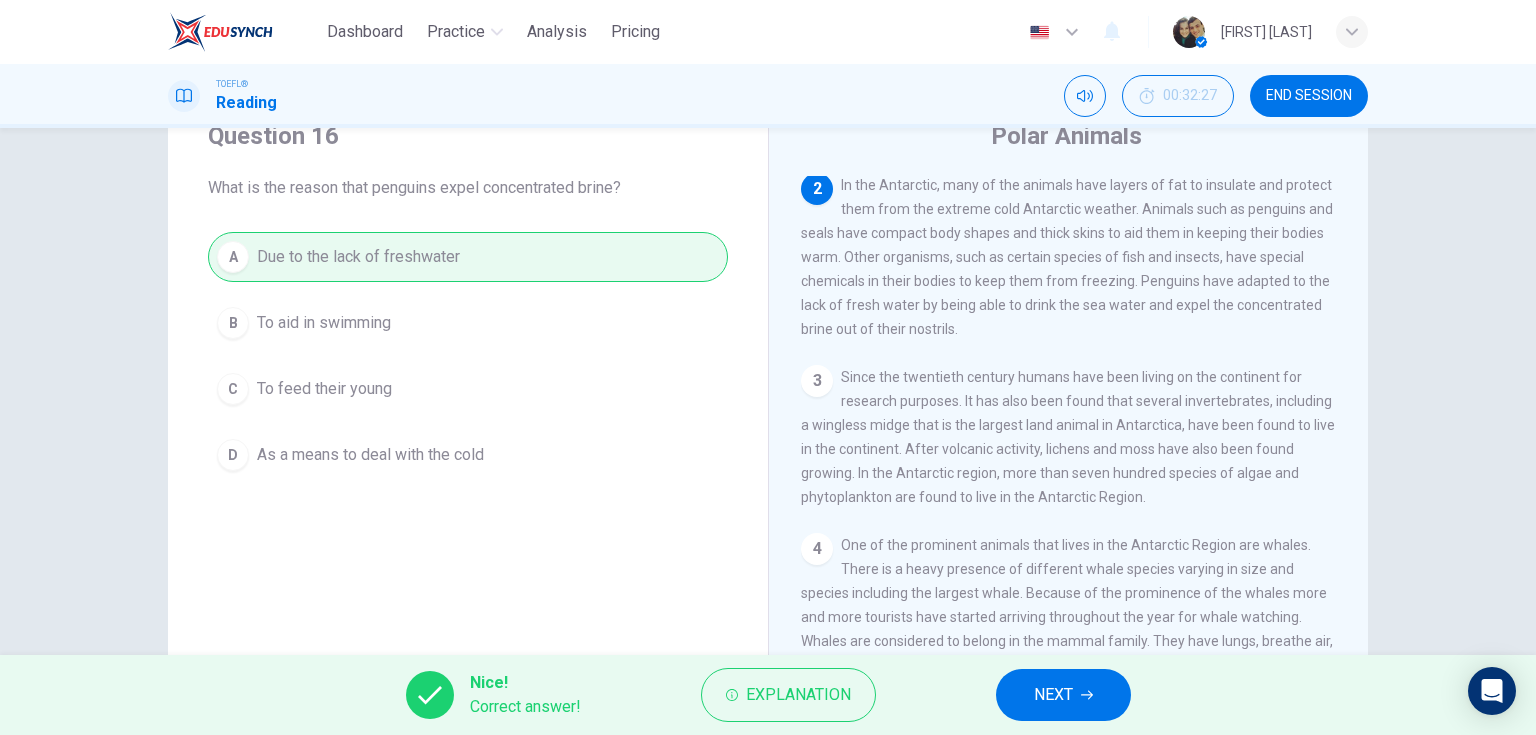 click on "NEXT" at bounding box center [1053, 695] 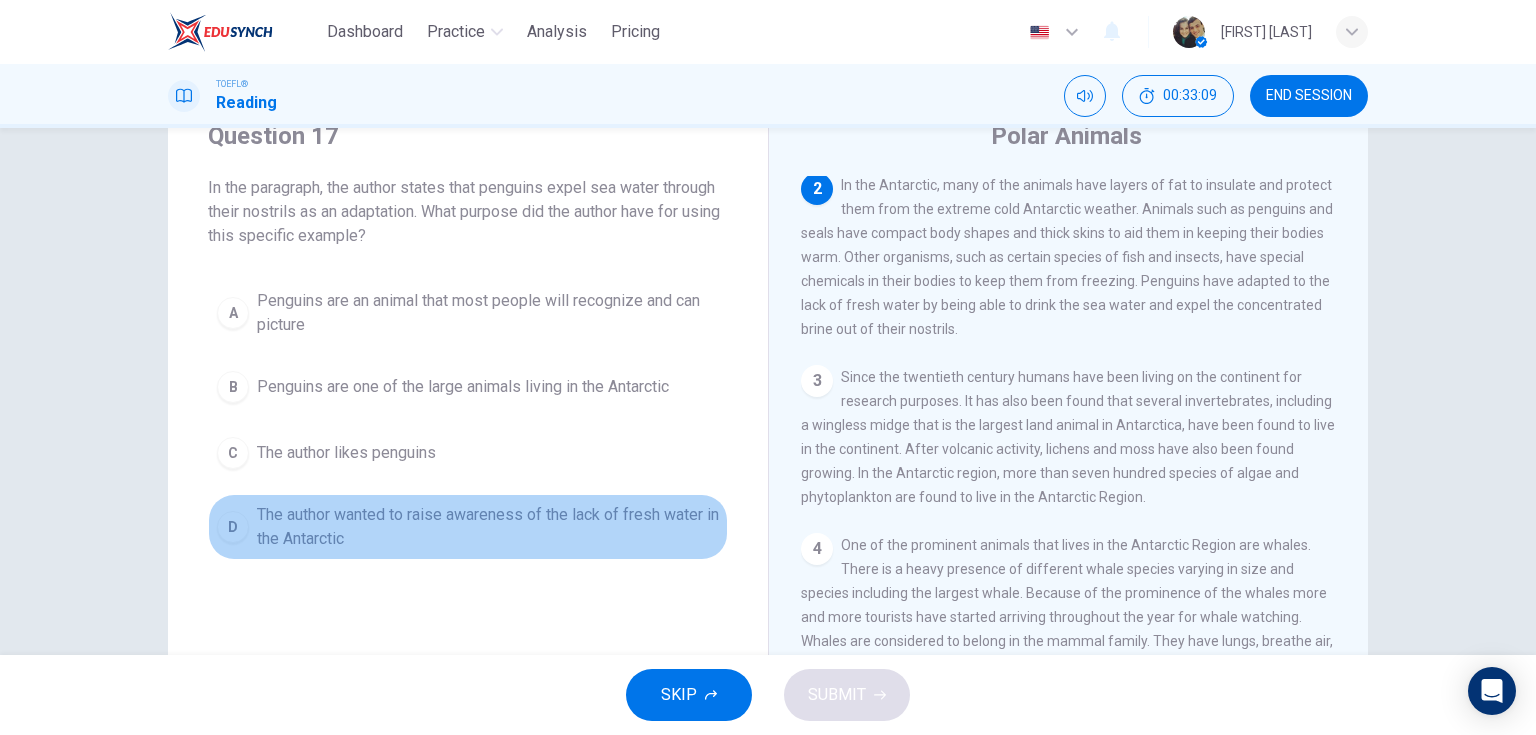 click on "The author wanted to raise awareness of the lack of fresh water in the Antarctic" at bounding box center [488, 527] 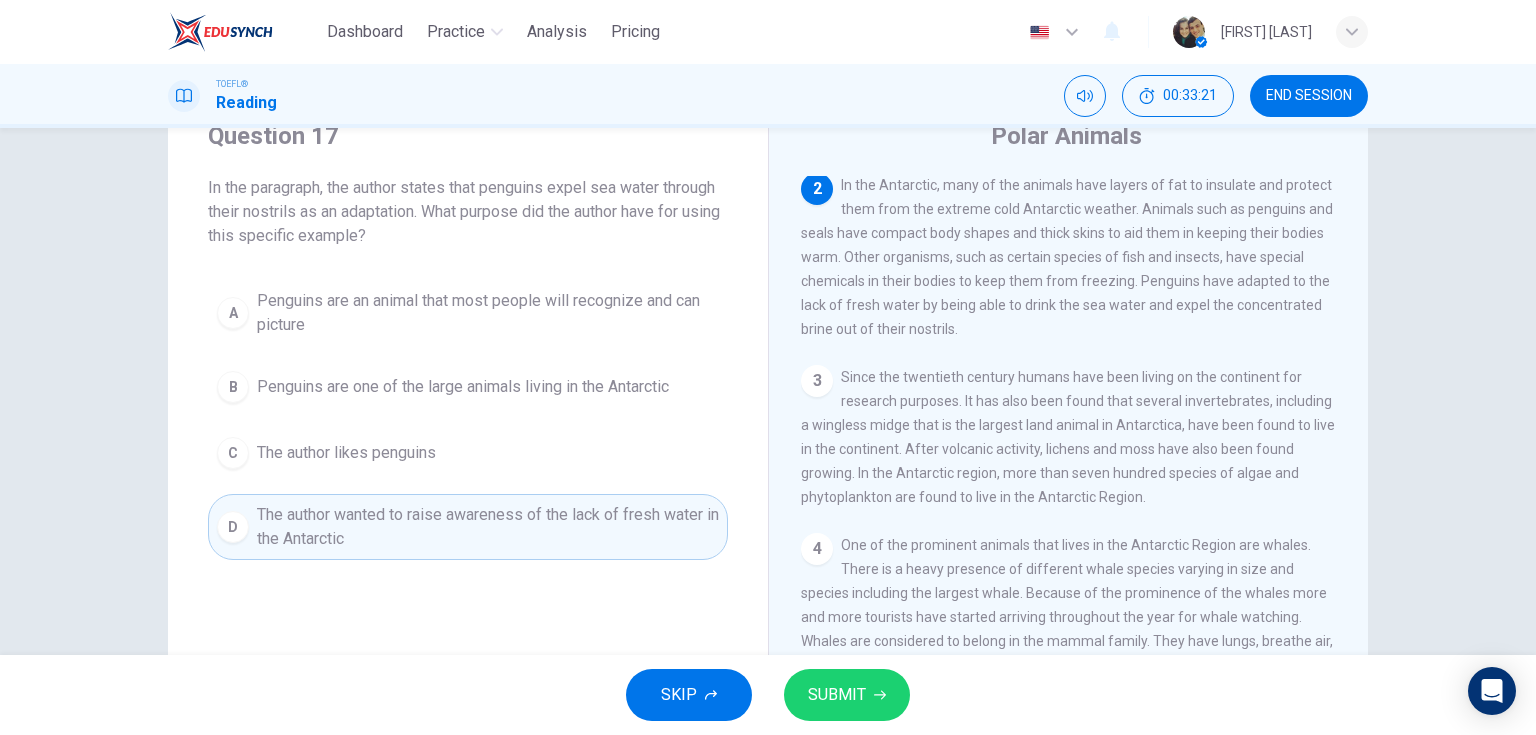 click on "SUBMIT" at bounding box center [847, 695] 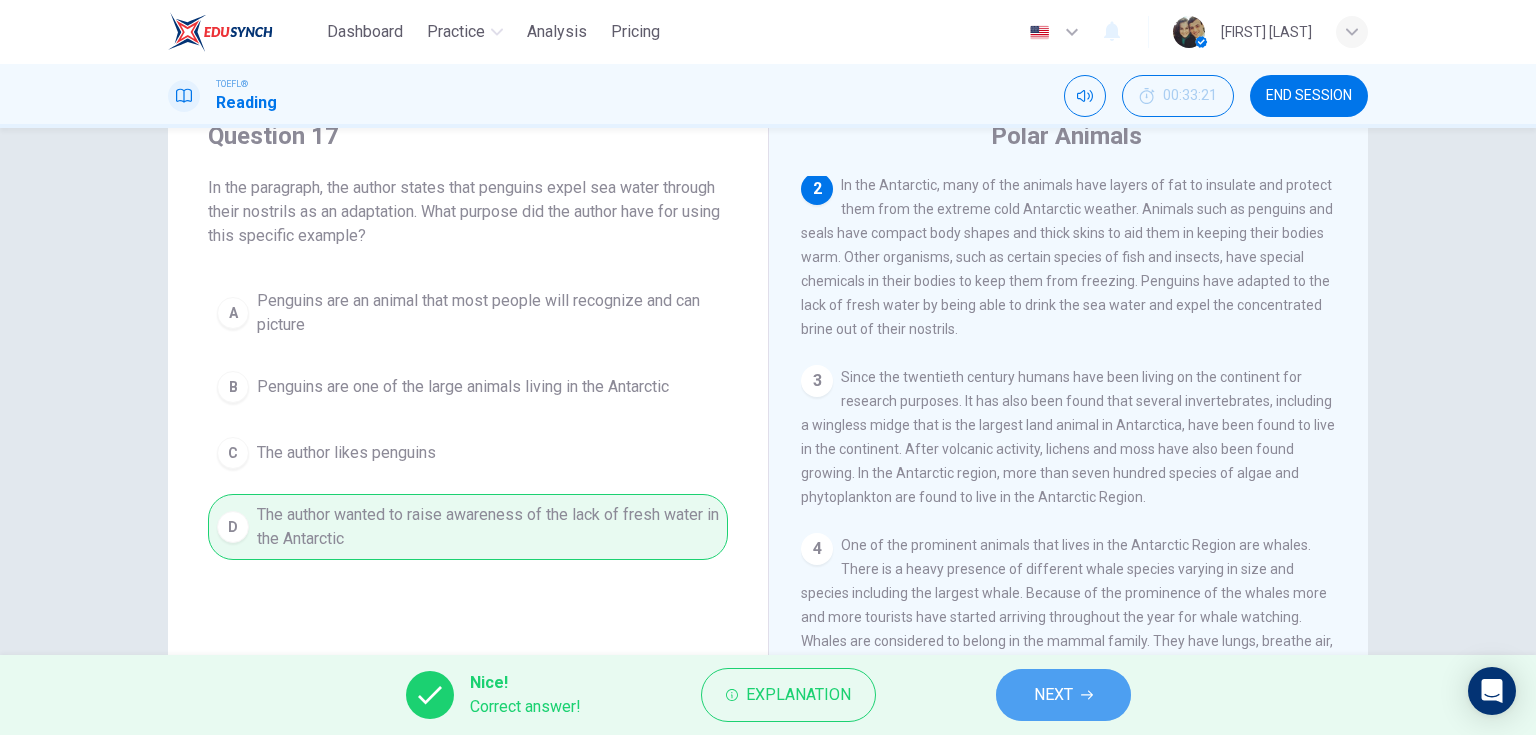 click 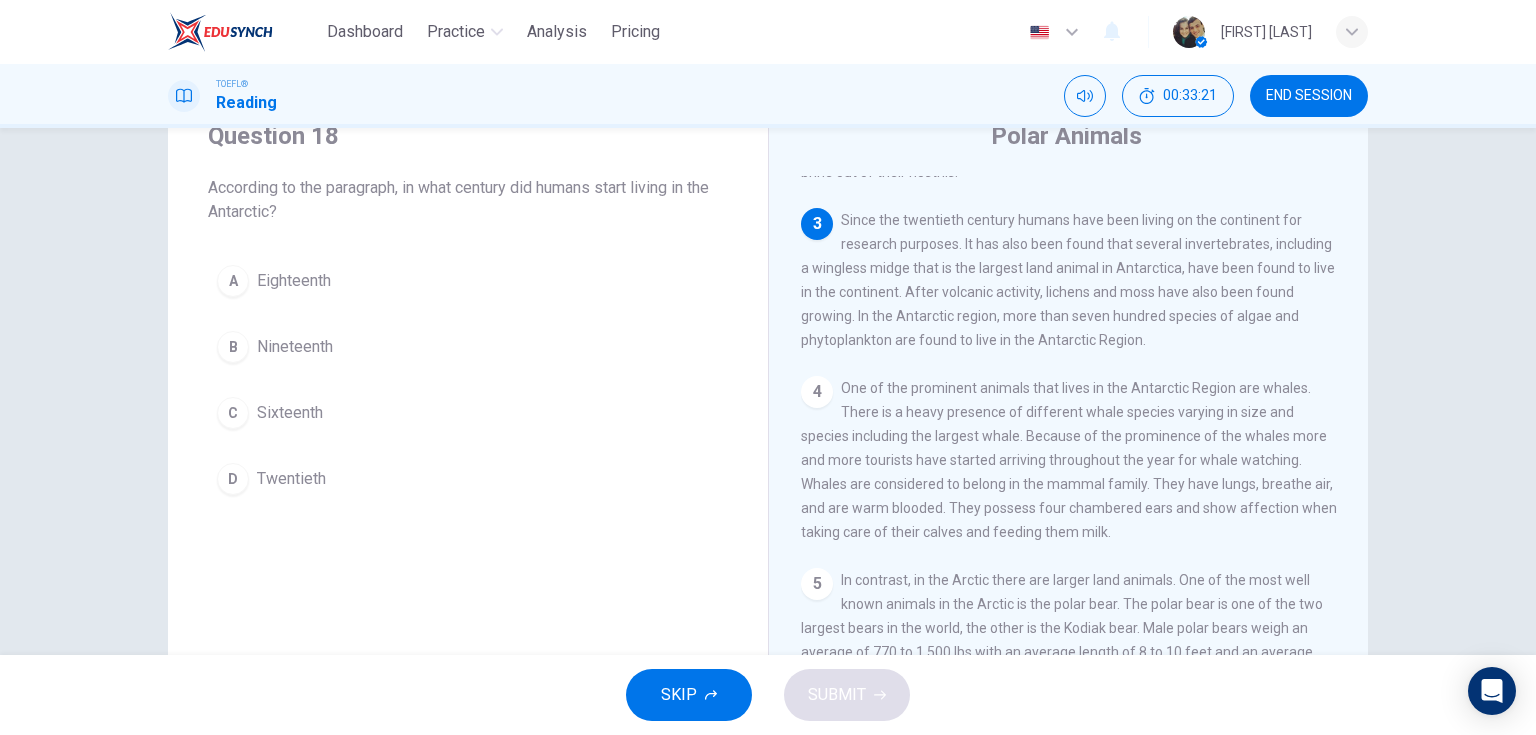 scroll, scrollTop: 320, scrollLeft: 0, axis: vertical 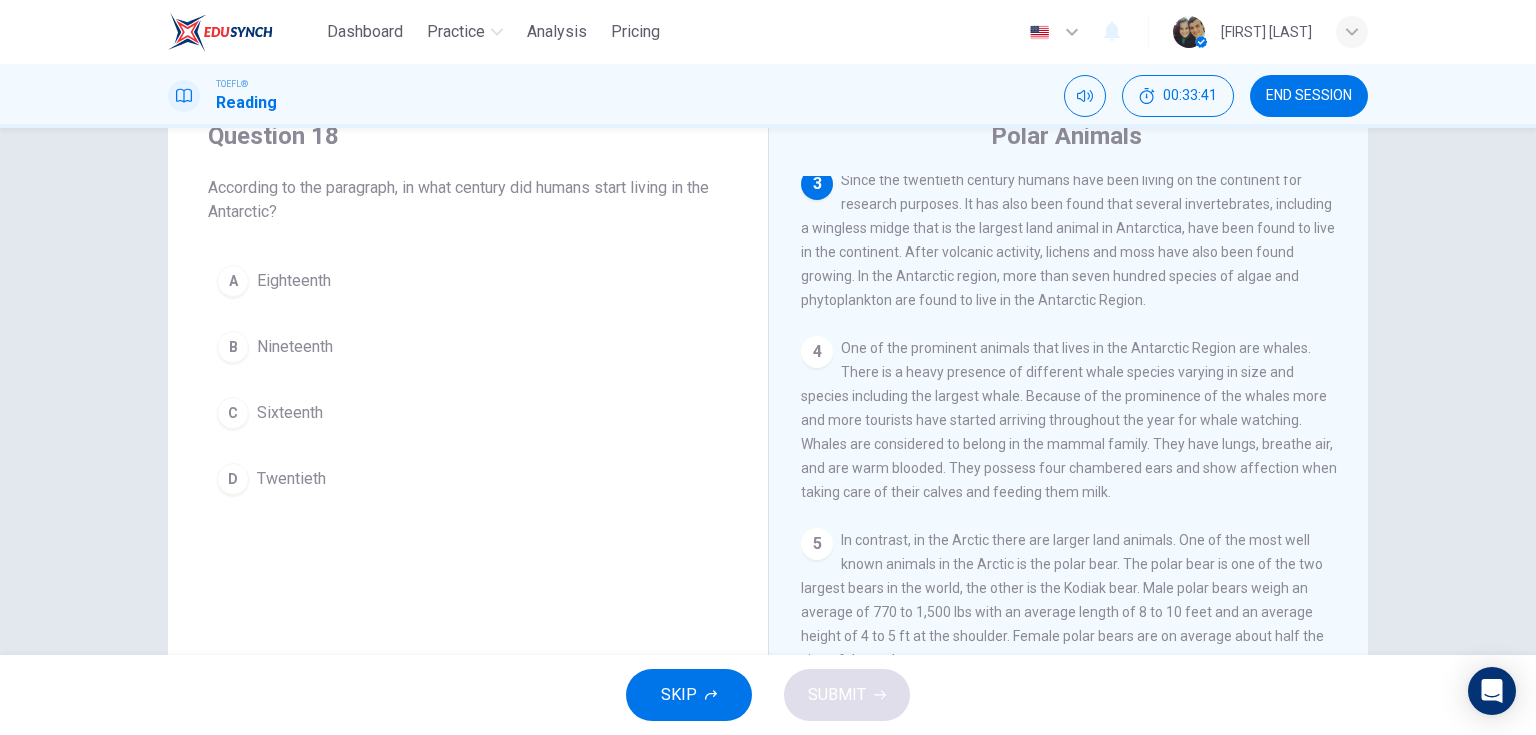 click on "Question 18 According to the paragraph, in what century did humans start living in the Antarctic? A Eighteenth B Nineteenth C Sixteenth D Twentieth" at bounding box center [468, 312] 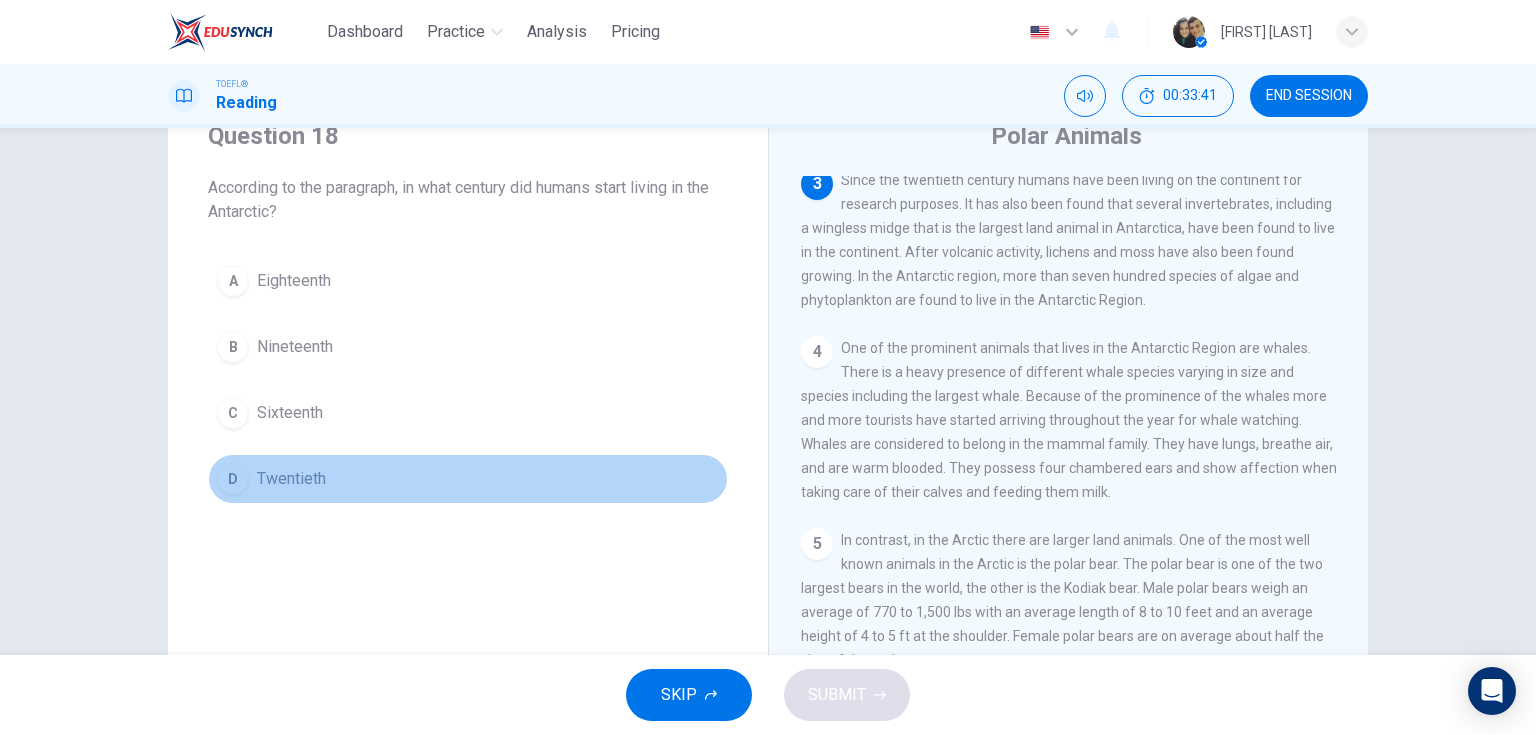 click on "Twentieth" at bounding box center [291, 479] 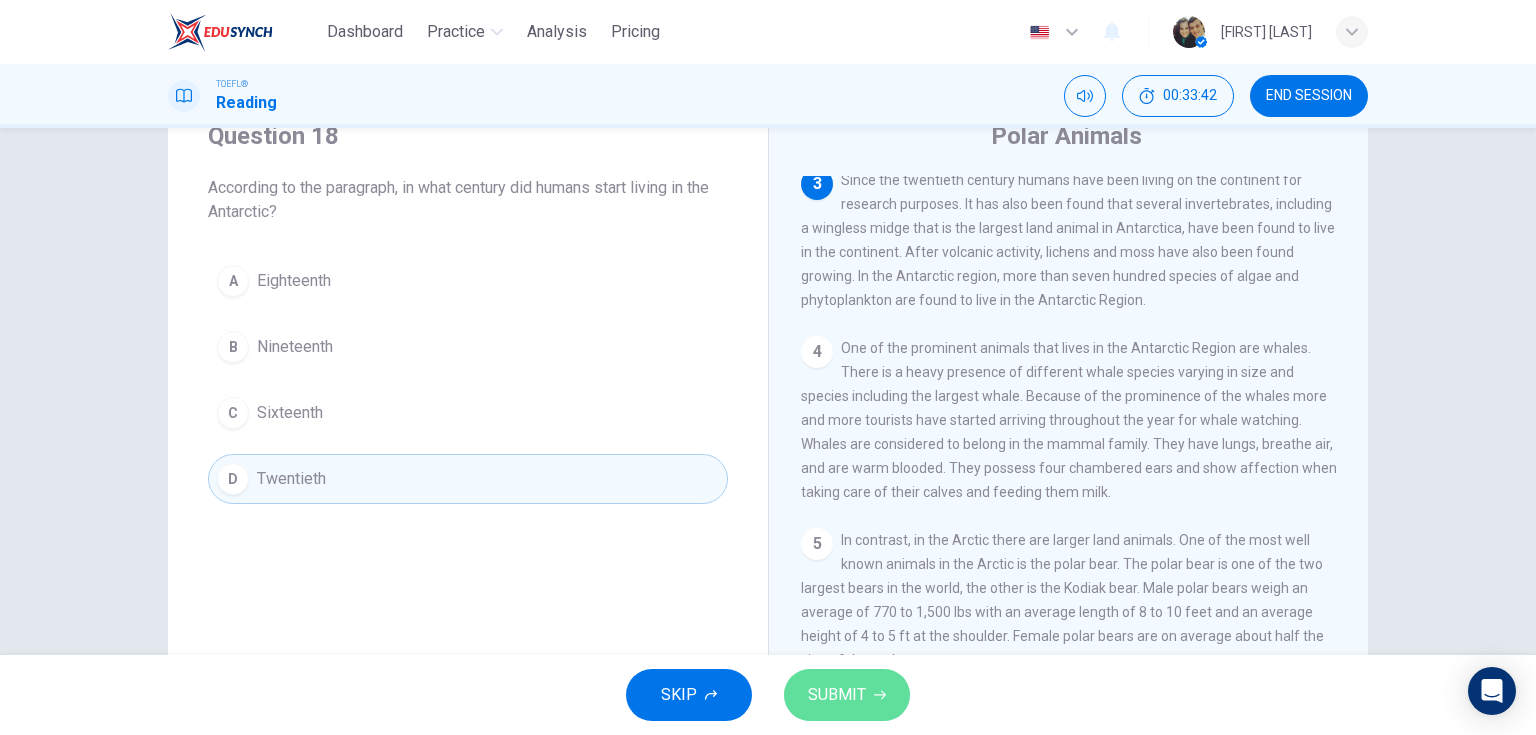 click on "SUBMIT" at bounding box center [837, 695] 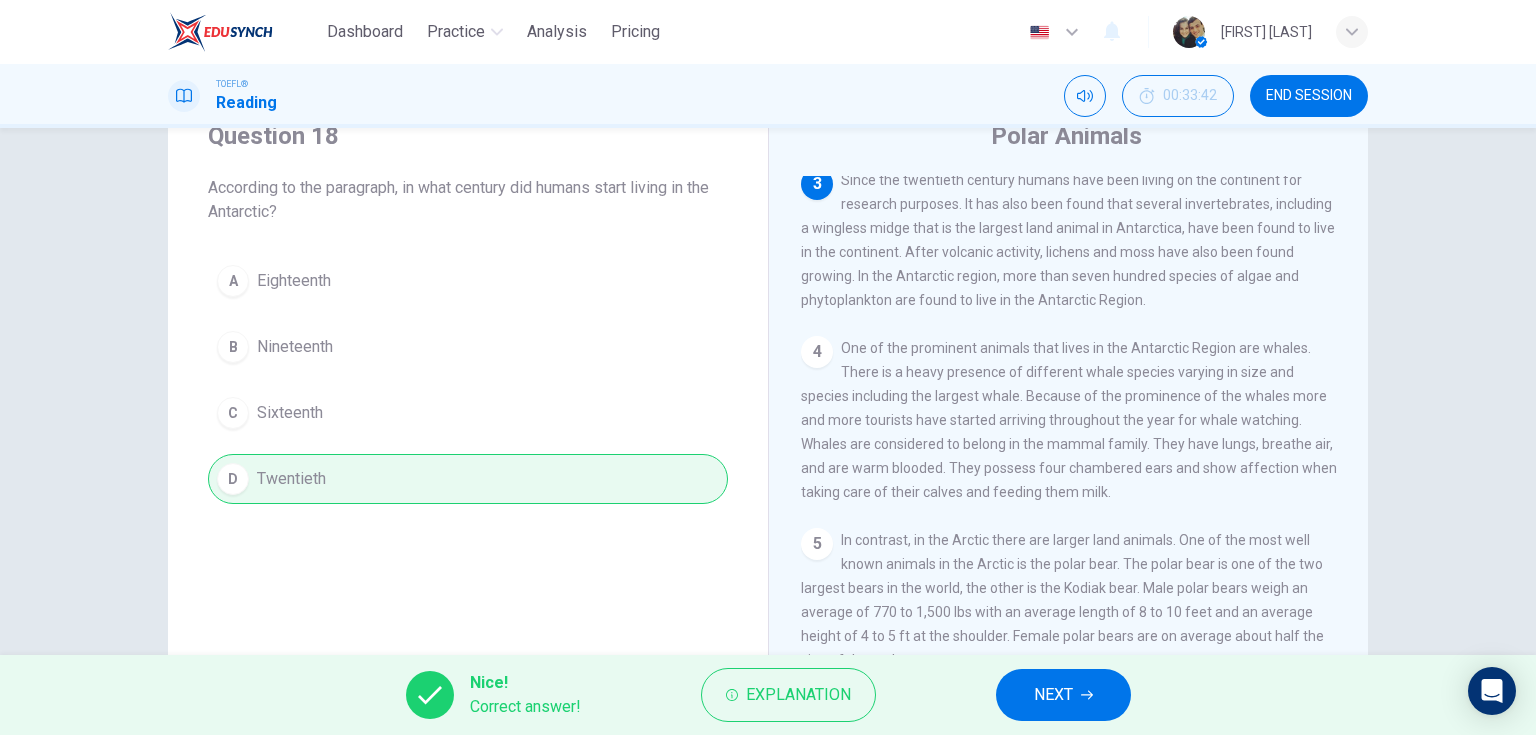 click on "NEXT" at bounding box center [1063, 695] 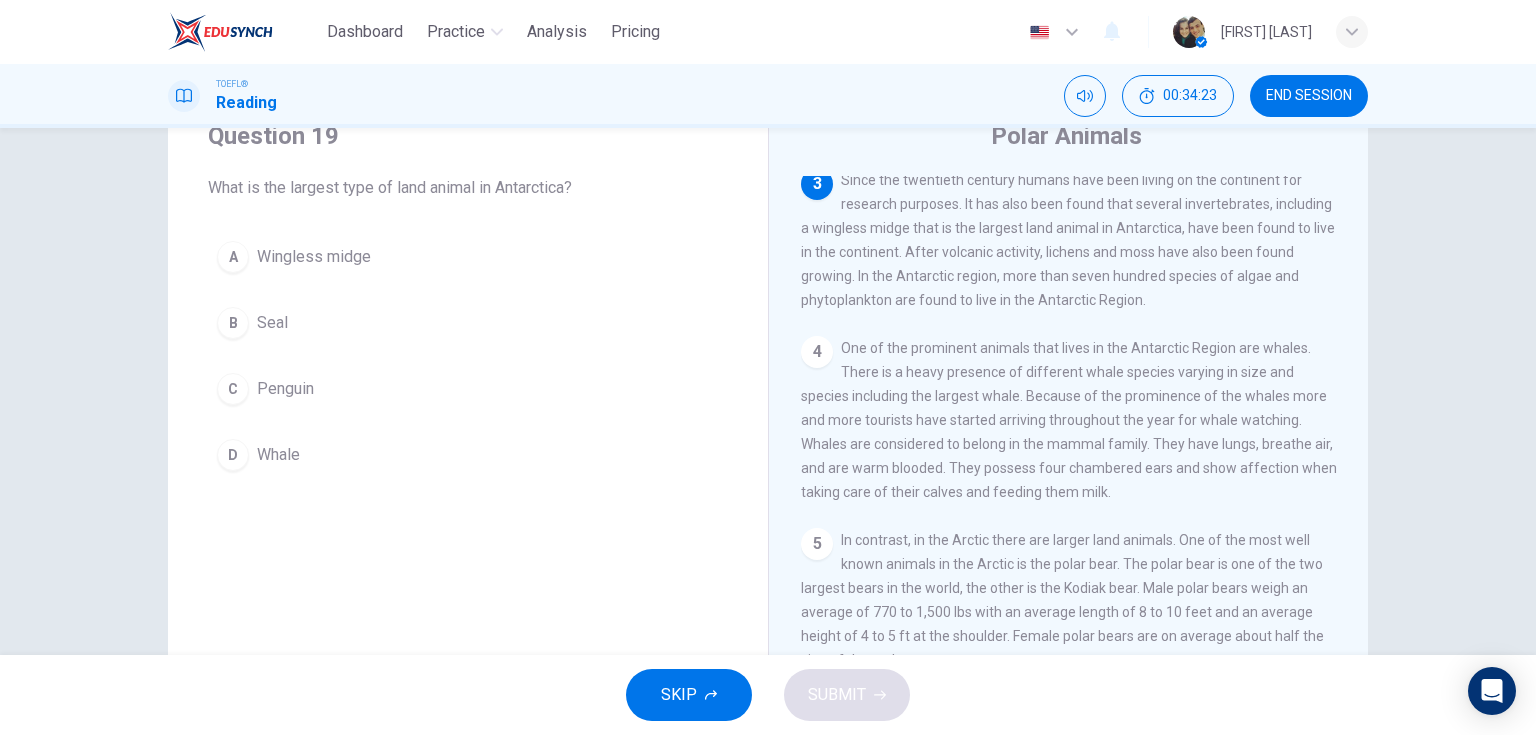 drag, startPoint x: 877, startPoint y: 308, endPoint x: 1069, endPoint y: 307, distance: 192.00261 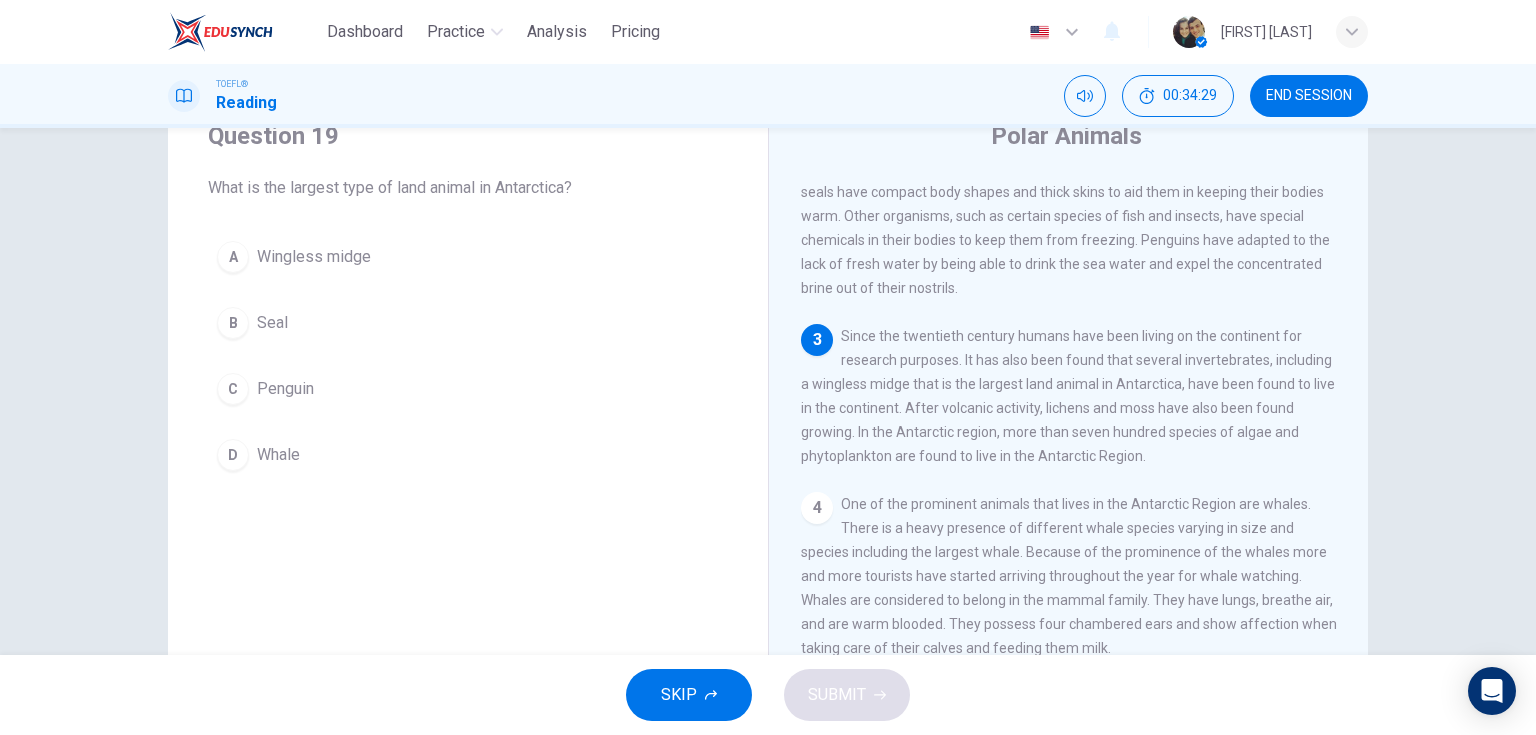 scroll, scrollTop: 160, scrollLeft: 0, axis: vertical 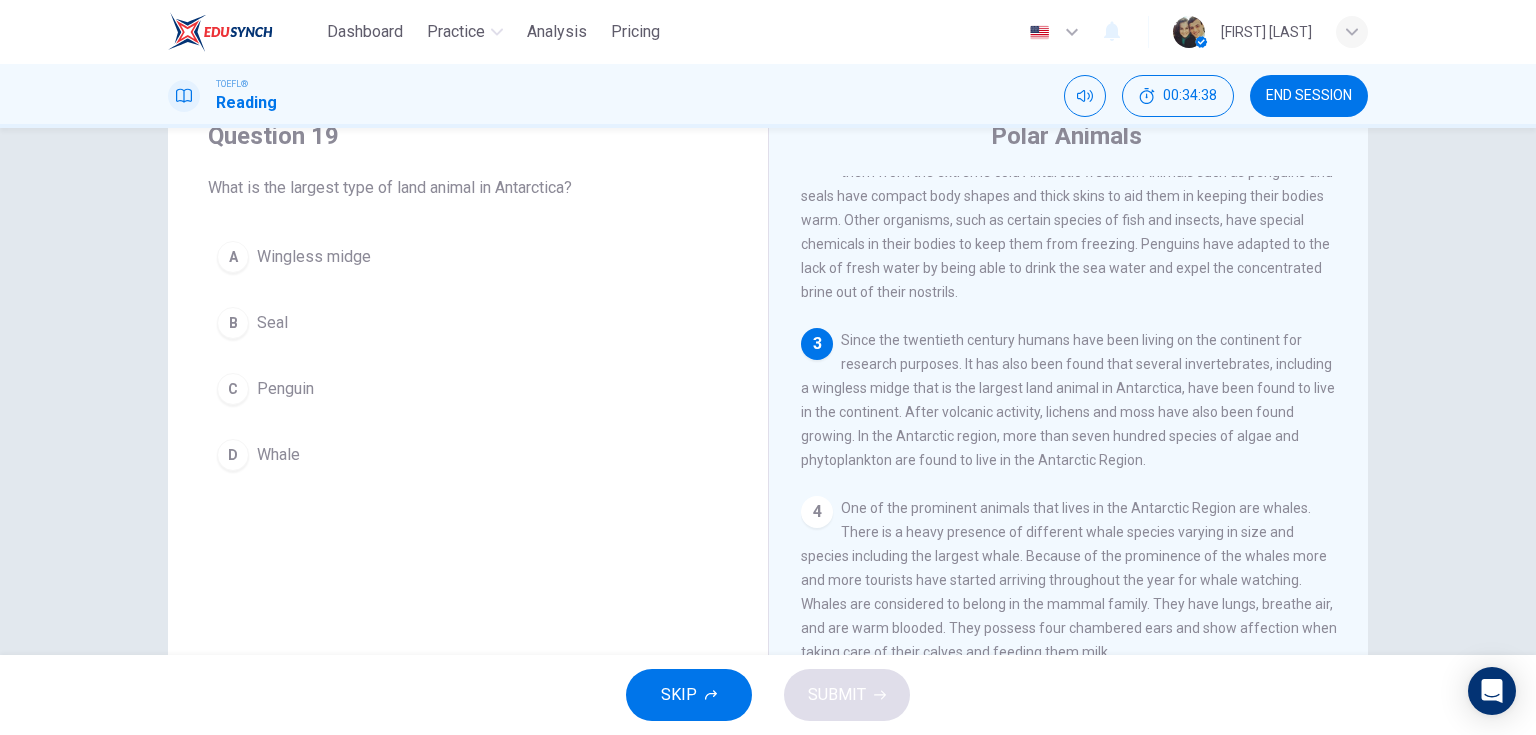drag, startPoint x: 900, startPoint y: 393, endPoint x: 832, endPoint y: 394, distance: 68.007355 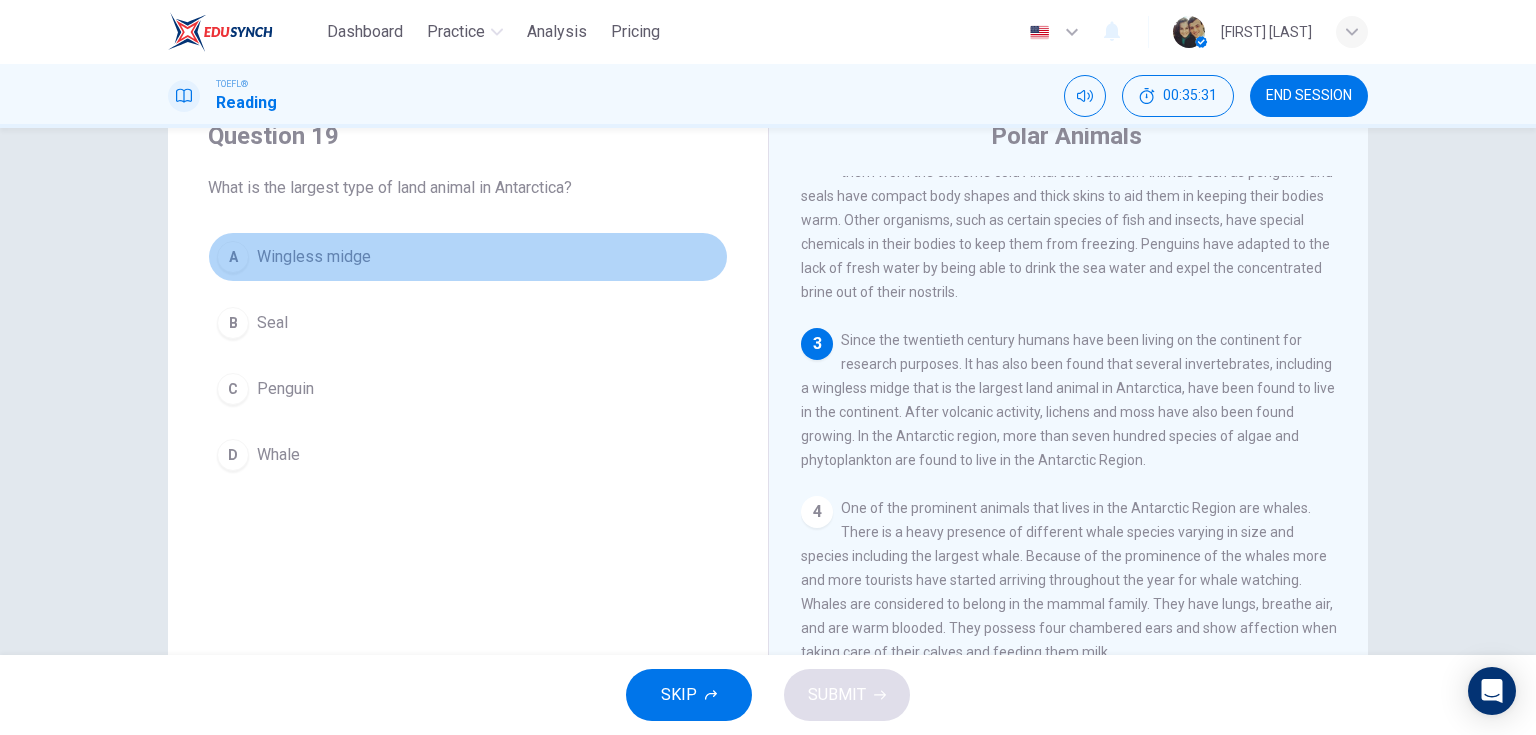 click on "Wingless midge" at bounding box center (314, 257) 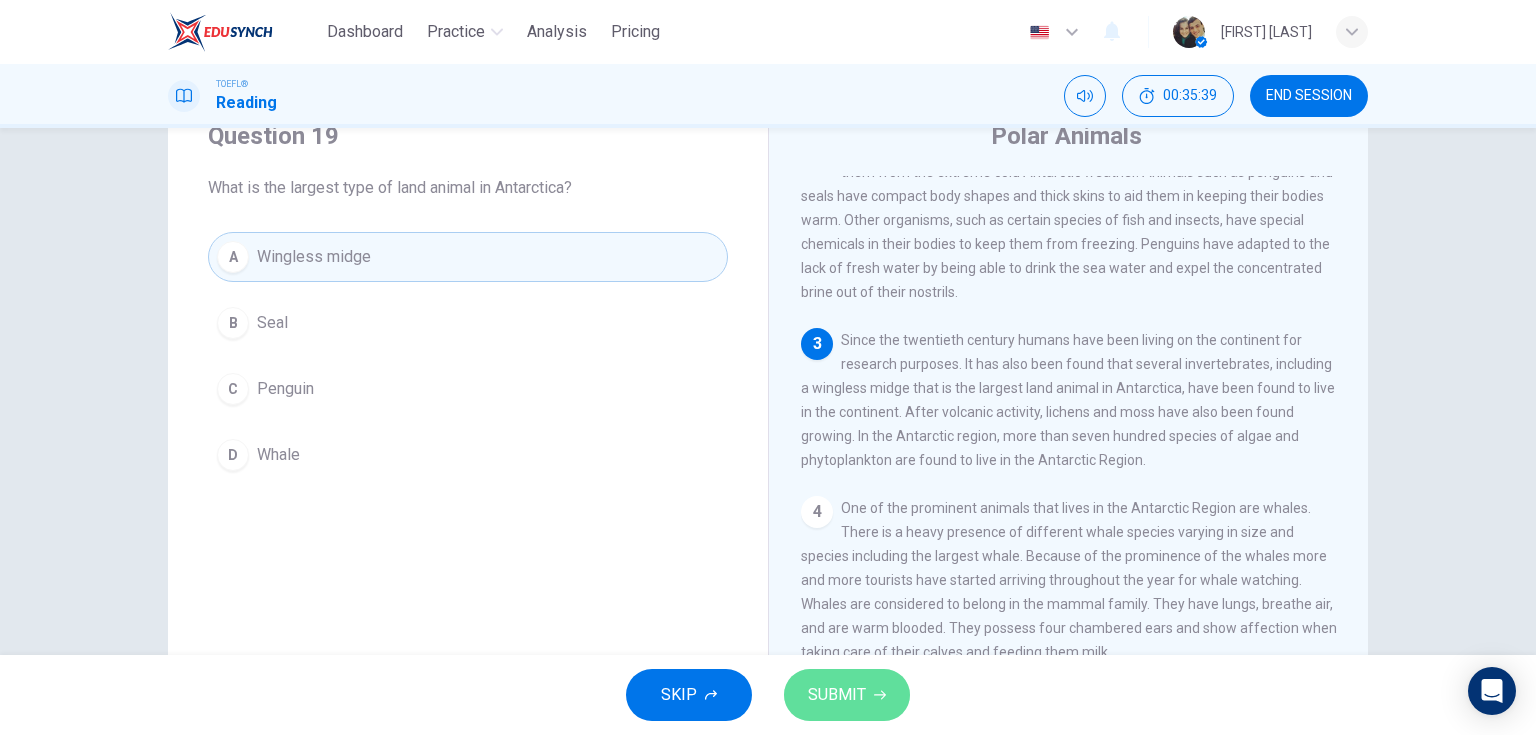 click on "SUBMIT" at bounding box center [847, 695] 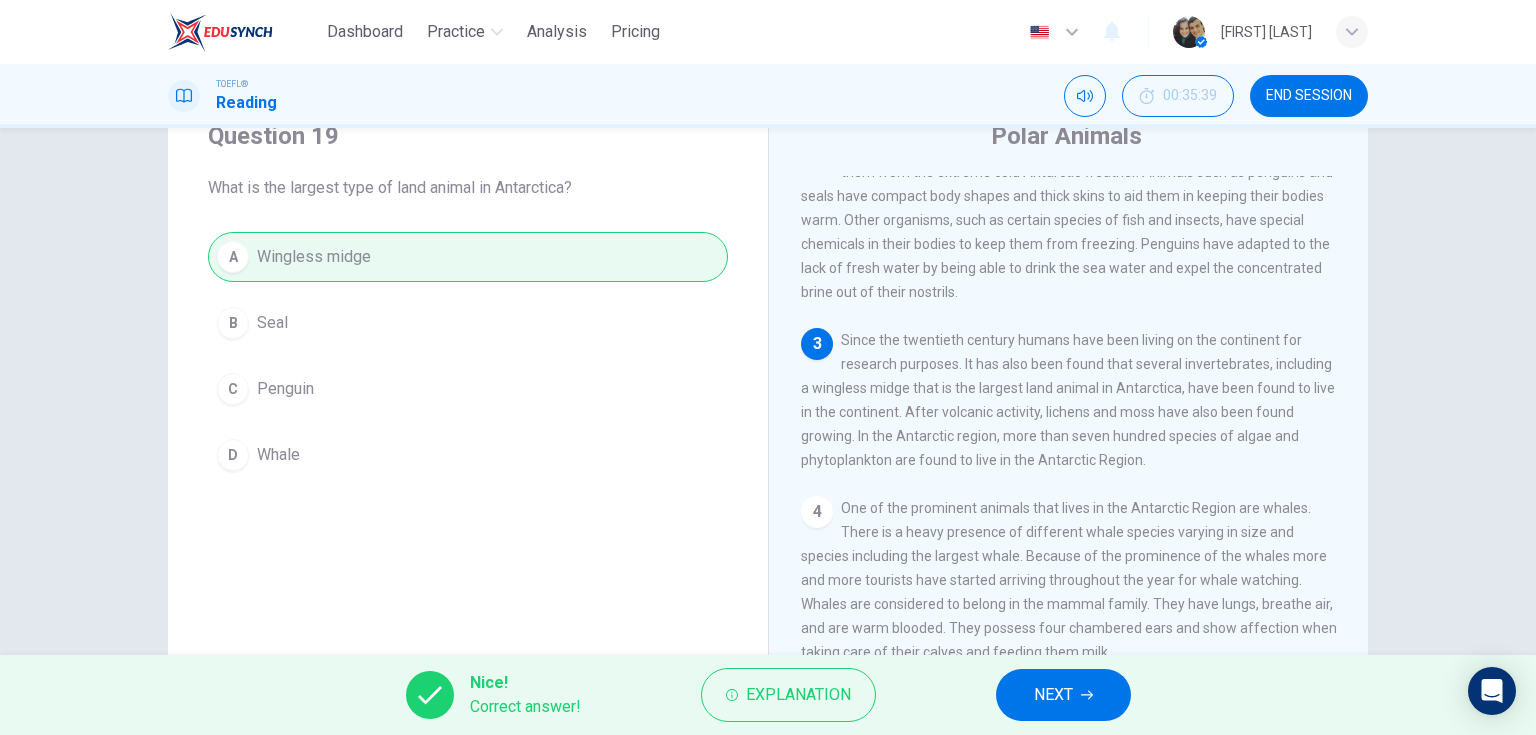 click 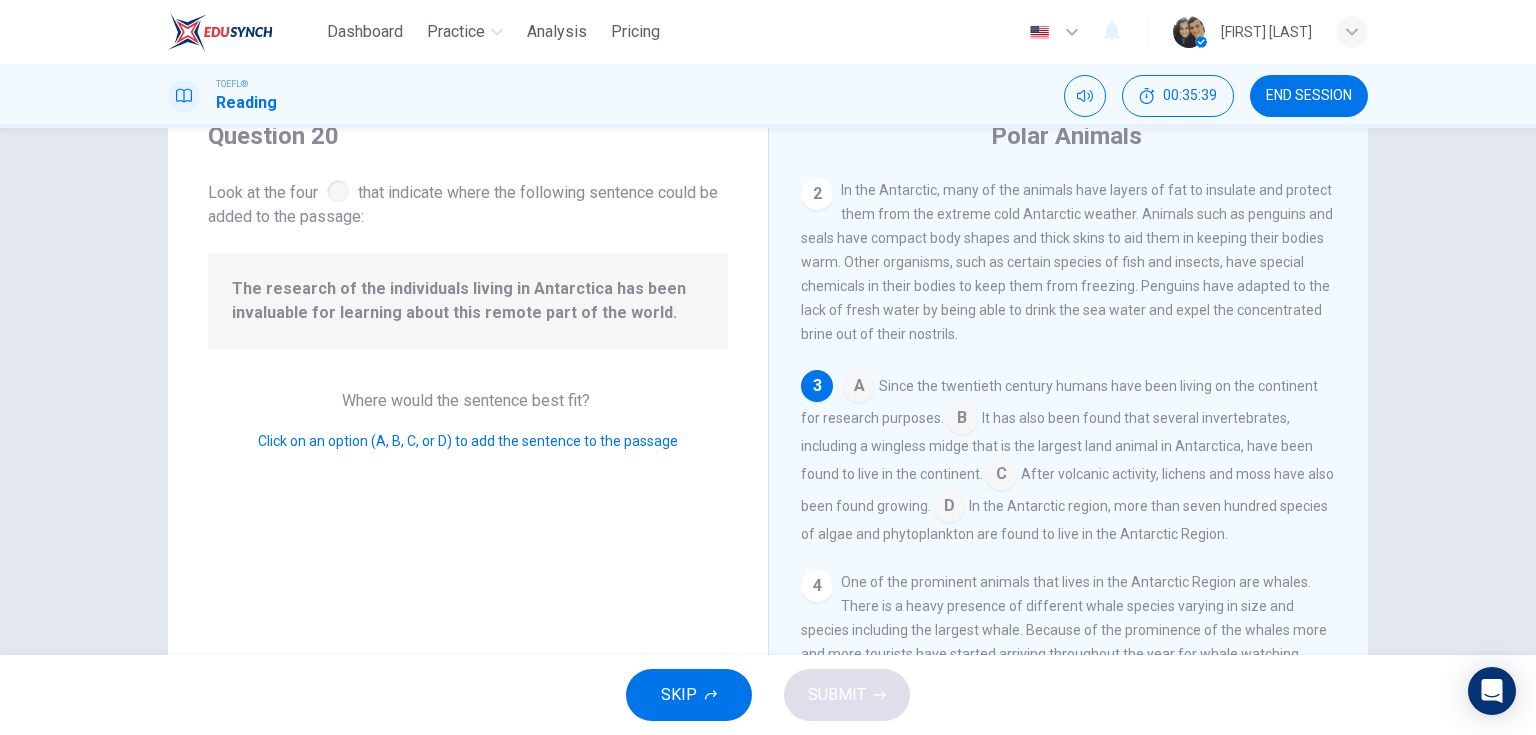 scroll, scrollTop: 121, scrollLeft: 0, axis: vertical 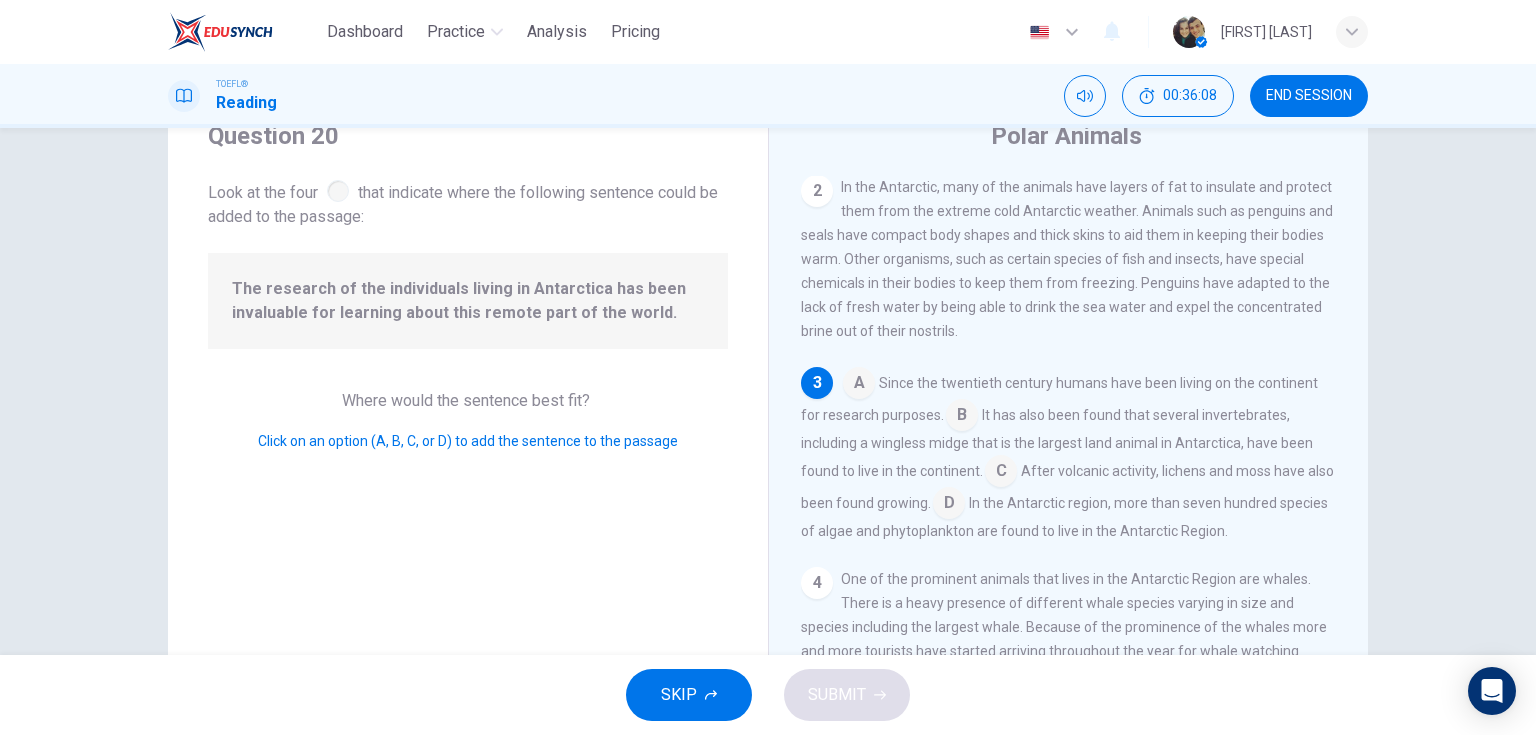click on "TOEFL® Reading 00:36:08 END SESSION" at bounding box center [768, 96] 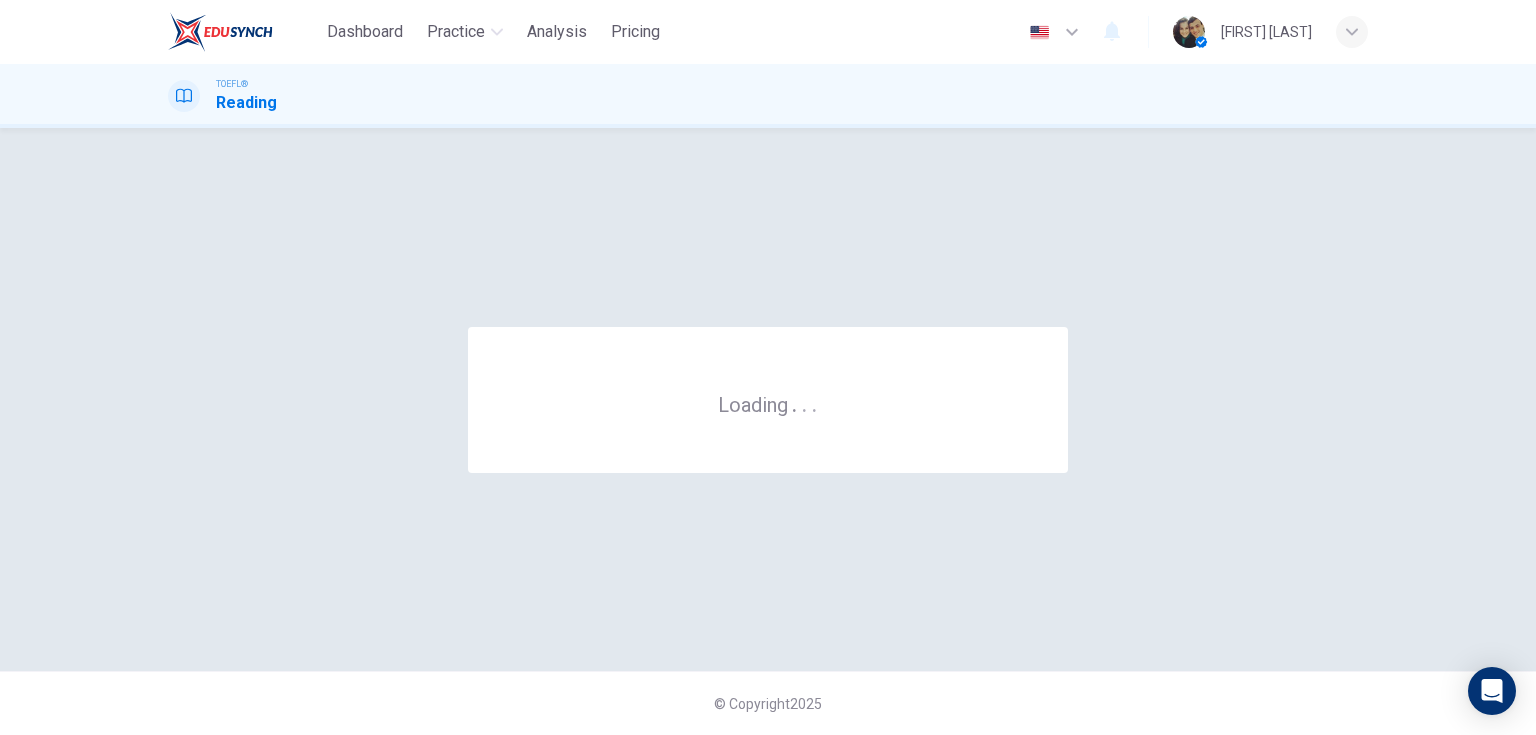 scroll, scrollTop: 0, scrollLeft: 0, axis: both 